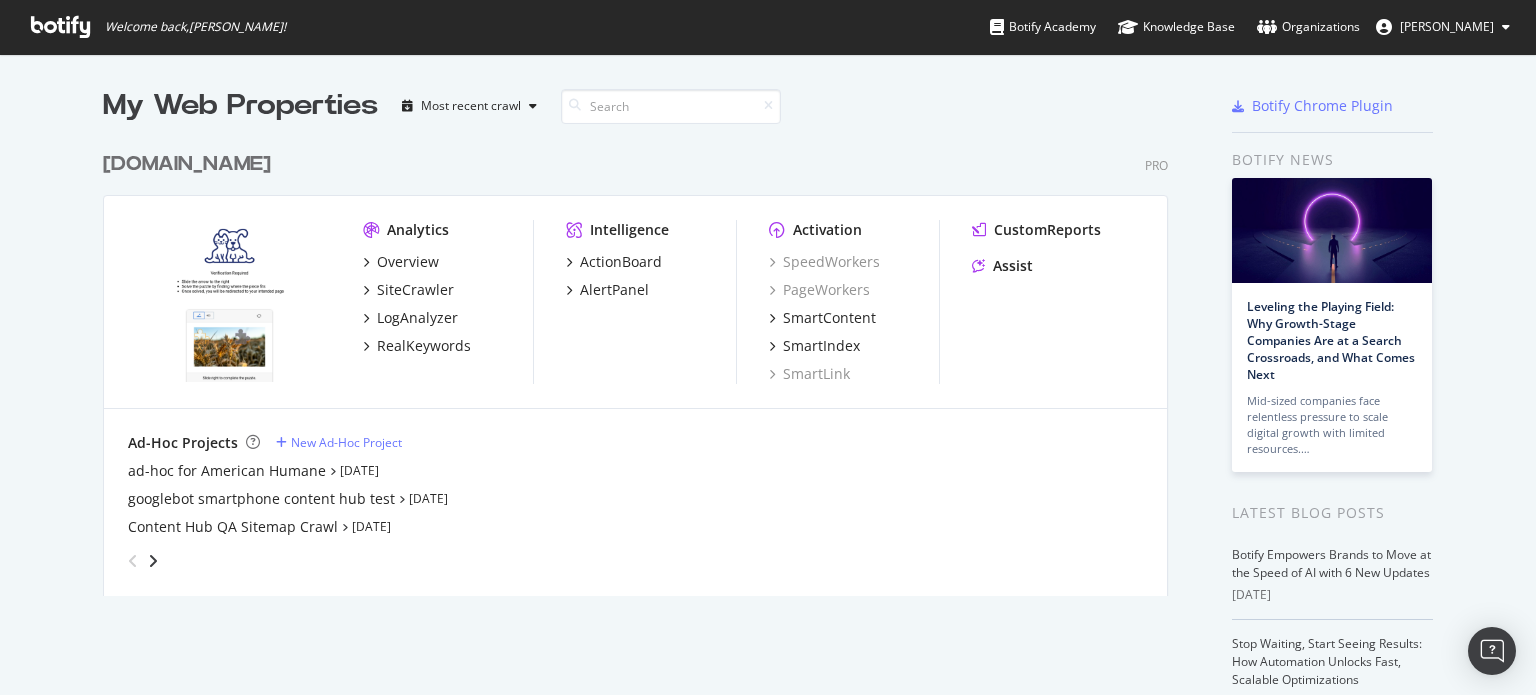 scroll, scrollTop: 0, scrollLeft: 0, axis: both 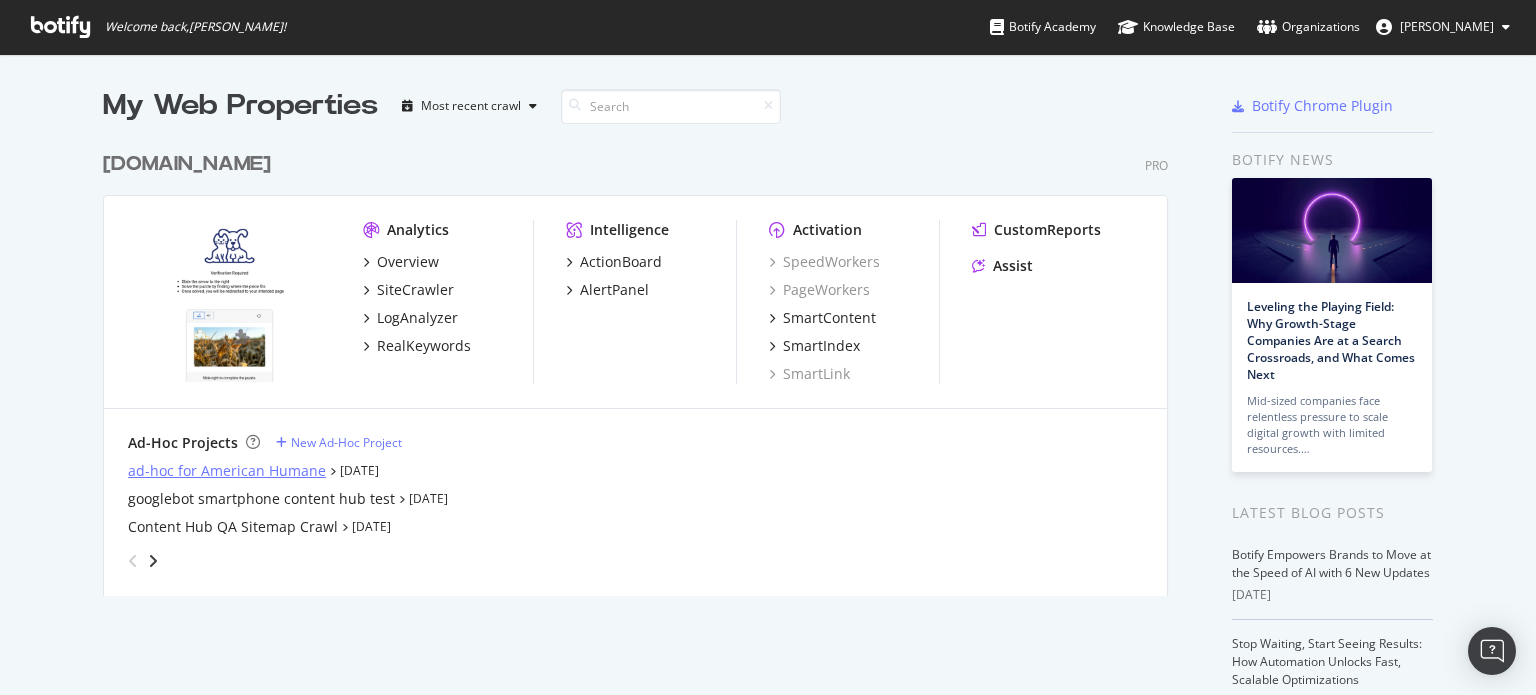 click on "ad-hoc for American Humane" at bounding box center [227, 471] 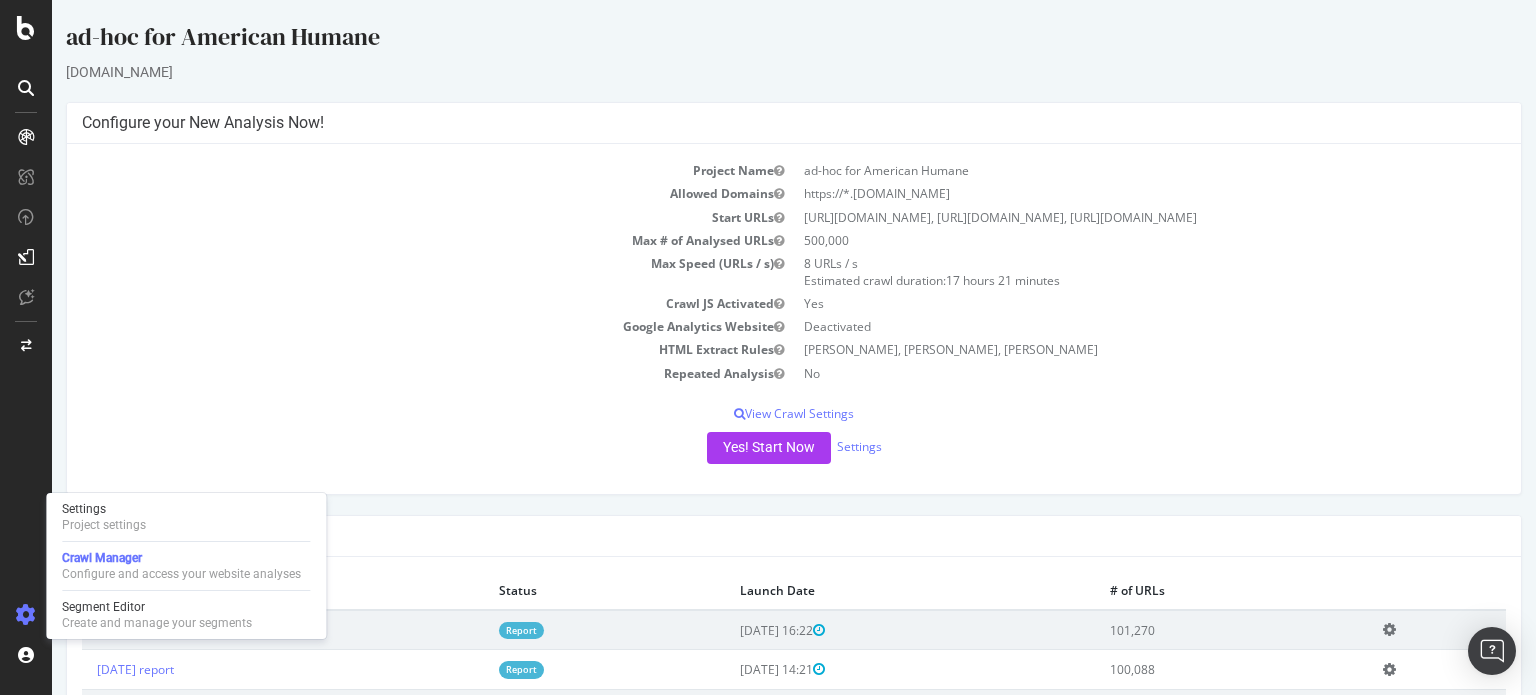 scroll, scrollTop: 0, scrollLeft: 0, axis: both 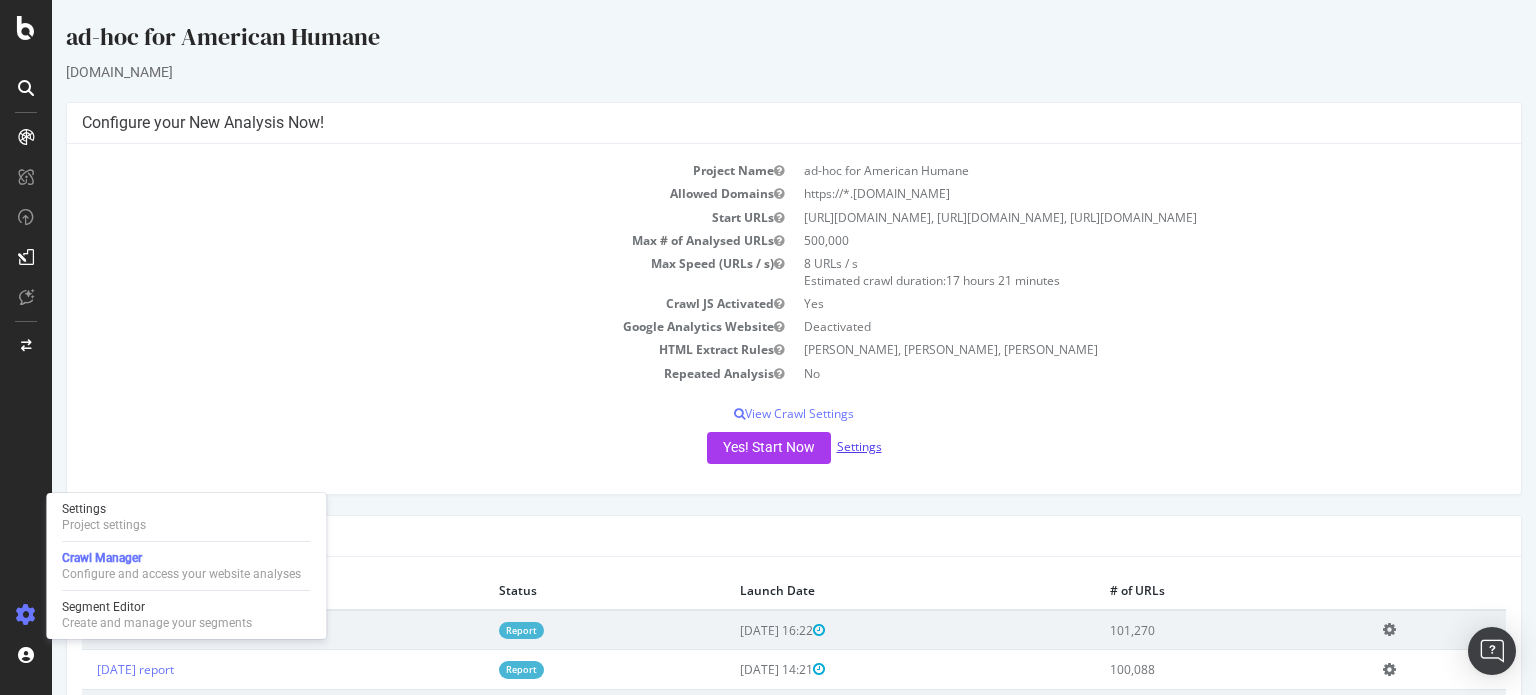 click on "Settings" at bounding box center (859, 446) 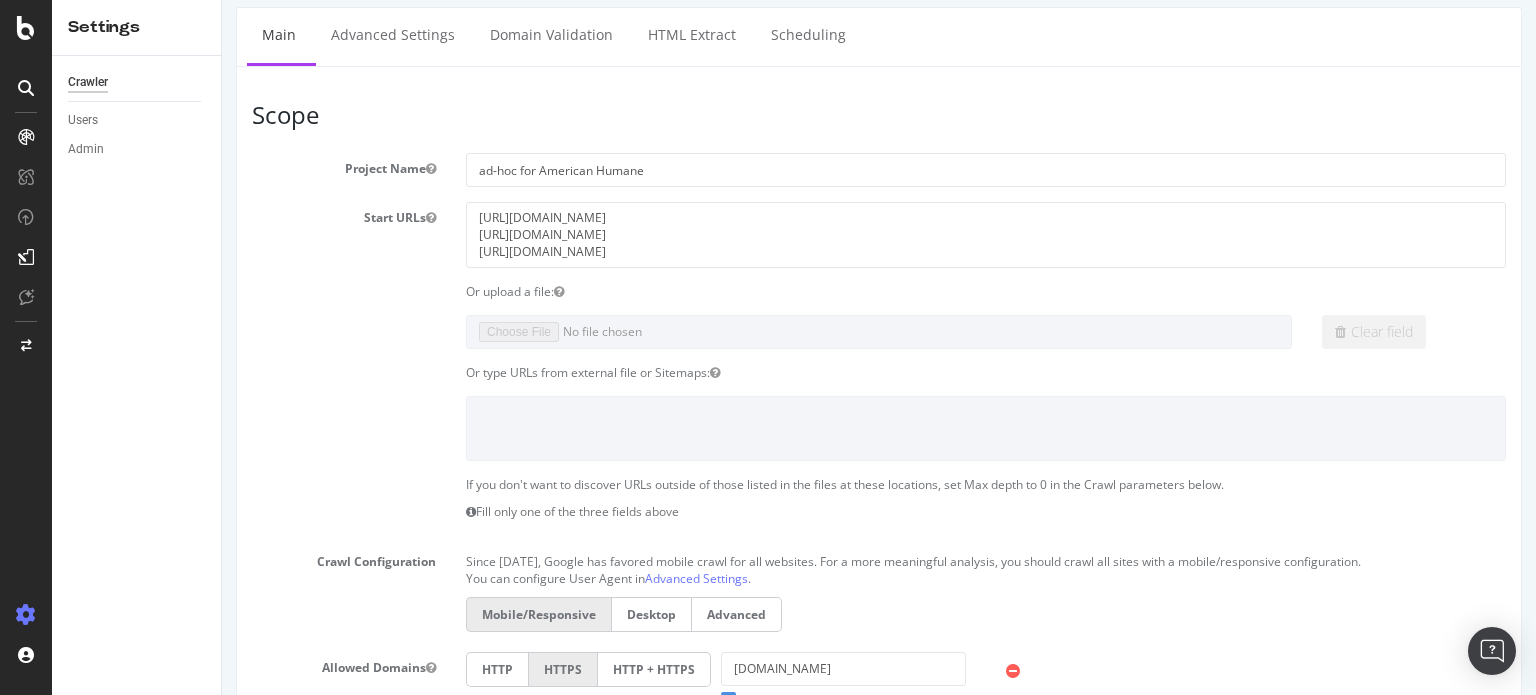 scroll, scrollTop: 0, scrollLeft: 0, axis: both 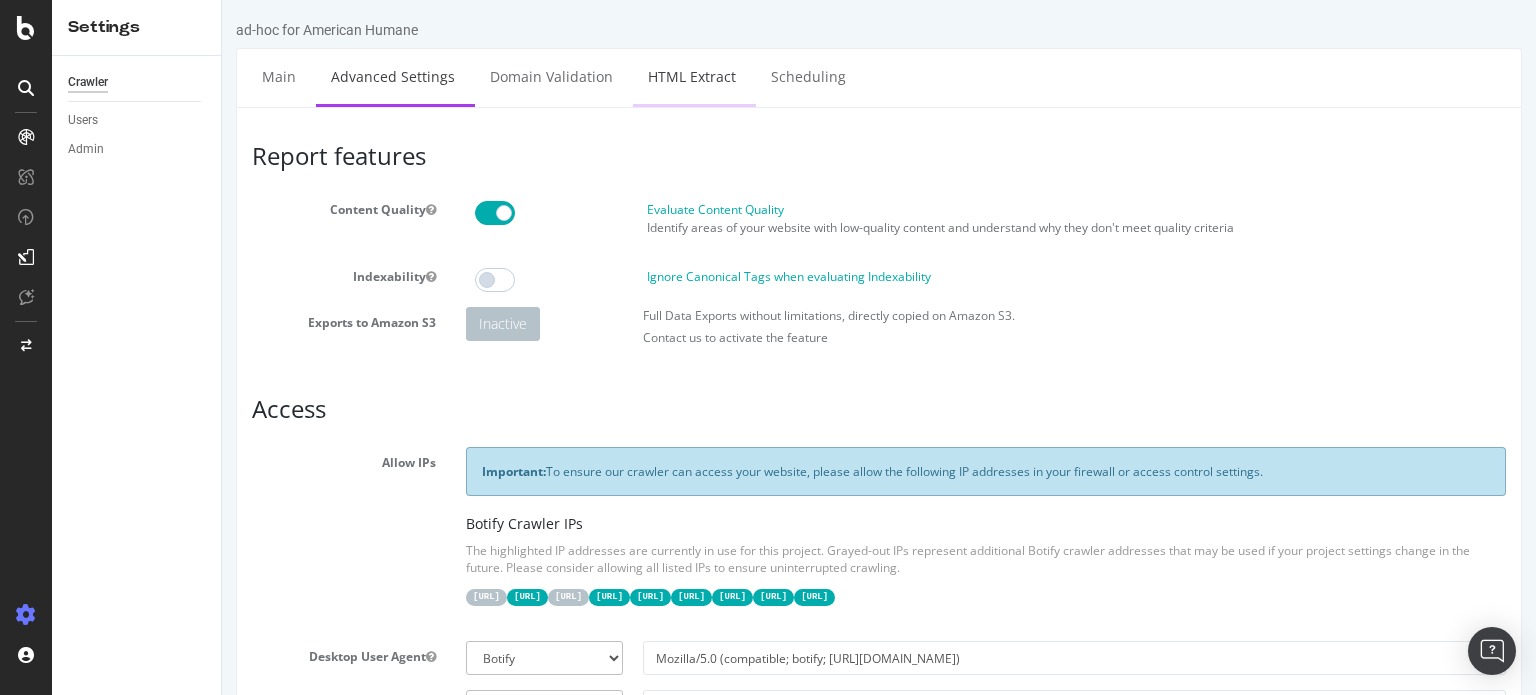 type on "victoriafranke" 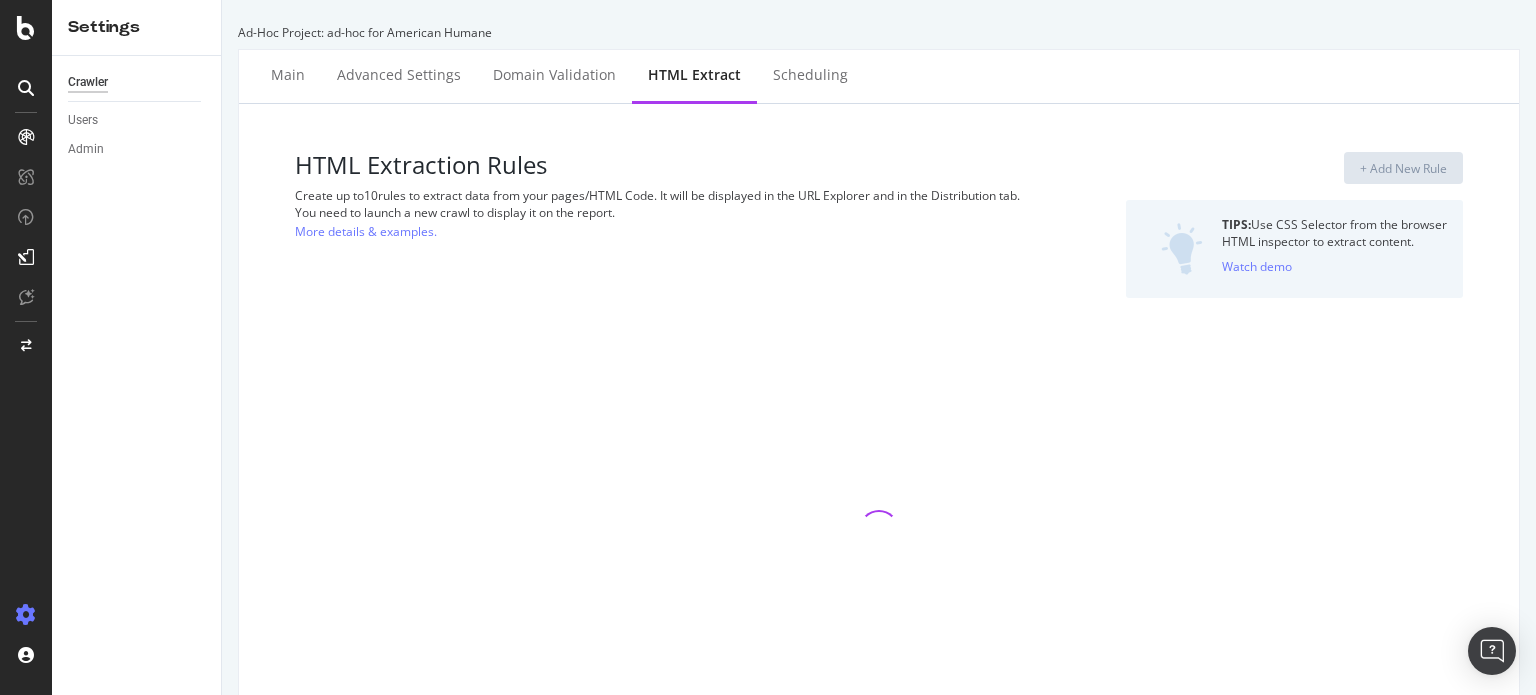 select on "exist" 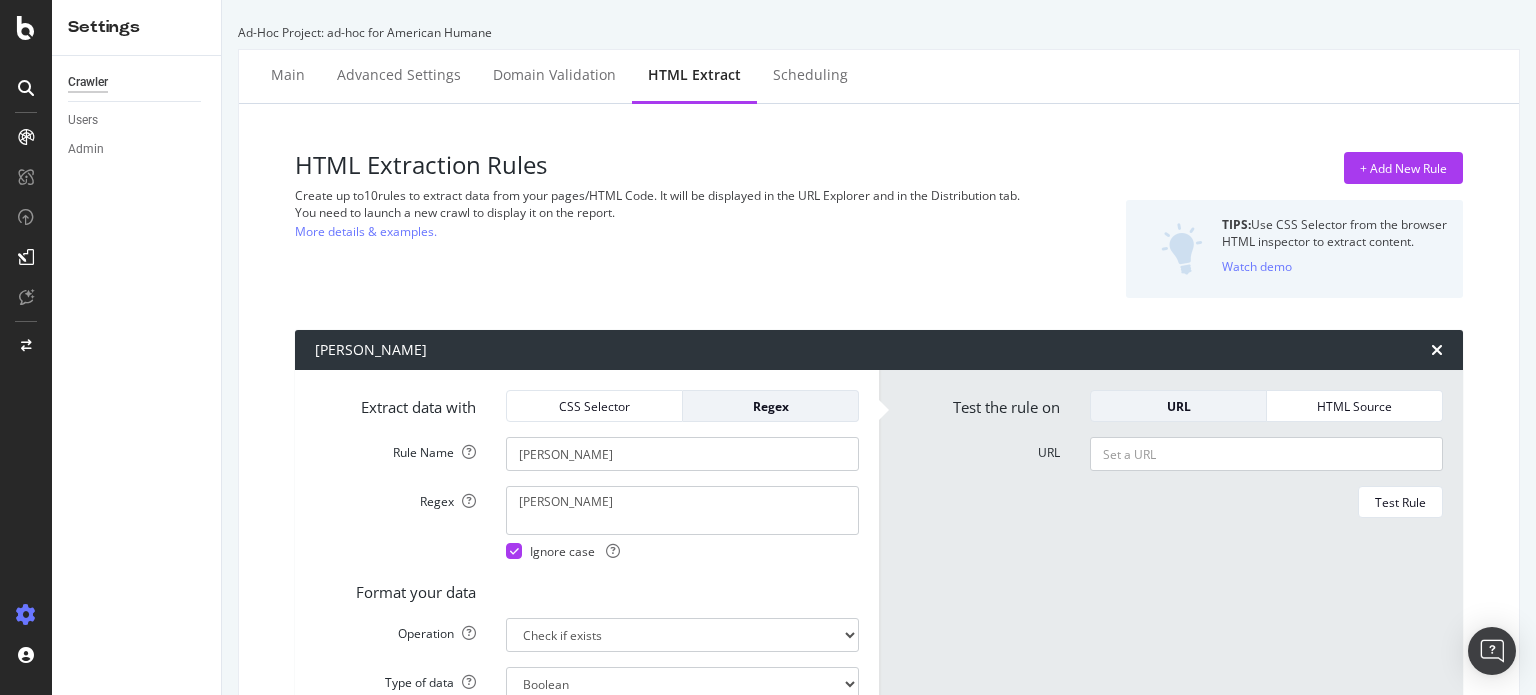 scroll, scrollTop: 52, scrollLeft: 0, axis: vertical 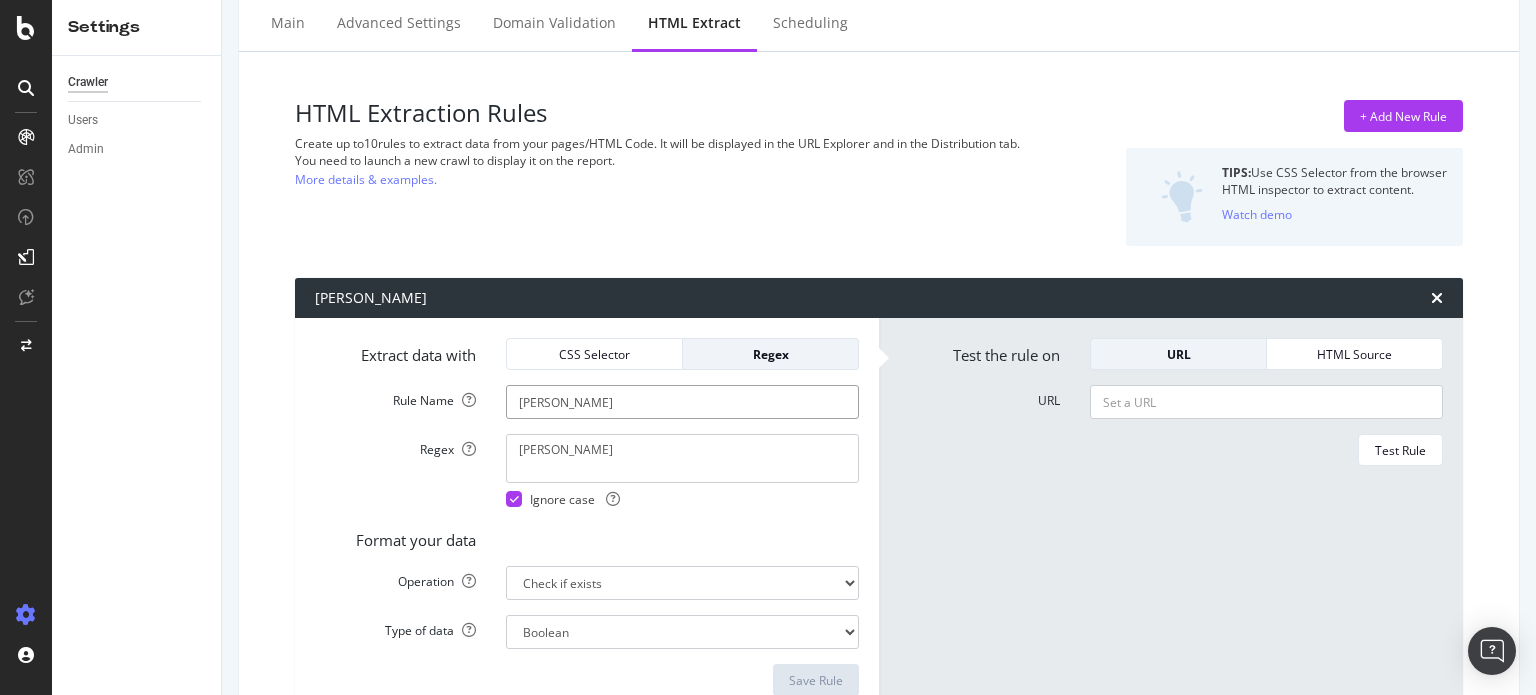 click on "[PERSON_NAME]" at bounding box center [682, 402] 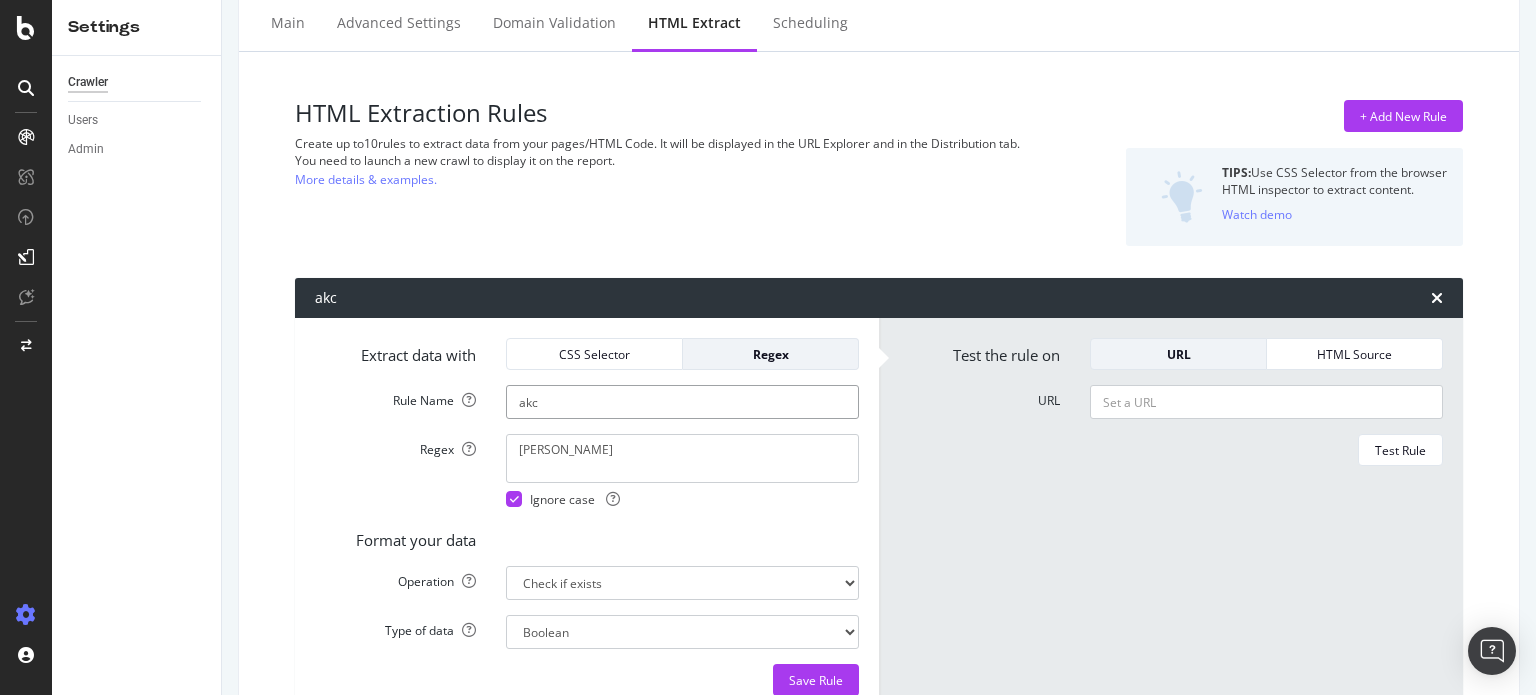 type on "akc" 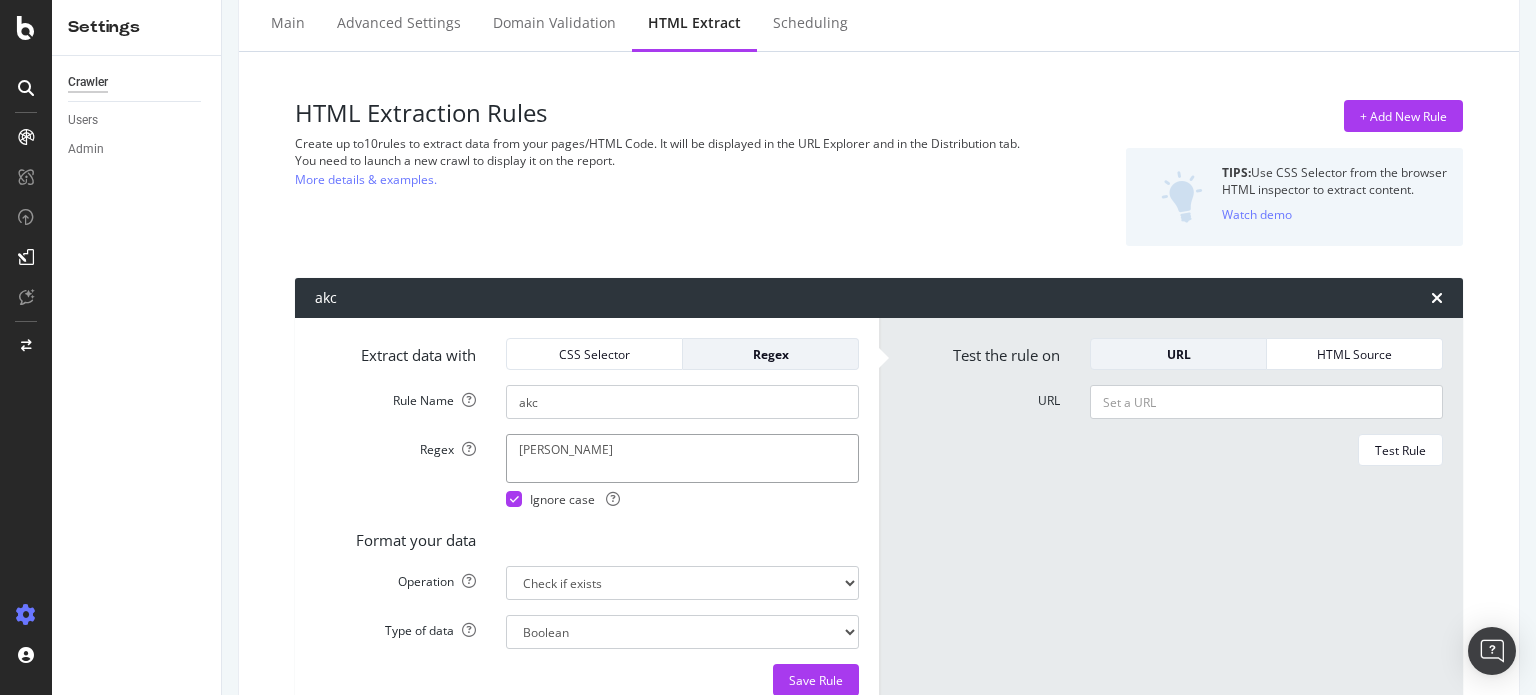 click on "[PERSON_NAME]" at bounding box center (682, 458) 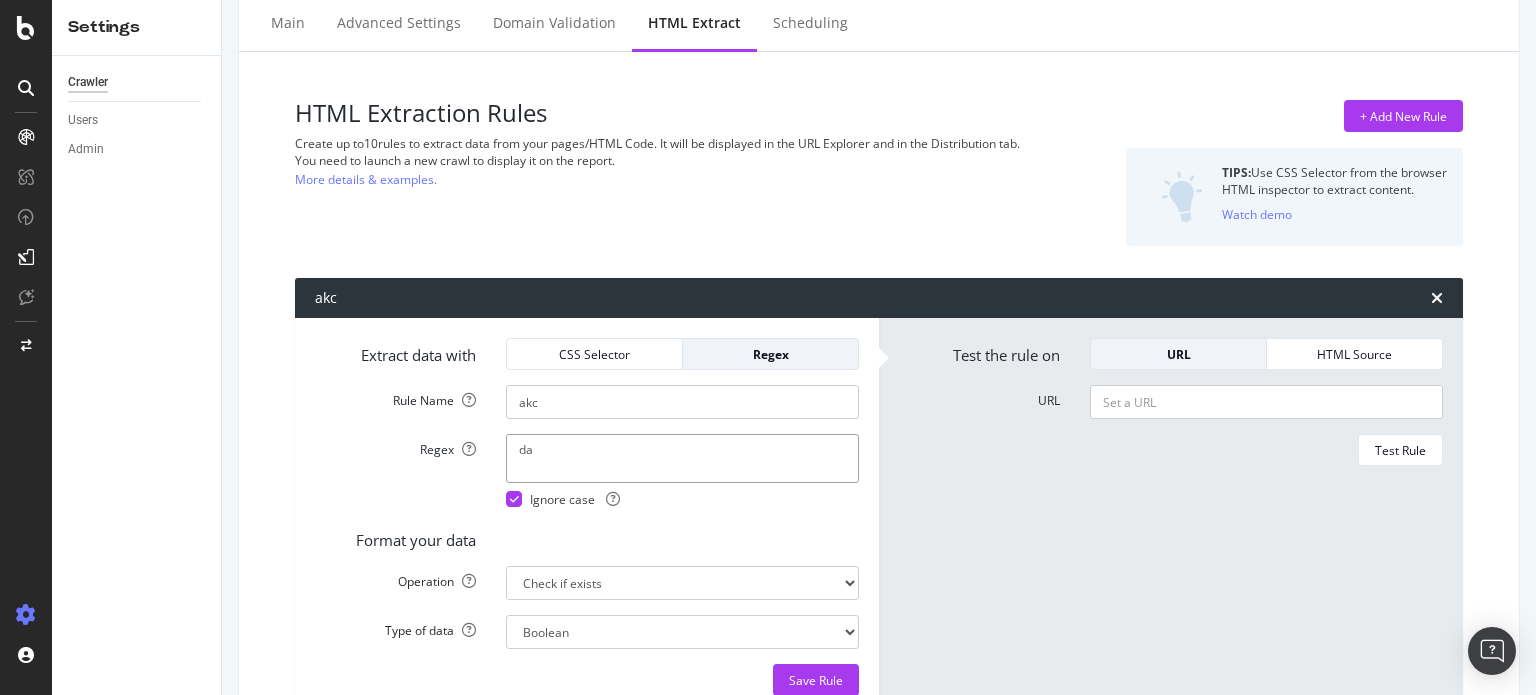 type on "d" 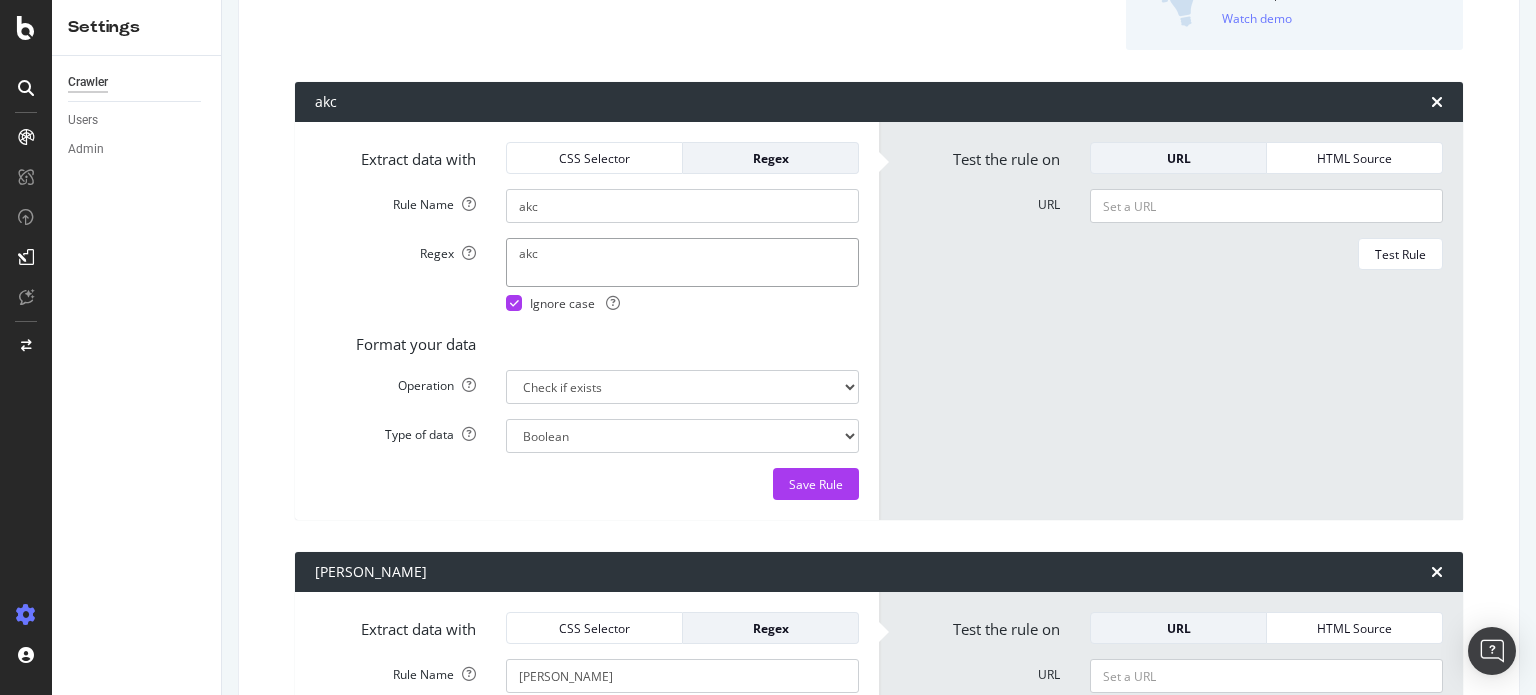 scroll, scrollTop: 428, scrollLeft: 0, axis: vertical 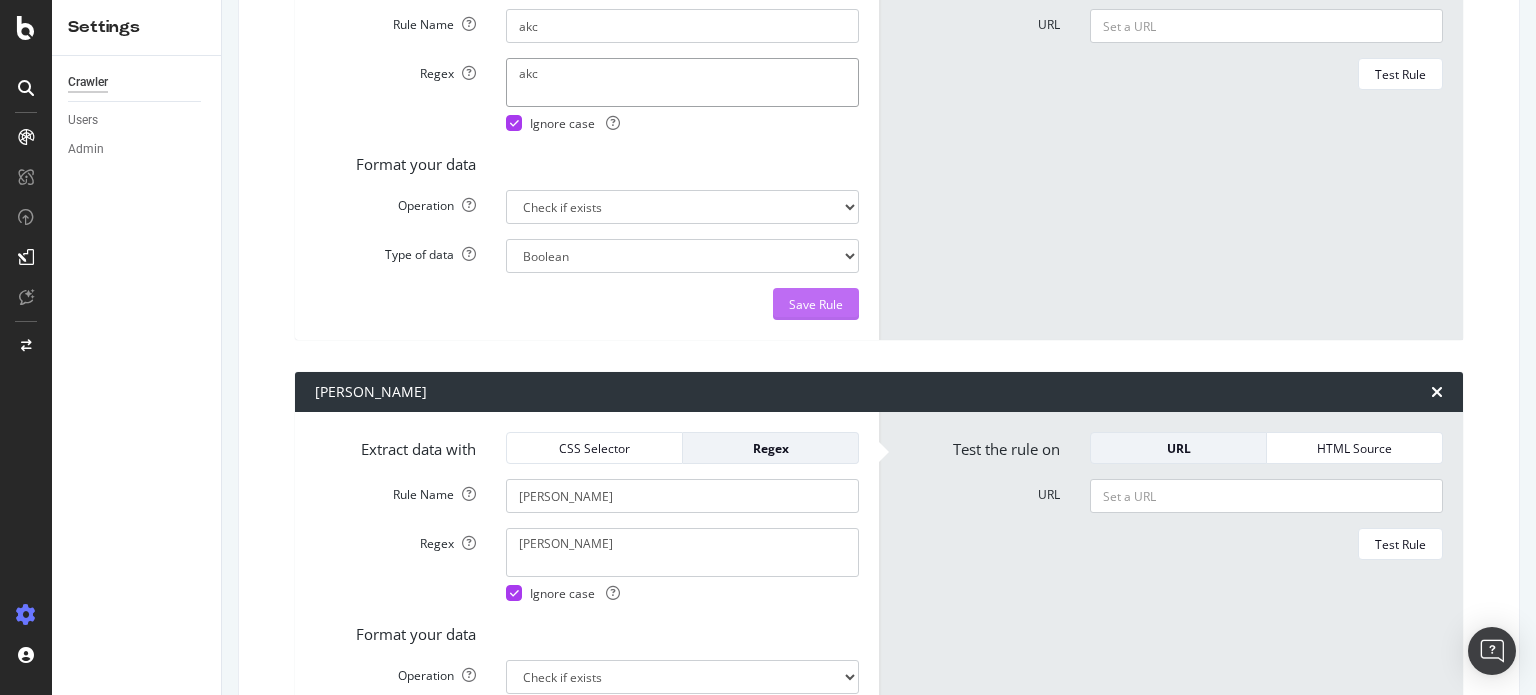 type on "akc" 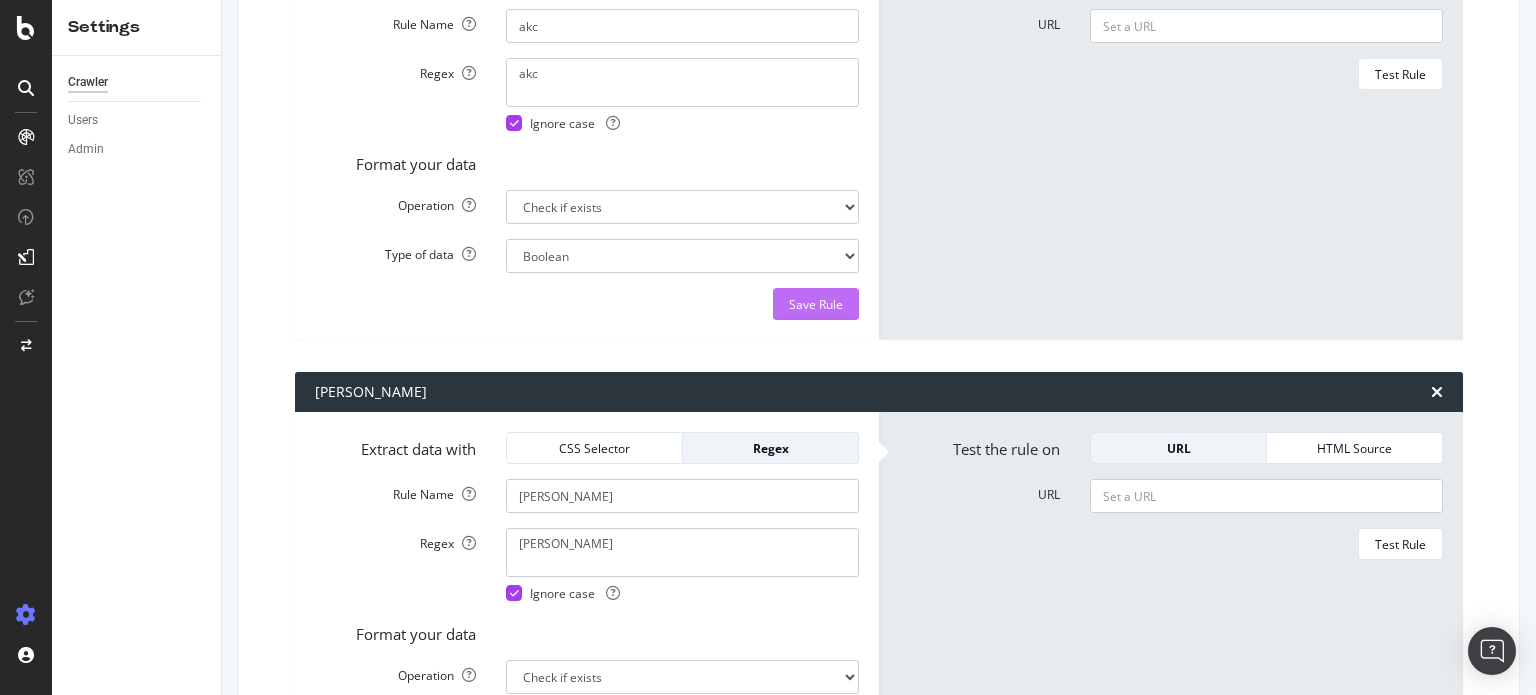 click on "Save Rule" at bounding box center (816, 304) 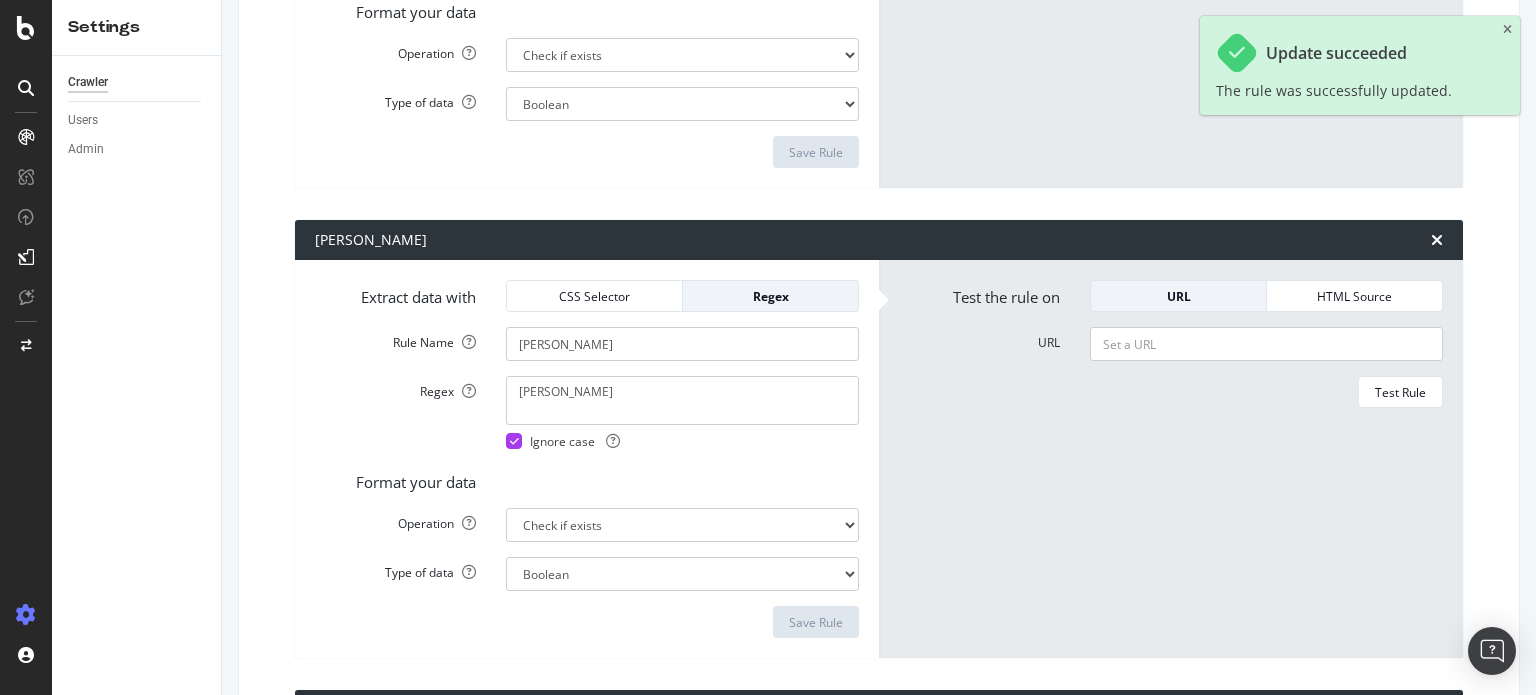 scroll, scrollTop: 582, scrollLeft: 0, axis: vertical 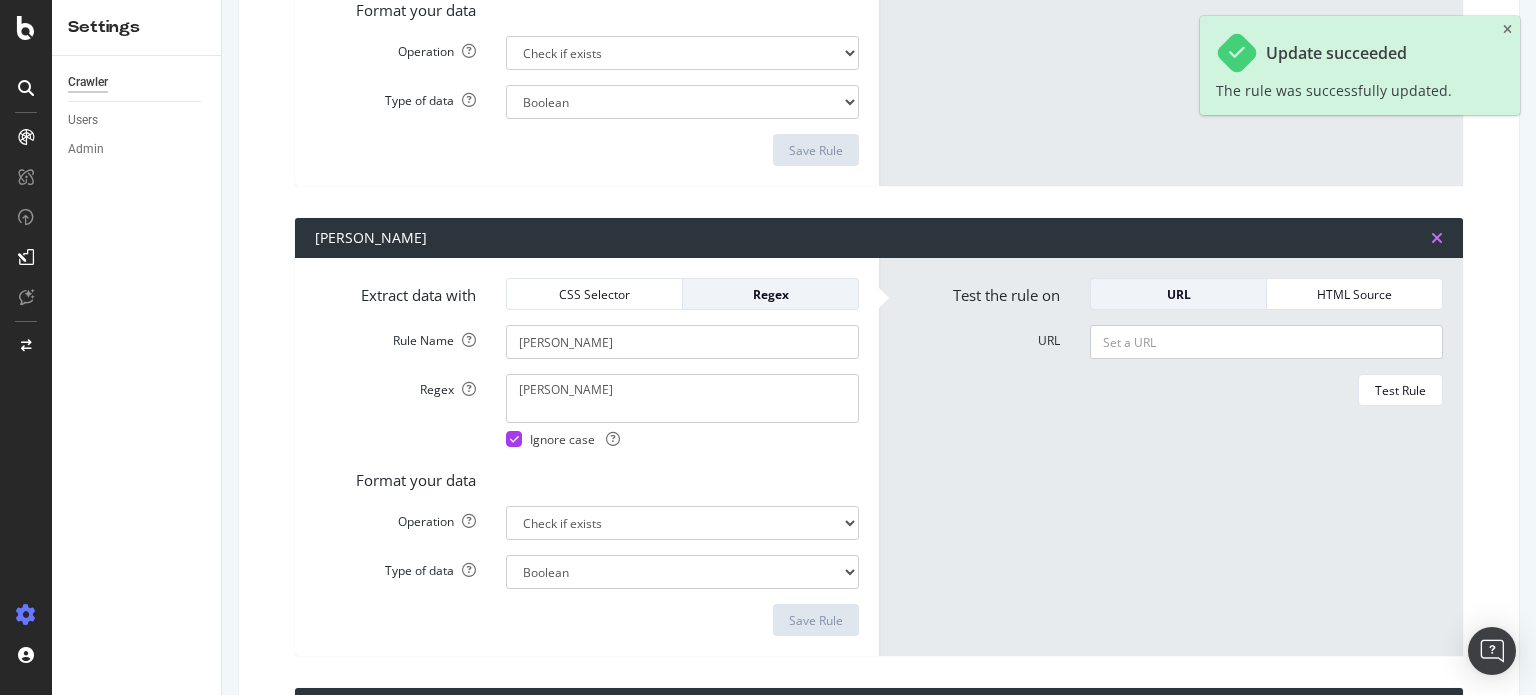 click at bounding box center [1437, 238] 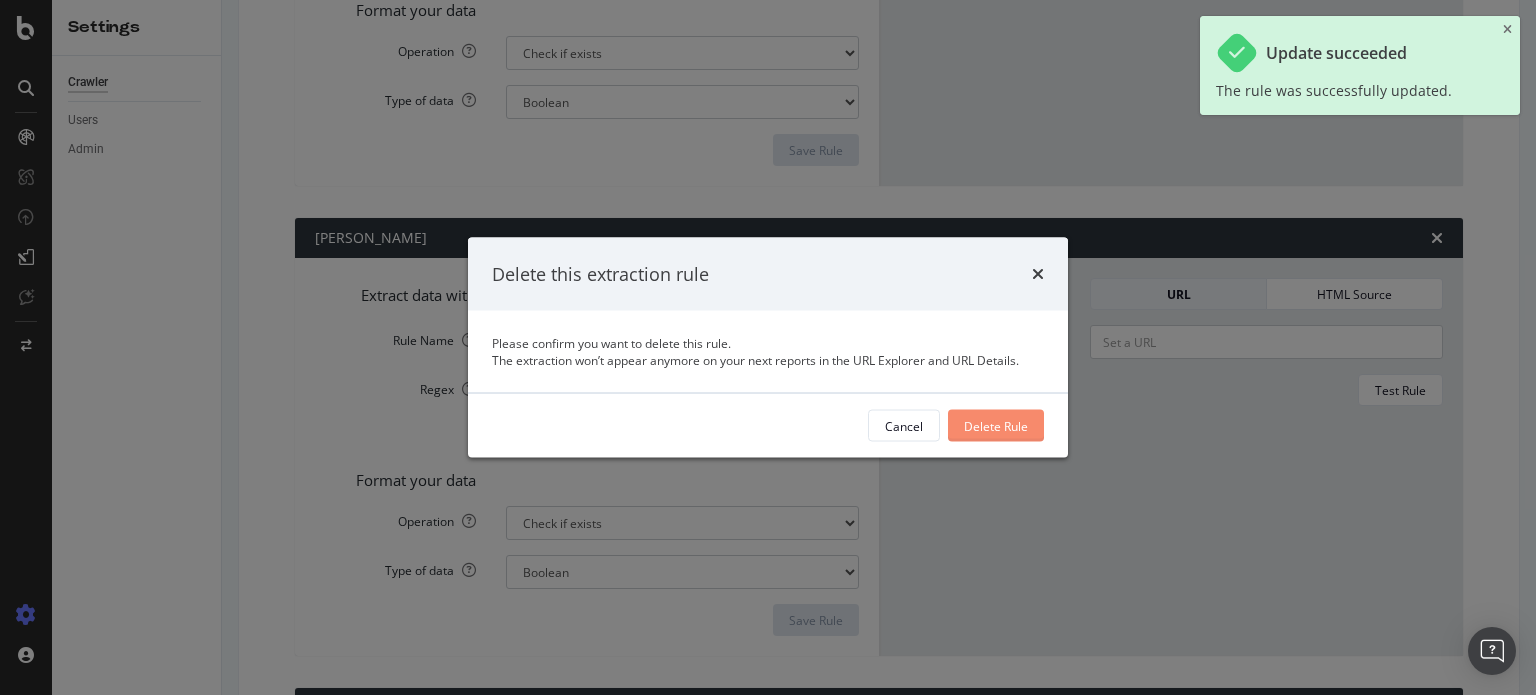 click on "Delete Rule" at bounding box center [996, 426] 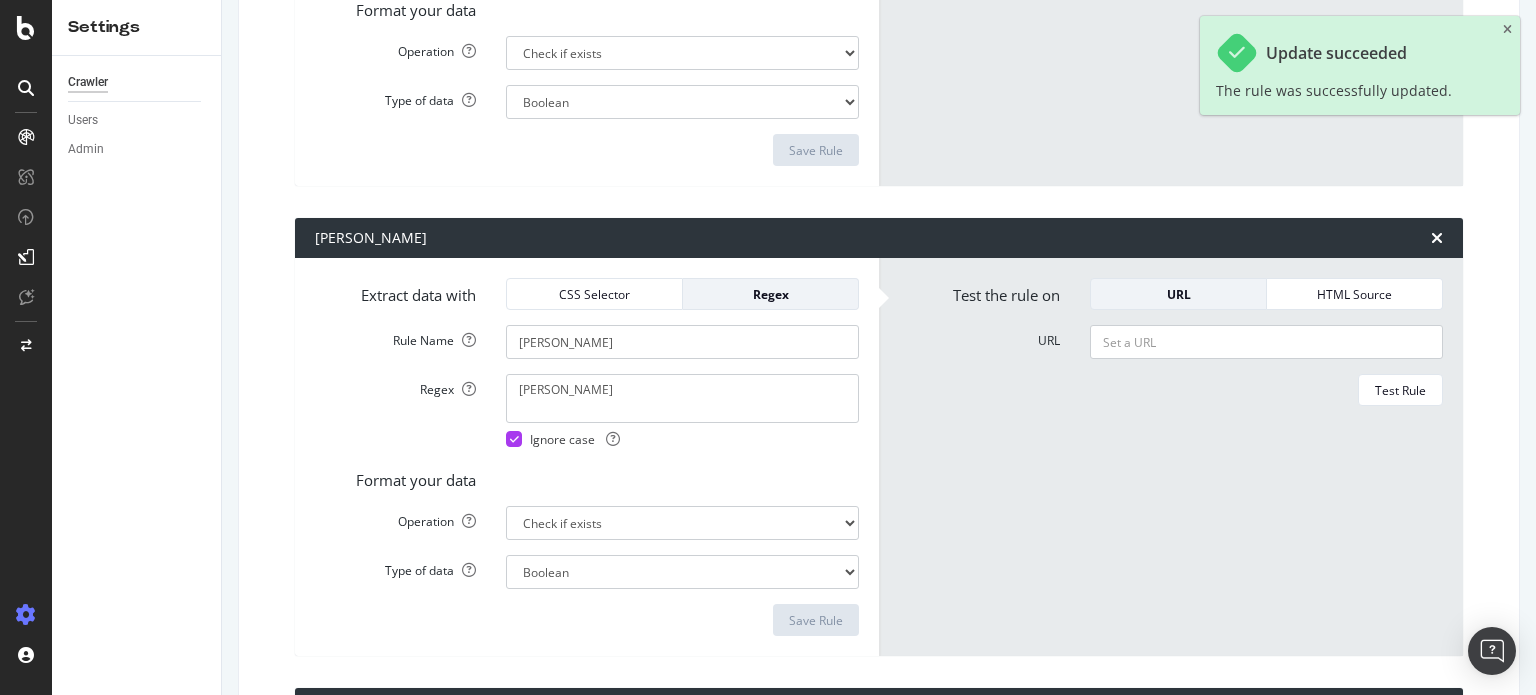 type on "[PERSON_NAME]" 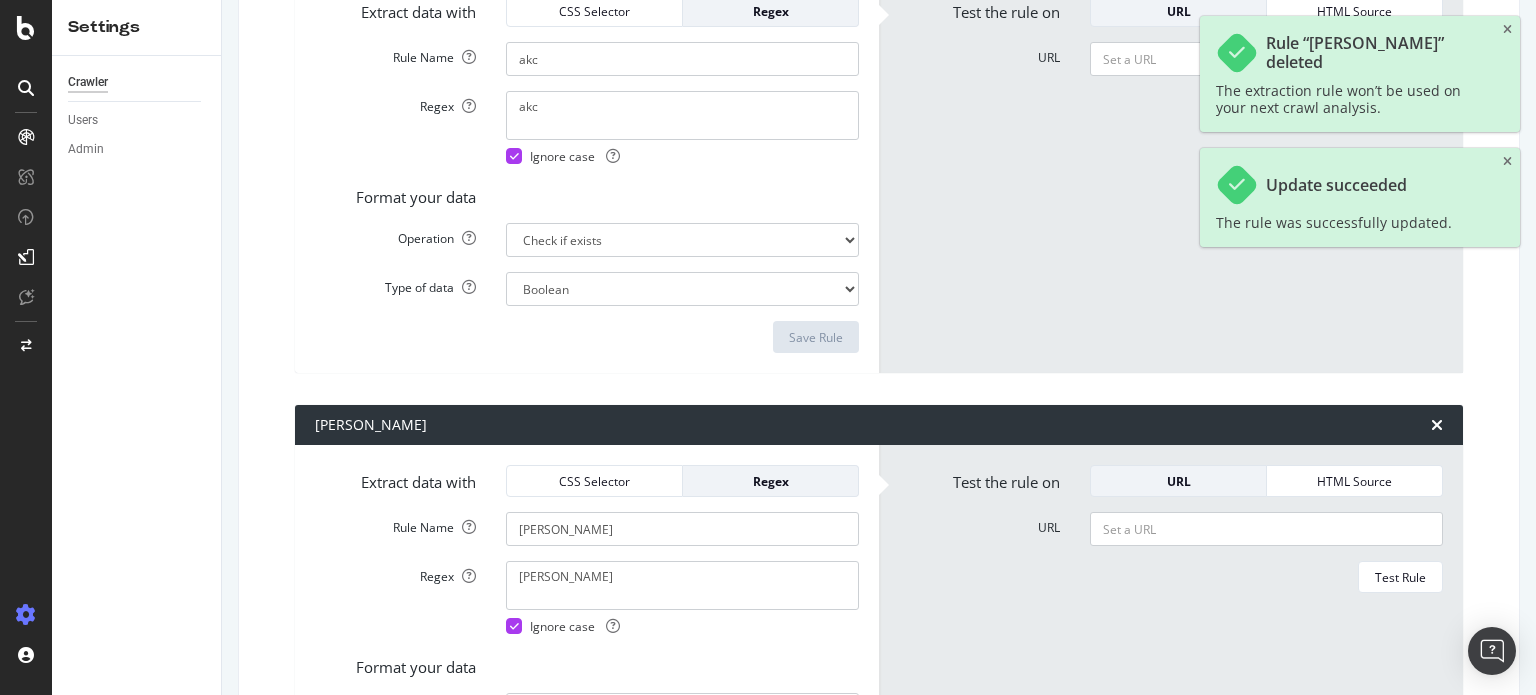 scroll, scrollTop: 387, scrollLeft: 0, axis: vertical 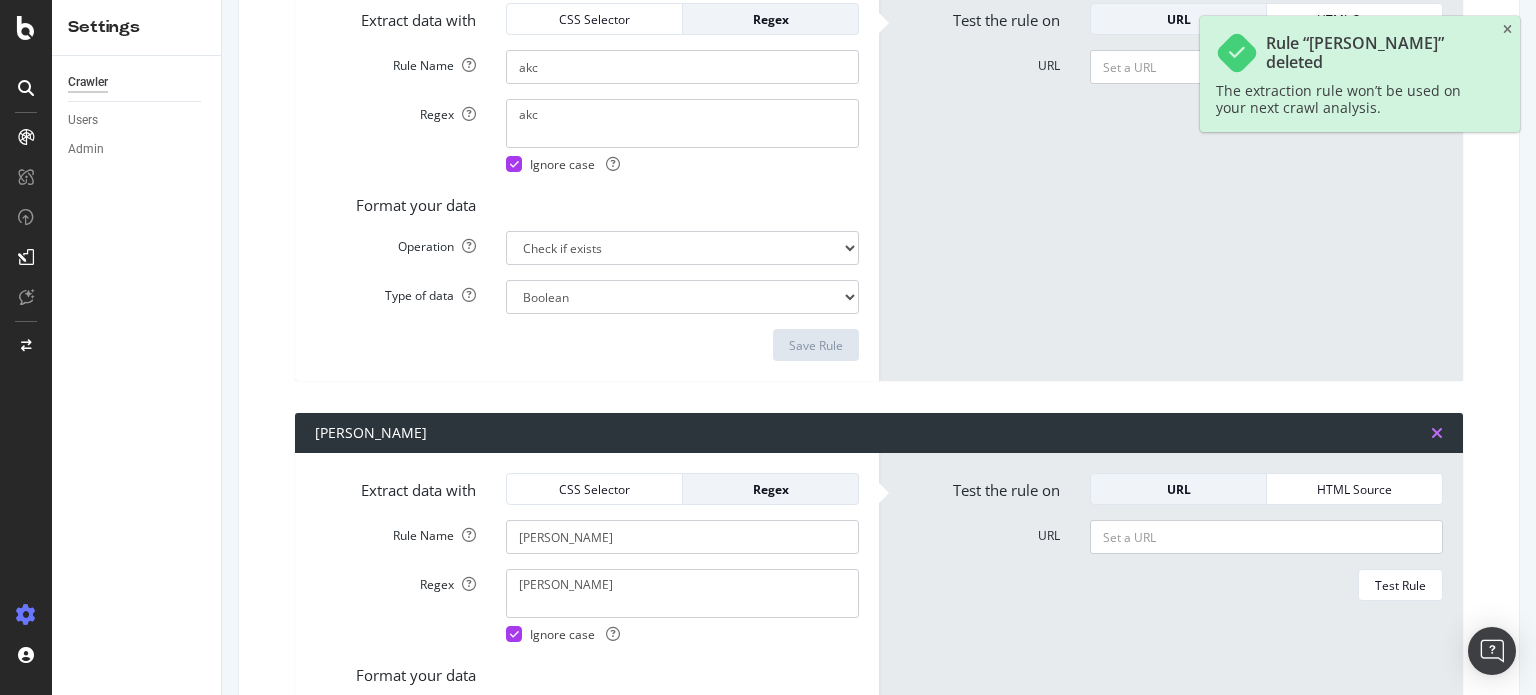 click at bounding box center [1437, 433] 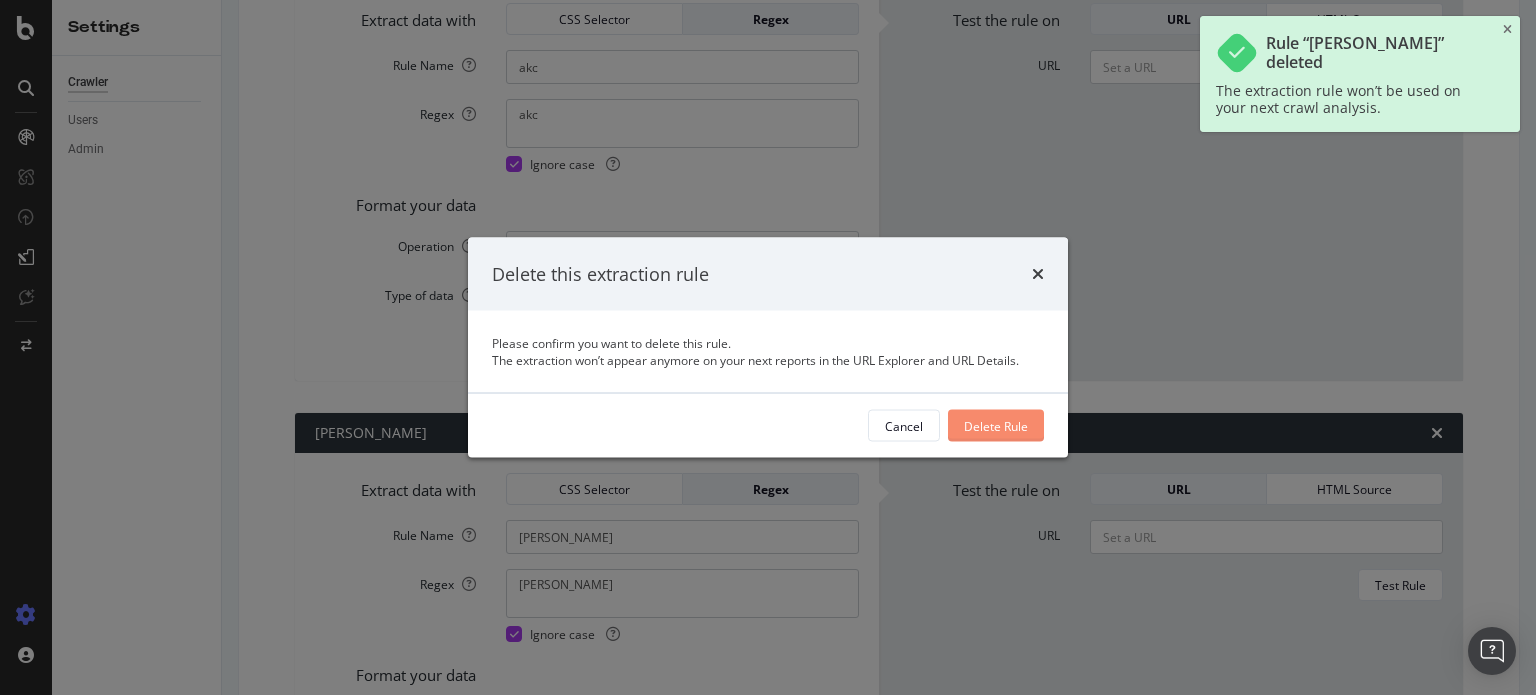 click on "Delete Rule" at bounding box center (996, 425) 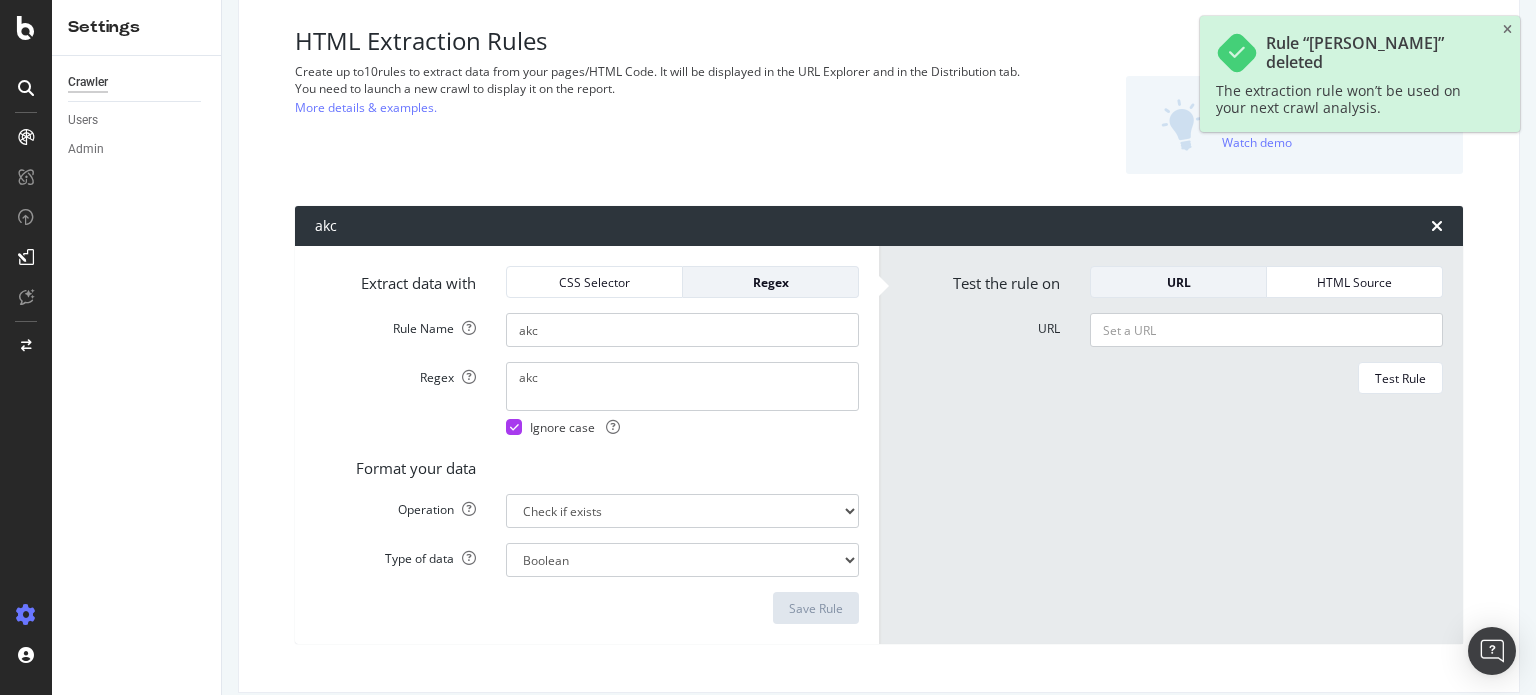 scroll, scrollTop: 145, scrollLeft: 0, axis: vertical 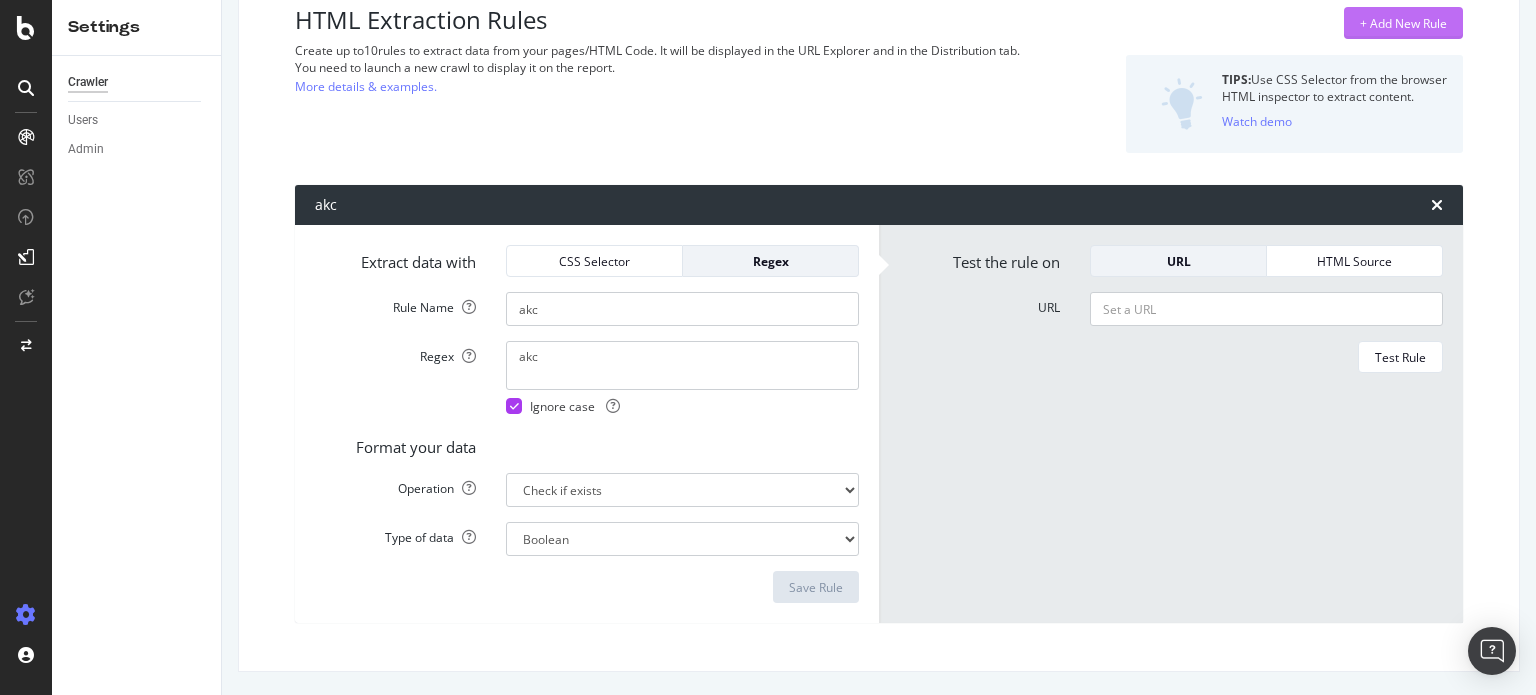 click on "+ Add New Rule" at bounding box center [1403, 23] 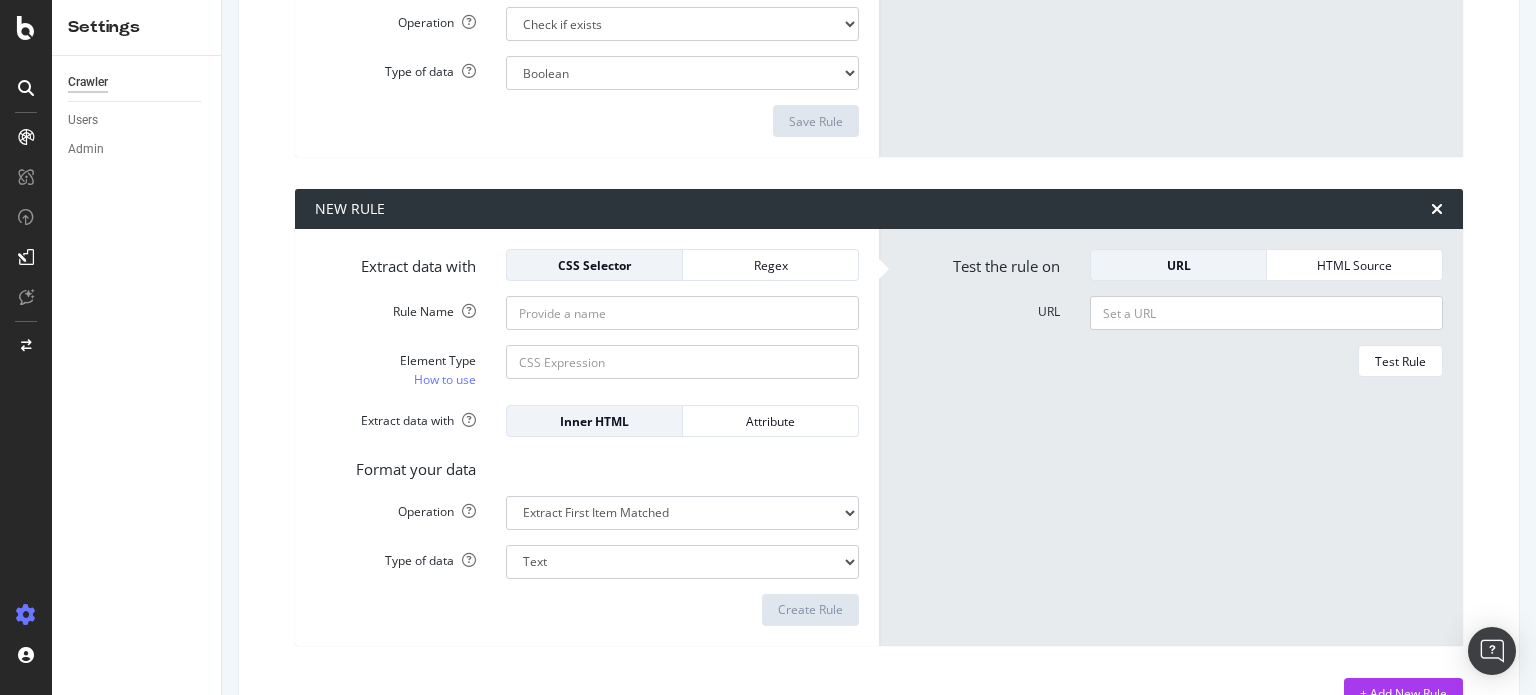 scroll, scrollTop: 656, scrollLeft: 0, axis: vertical 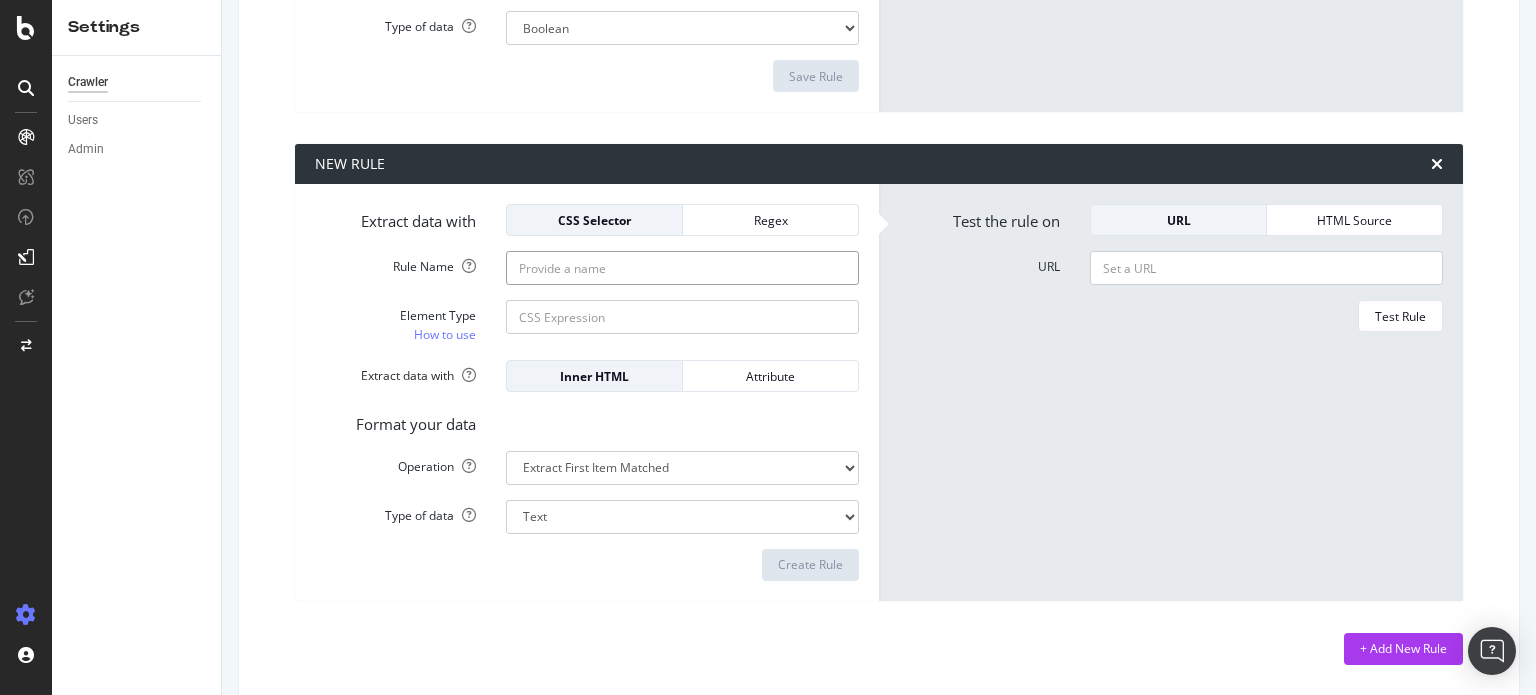click on "Rule Name" at bounding box center [682, -202] 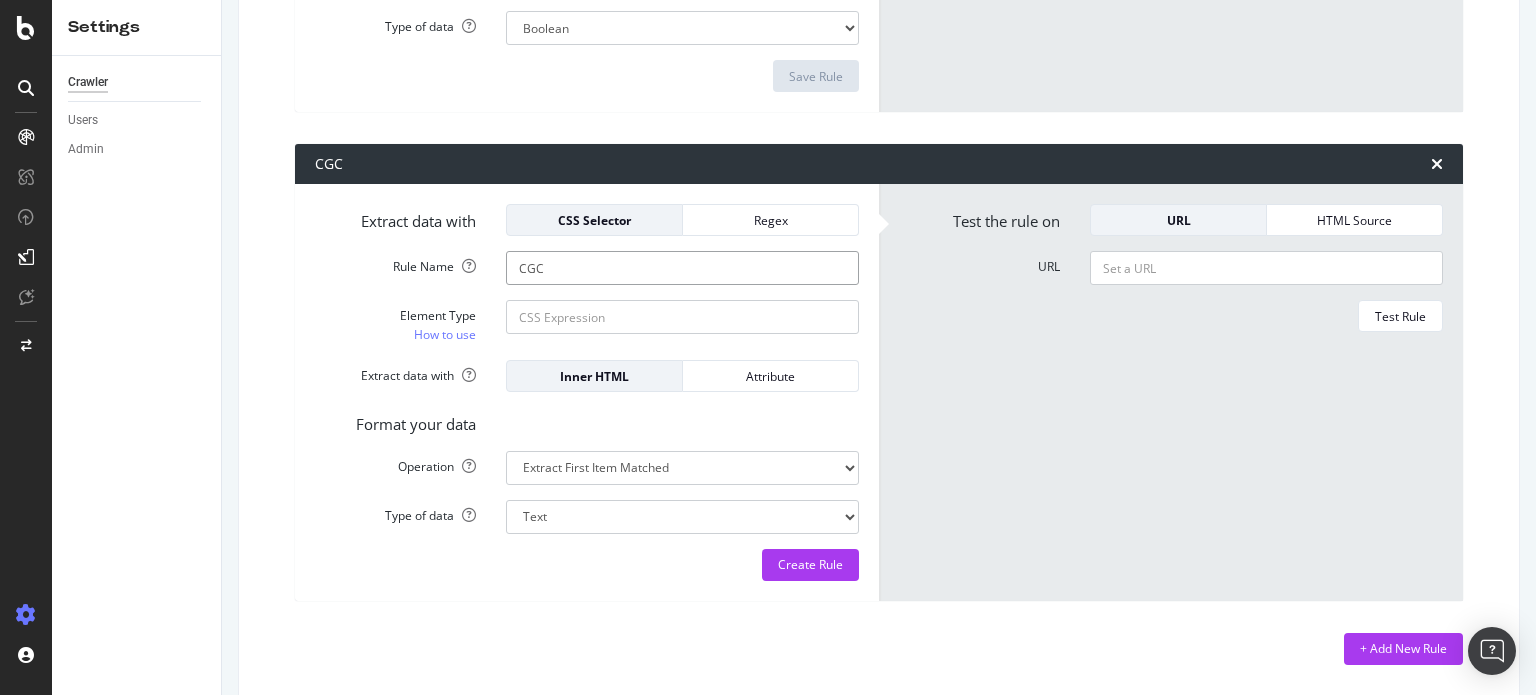 type on "CGC" 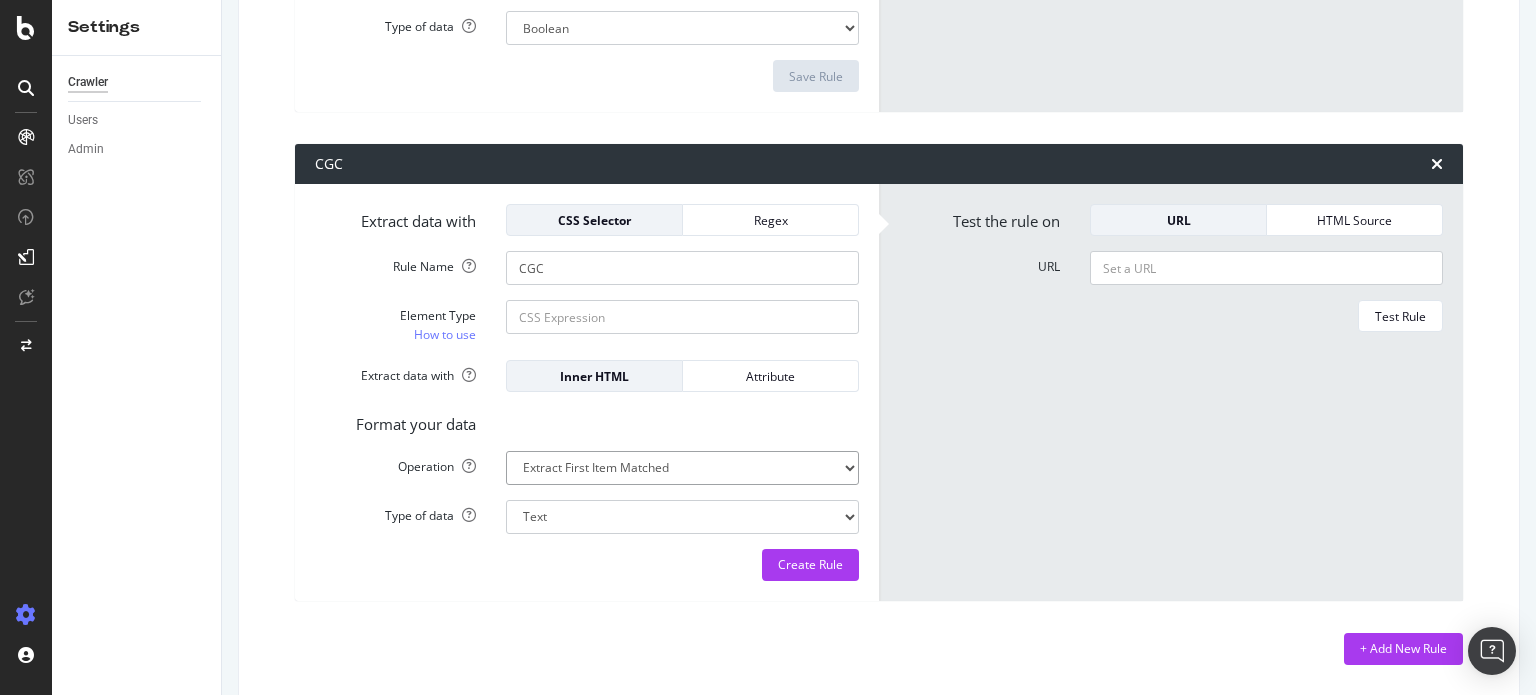 click on "Extract First Item Matched Extract First 3 Items Matched Count Number of Occurences Check if exists Text Length" at bounding box center [682, -21] 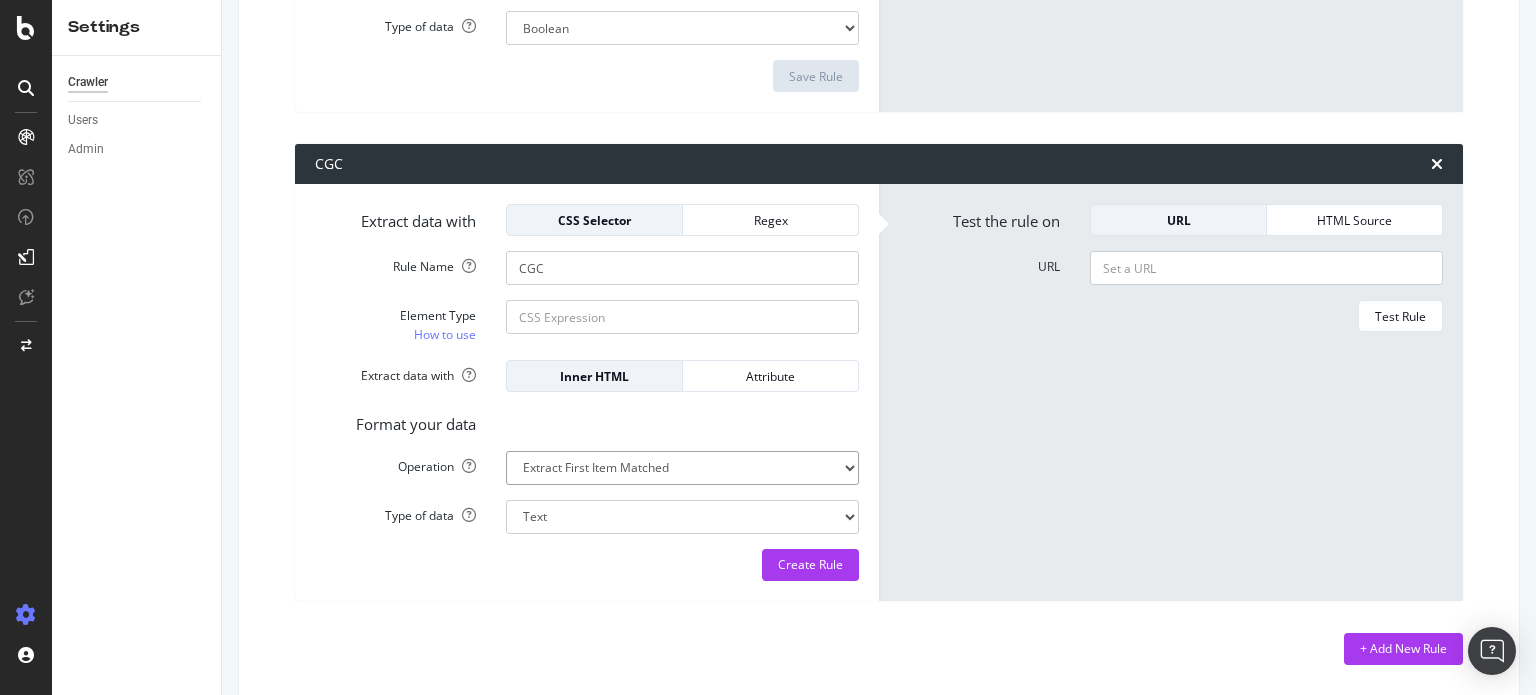 select on "exist" 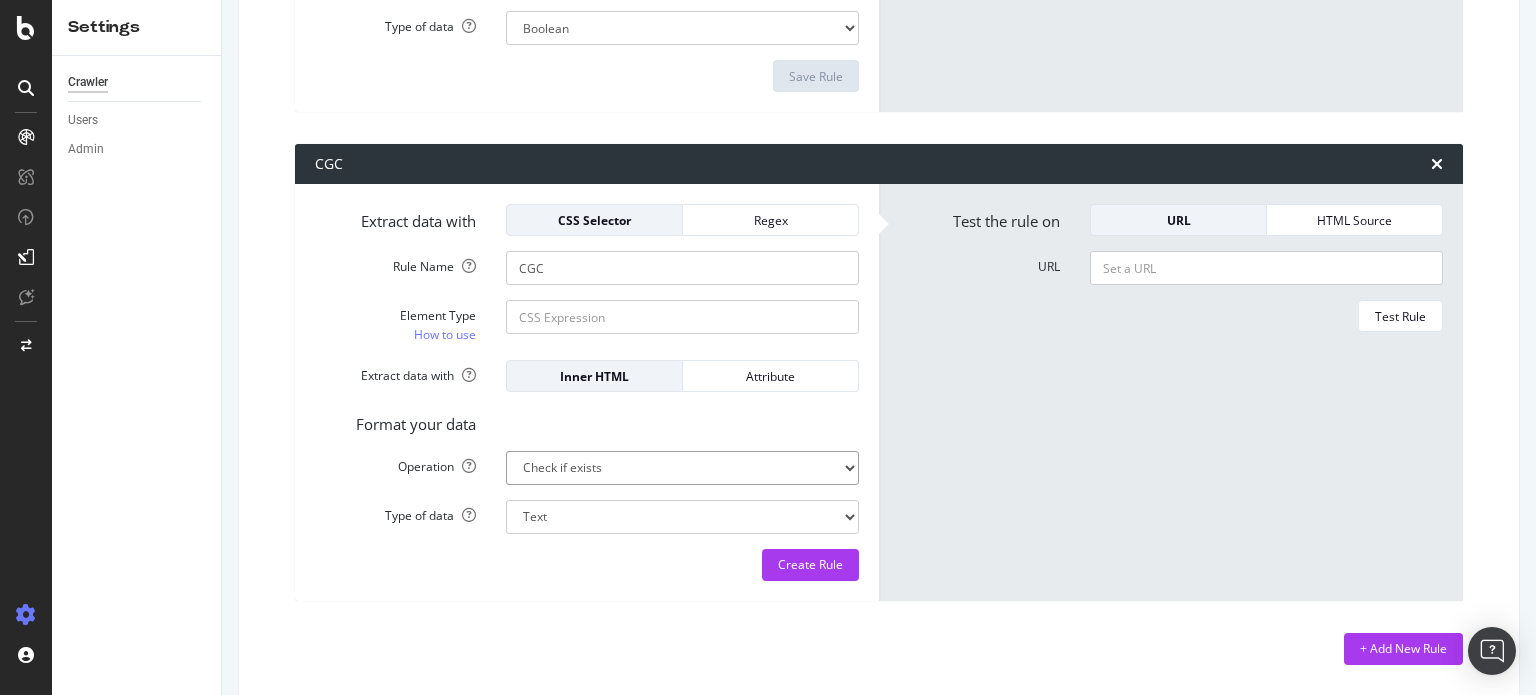 click on "Extract First Item Matched Extract First 3 Items Matched Count Number of Occurences Check if exists Text Length" at bounding box center (682, -21) 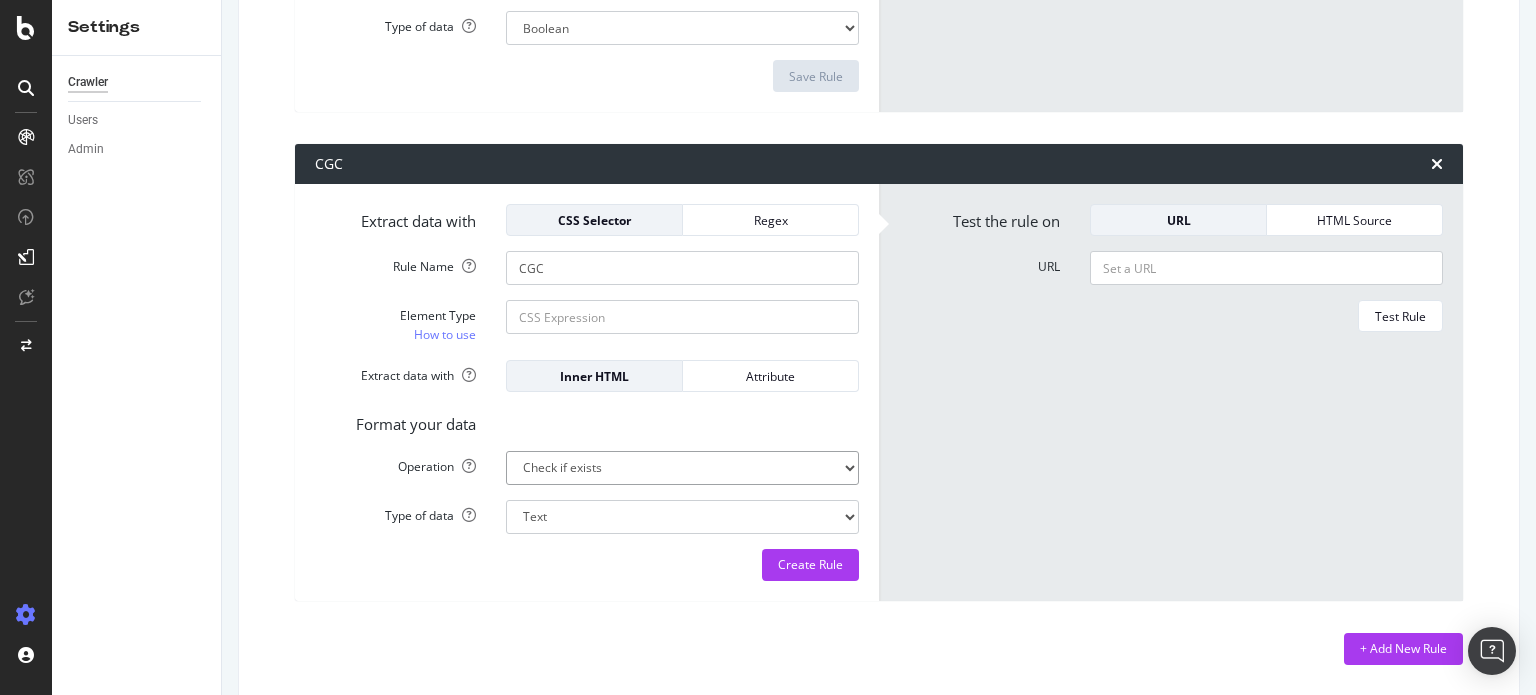 select on "b" 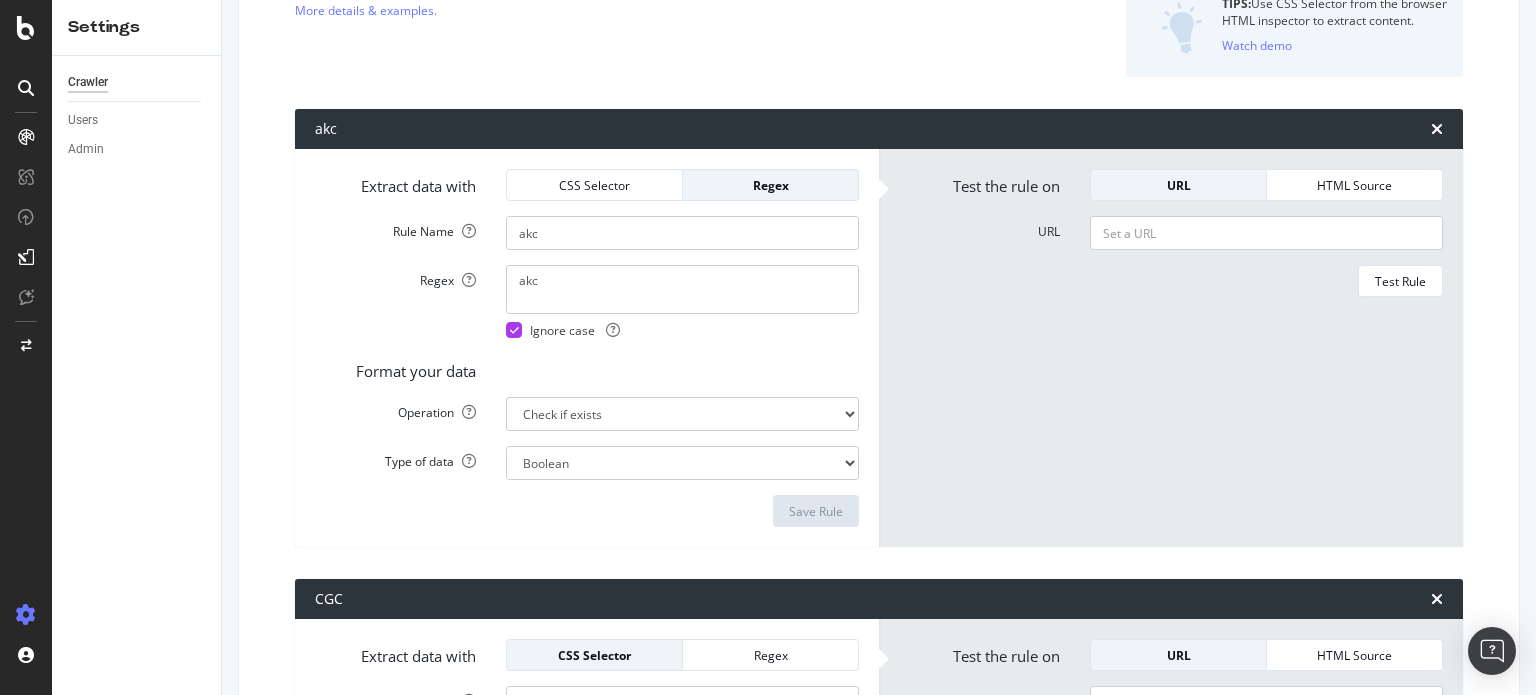 scroll, scrollTop: 393, scrollLeft: 0, axis: vertical 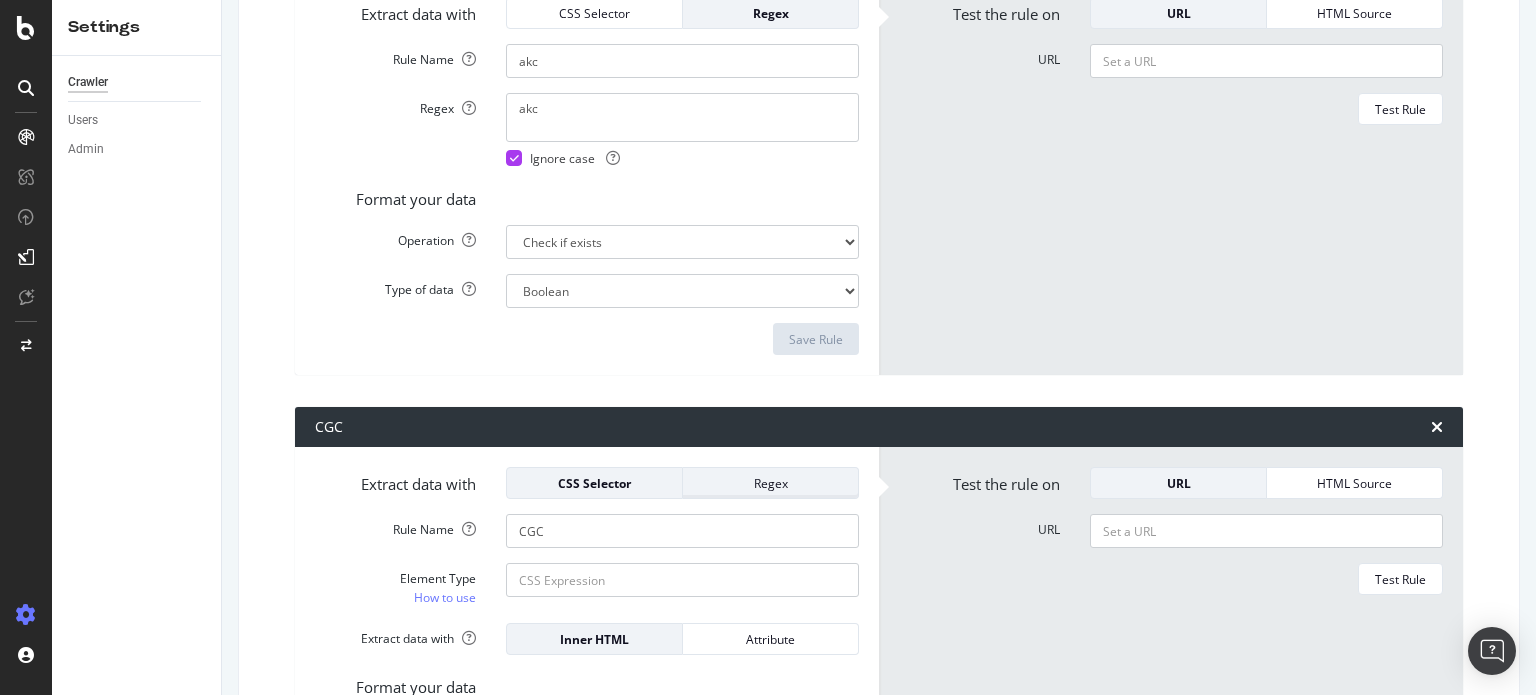 click on "Regex" at bounding box center (770, 483) 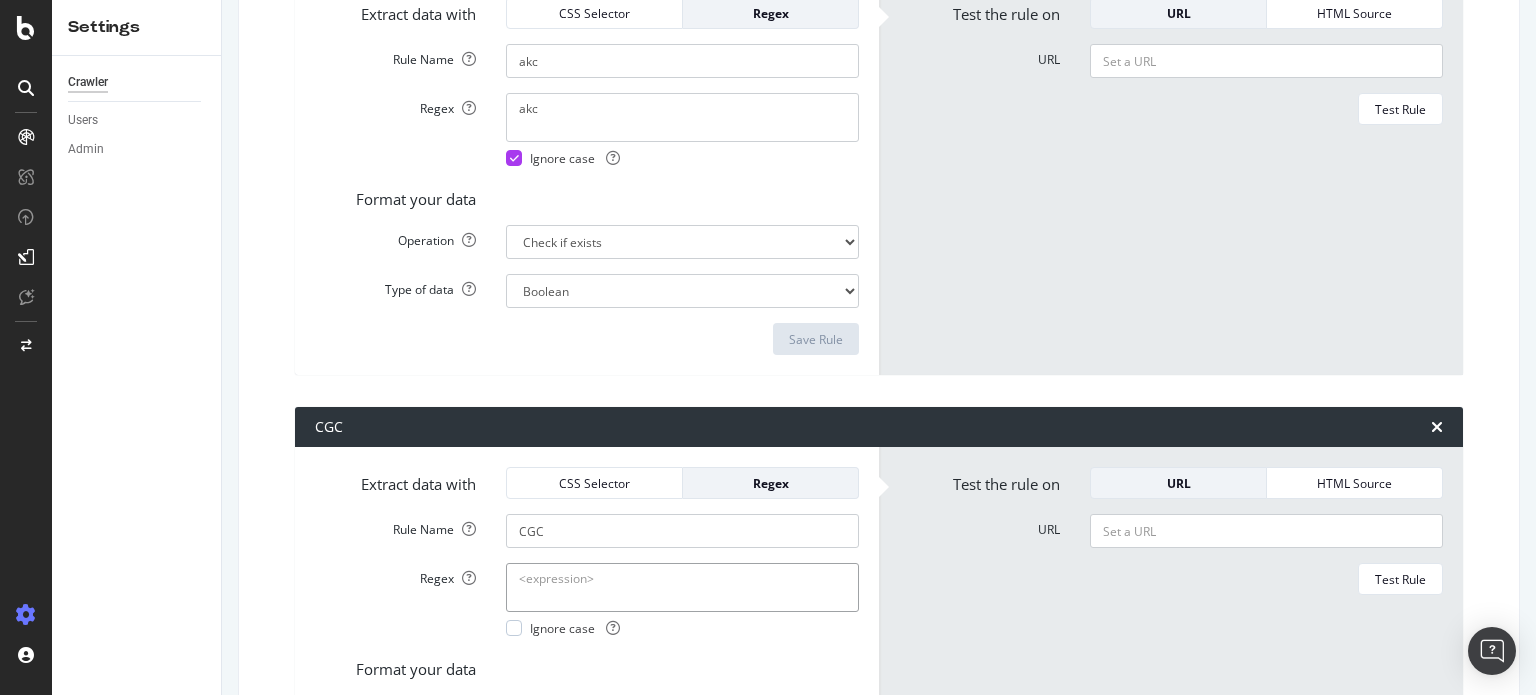 click on "Regex" at bounding box center [682, 117] 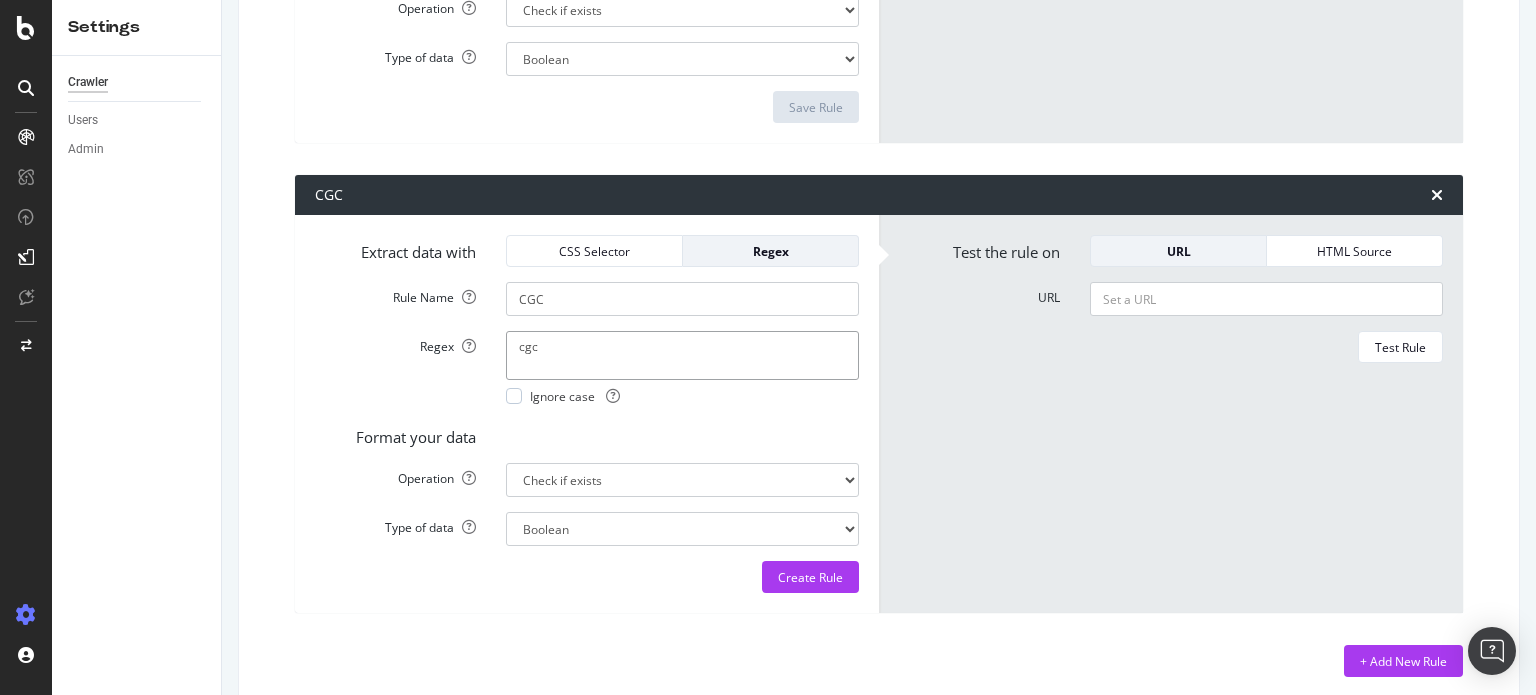 scroll, scrollTop: 628, scrollLeft: 0, axis: vertical 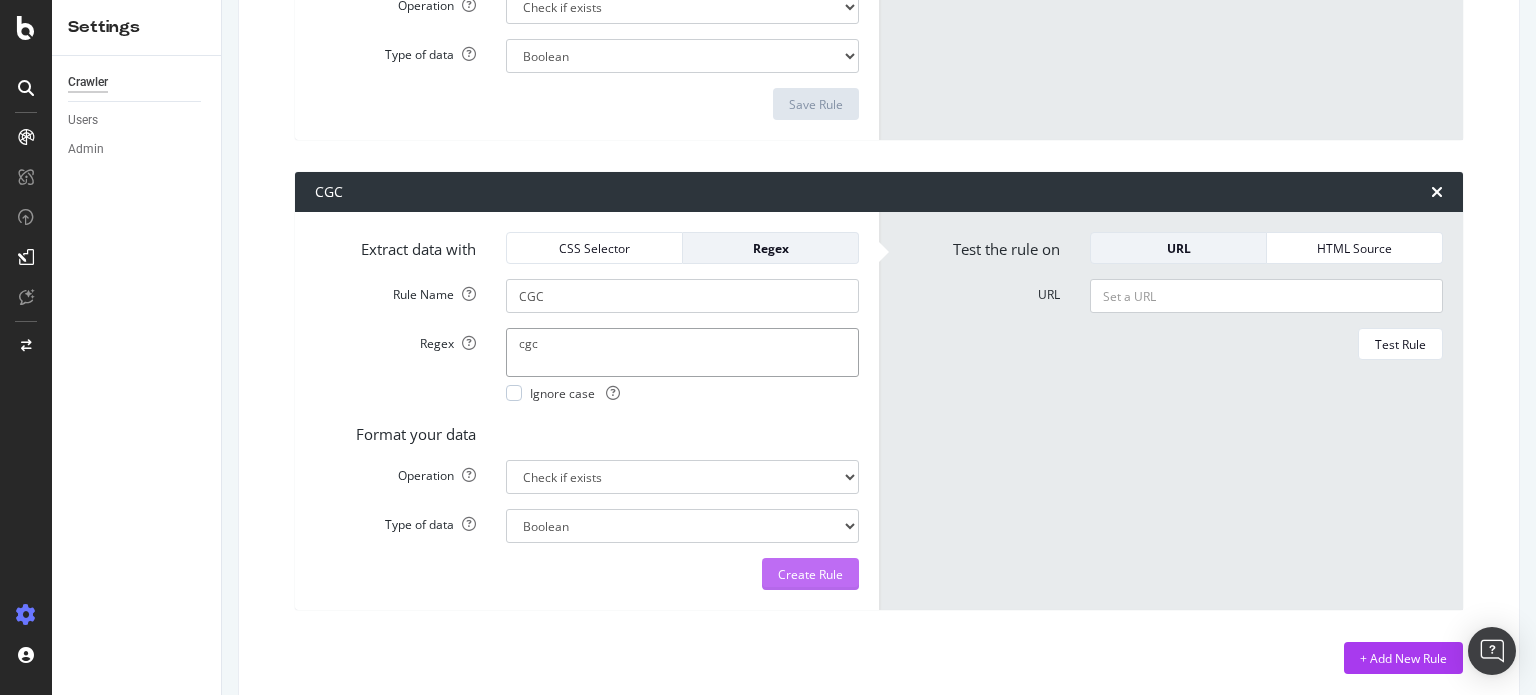 type on "cgc" 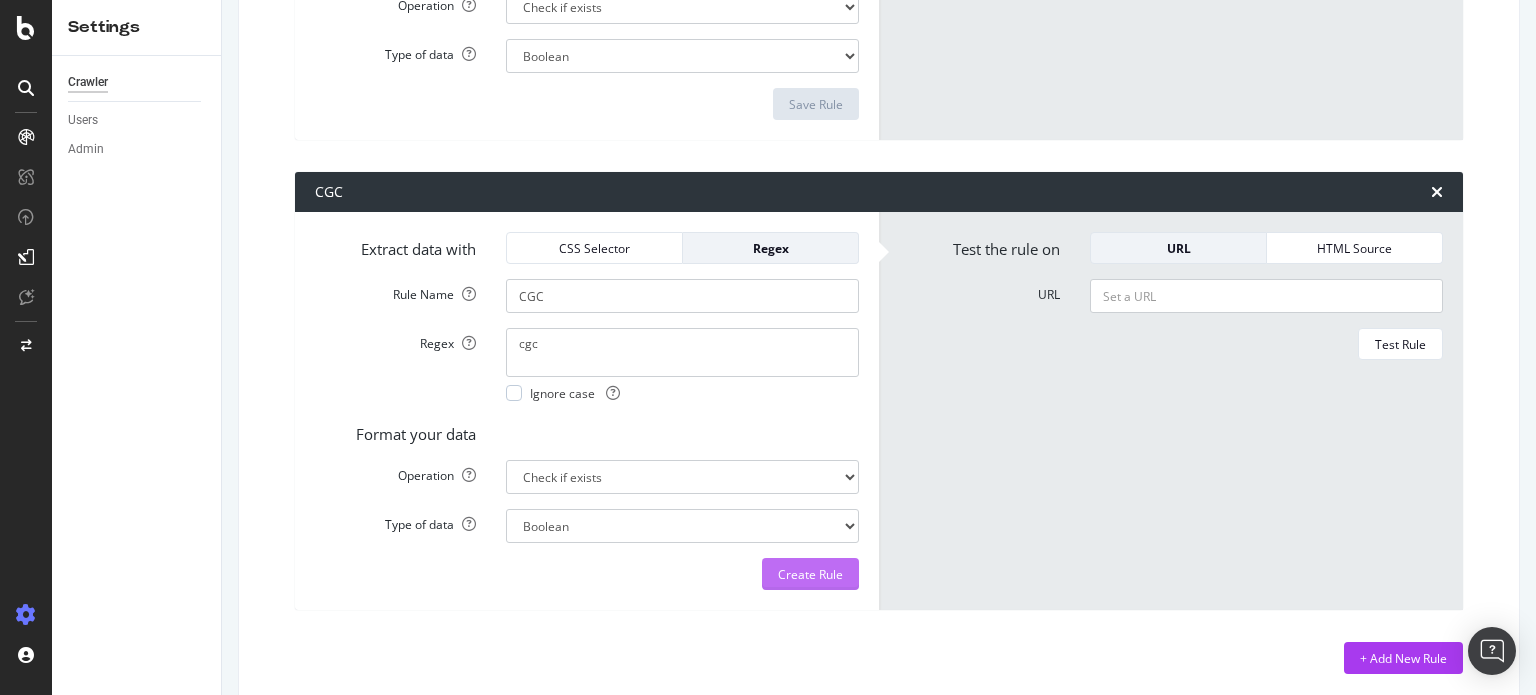 click on "Create Rule" at bounding box center [810, 574] 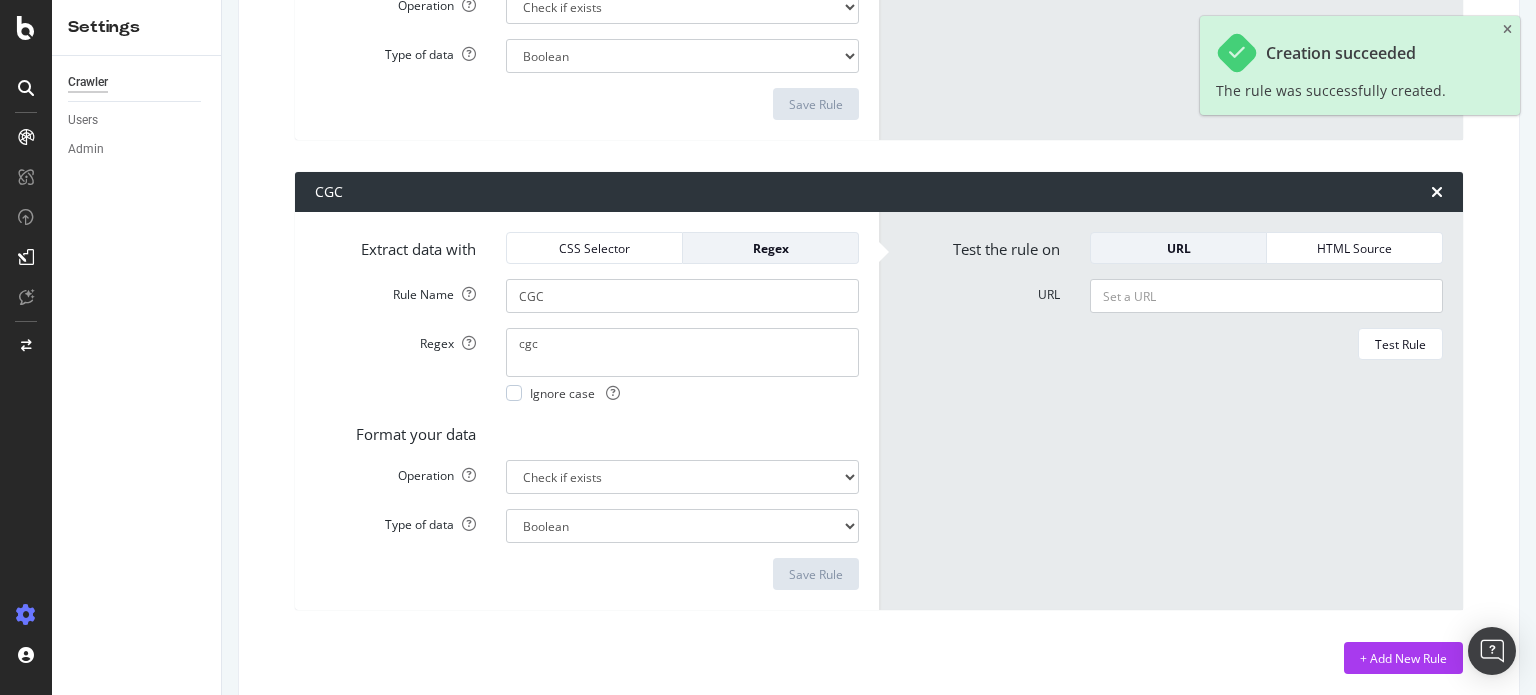 scroll, scrollTop: 678, scrollLeft: 0, axis: vertical 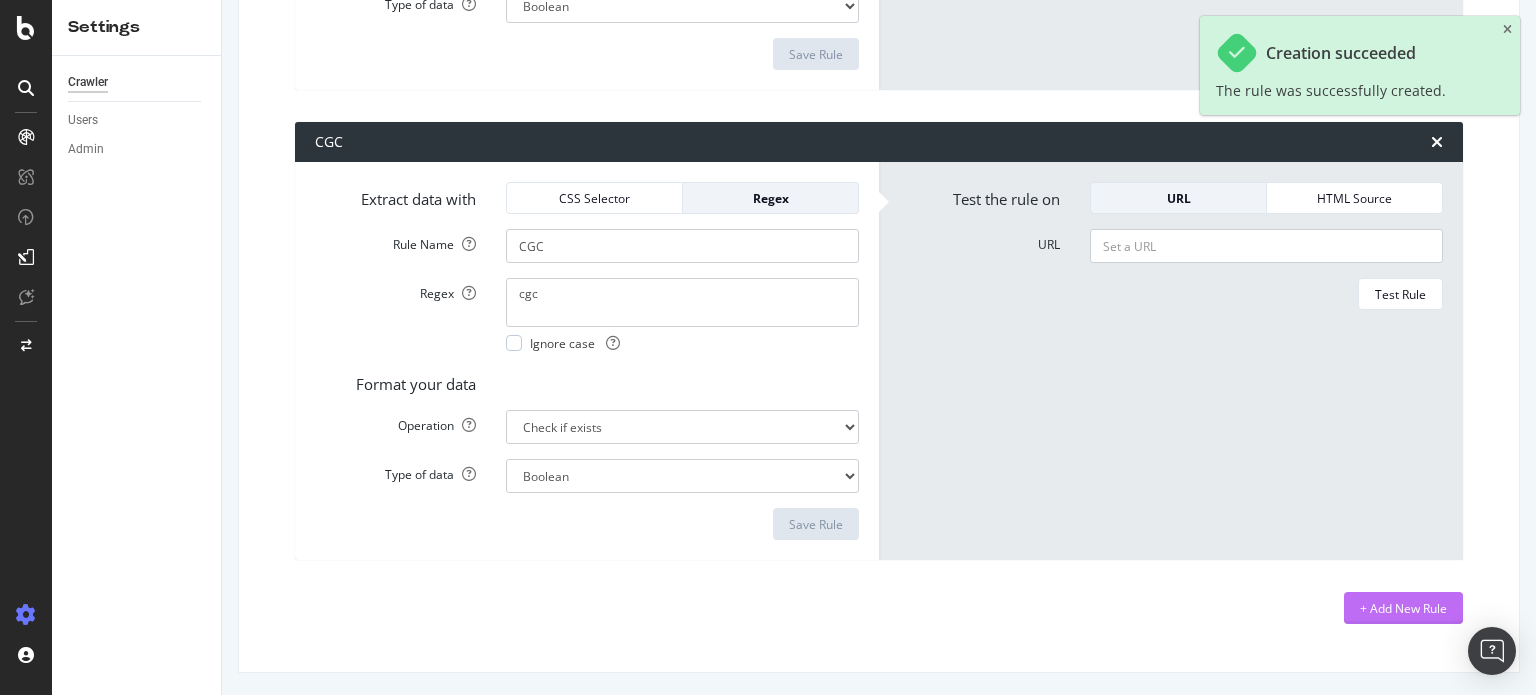 click on "+ Add New Rule" at bounding box center (1403, 608) 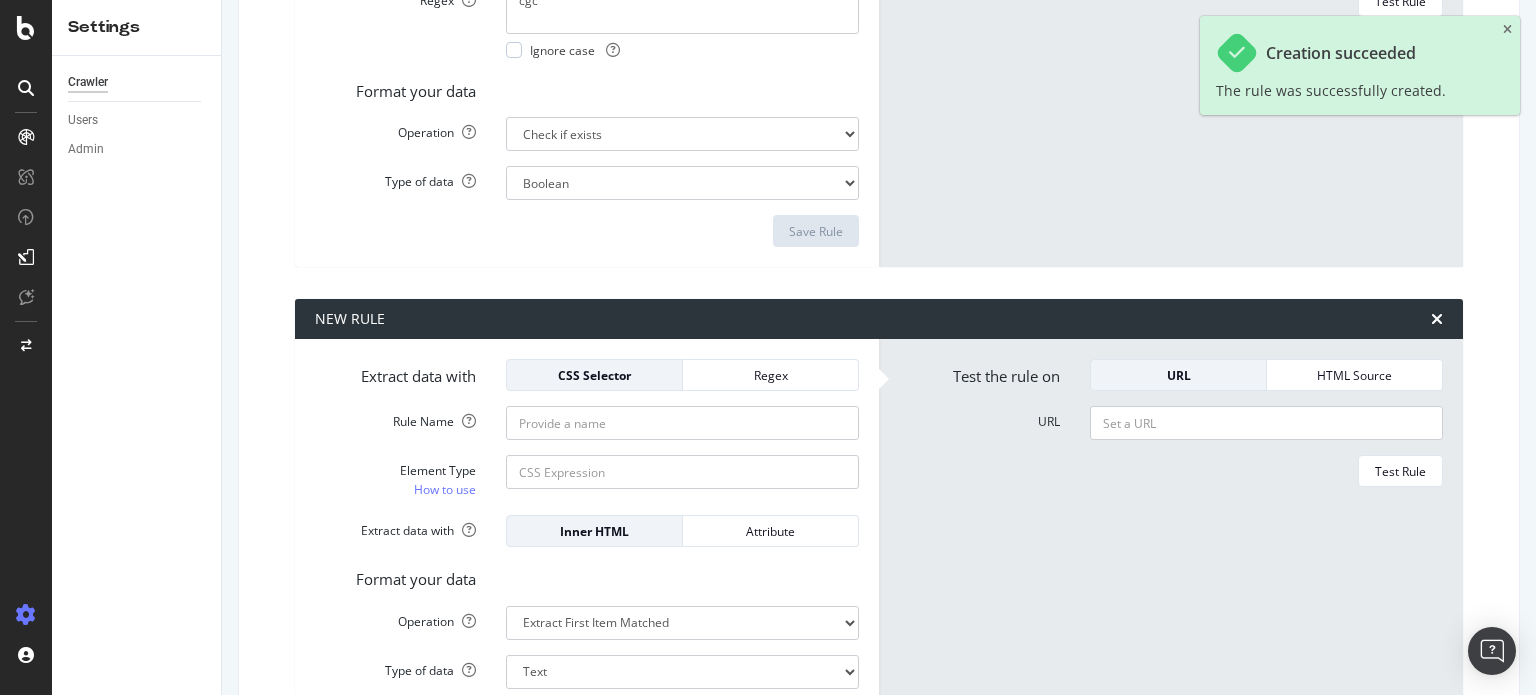 scroll, scrollTop: 1126, scrollLeft: 0, axis: vertical 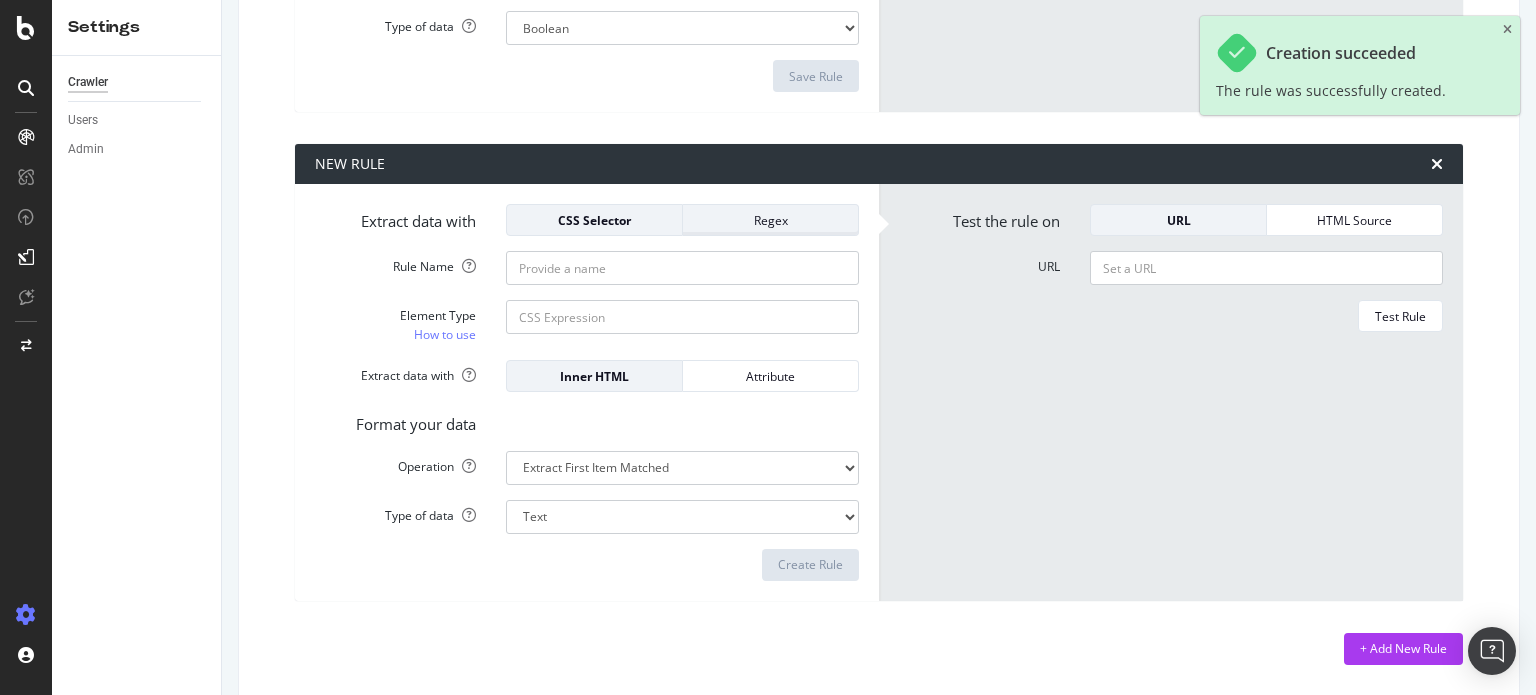 click on "Regex" at bounding box center (770, 220) 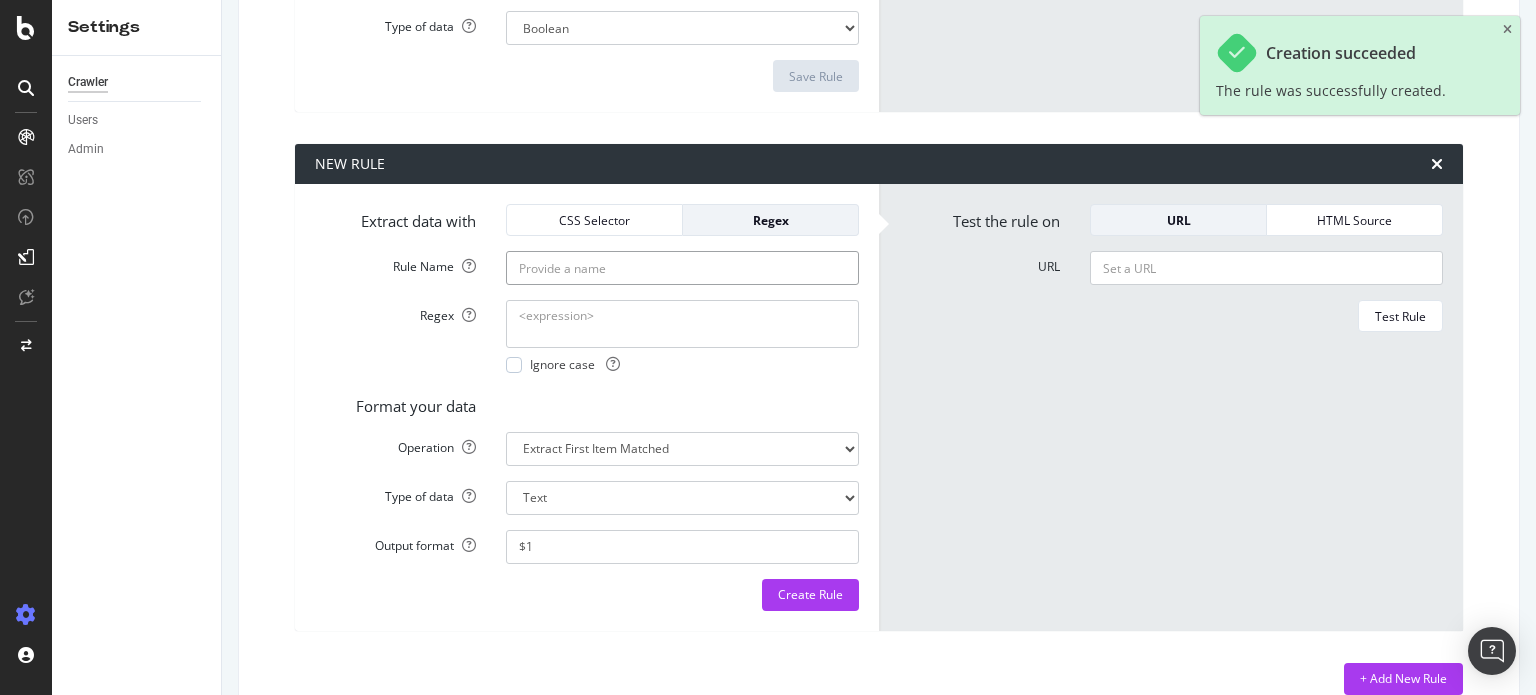 click on "Rule Name" at bounding box center [682, -672] 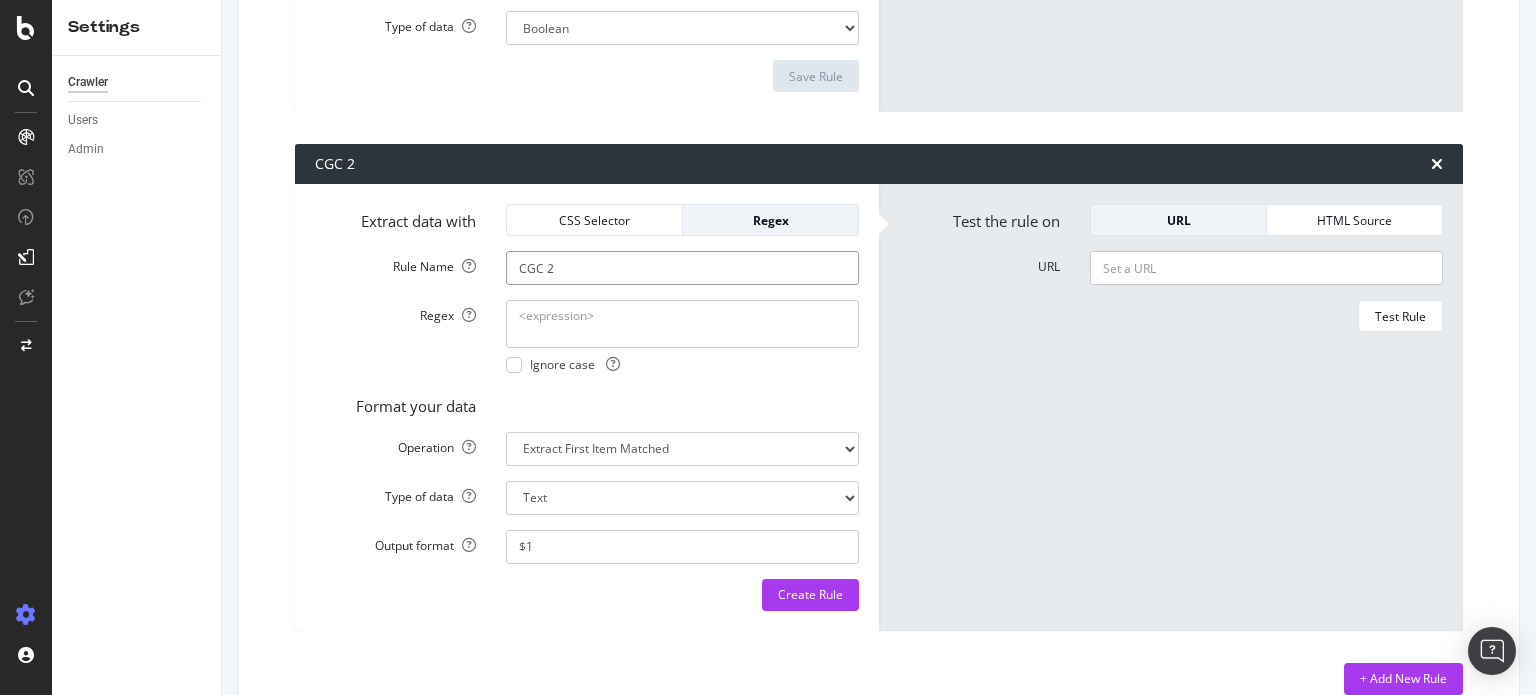 type on "CGC 2" 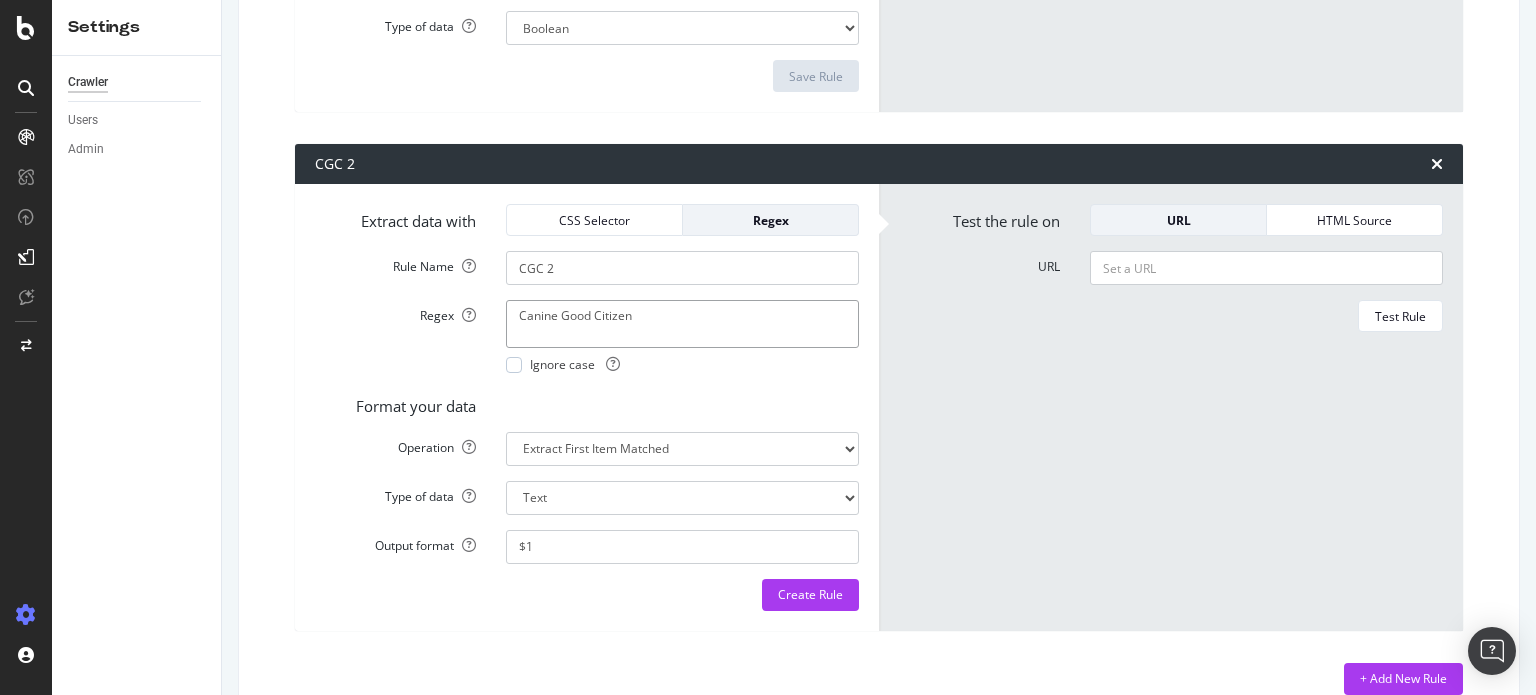 type on "Canine Good Citizen" 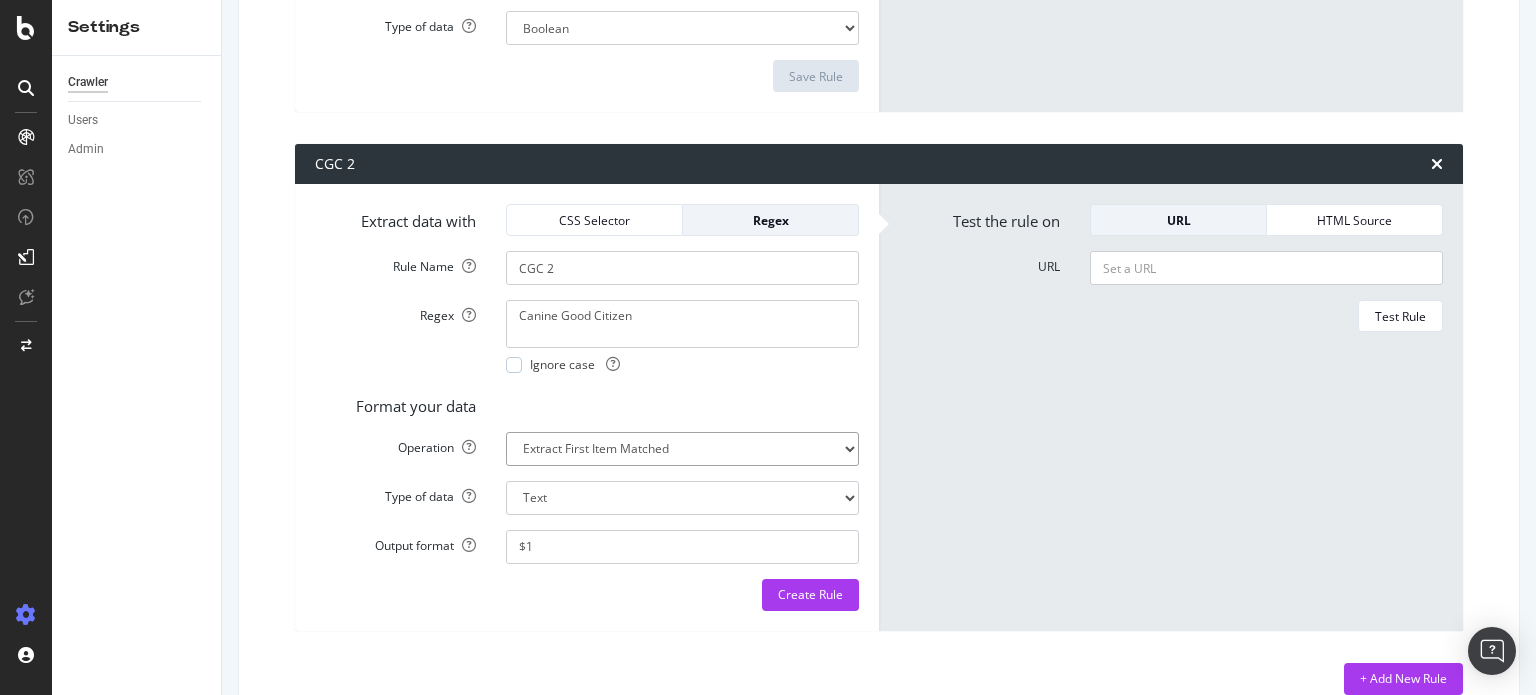 click on "Extract First Item Matched Extract First 3 Items Matched Count Number of Occurences Check if exists Text Length" at bounding box center (682, -491) 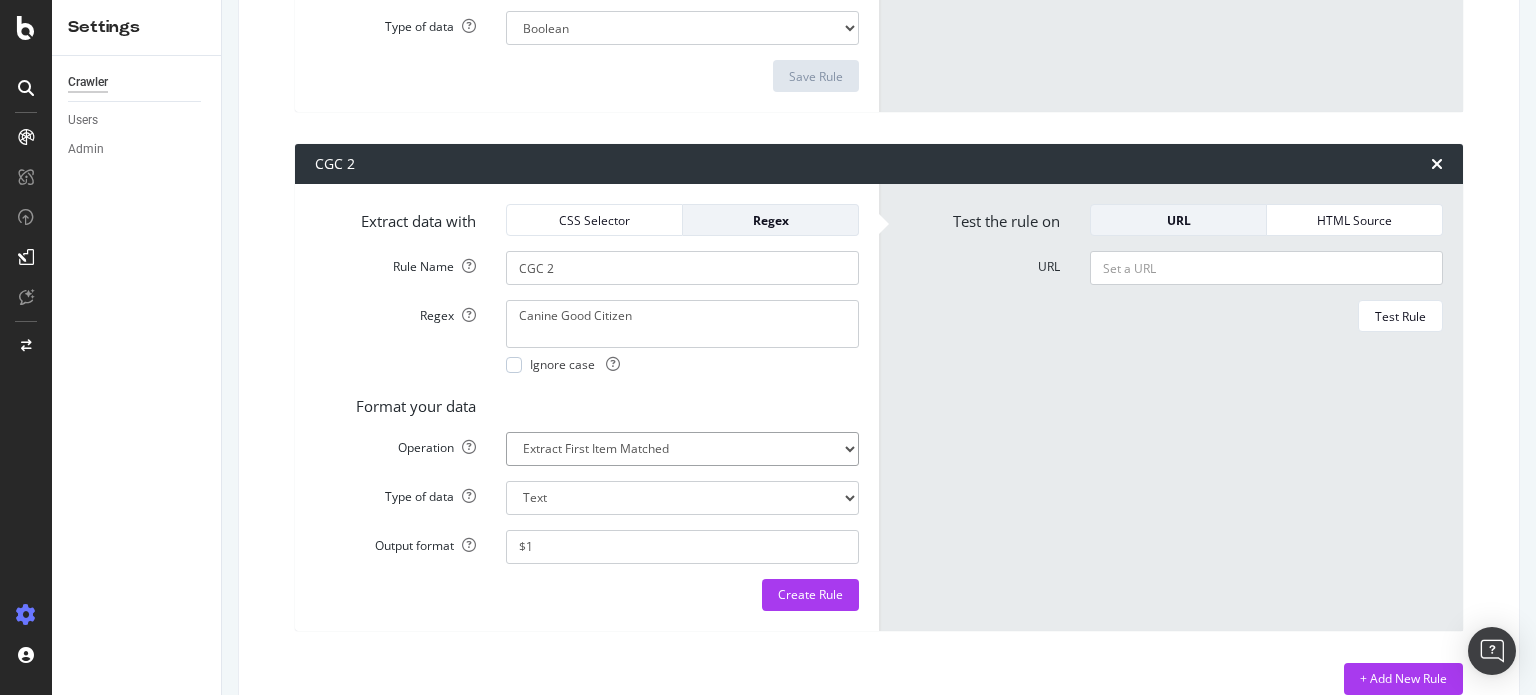 select on "exist" 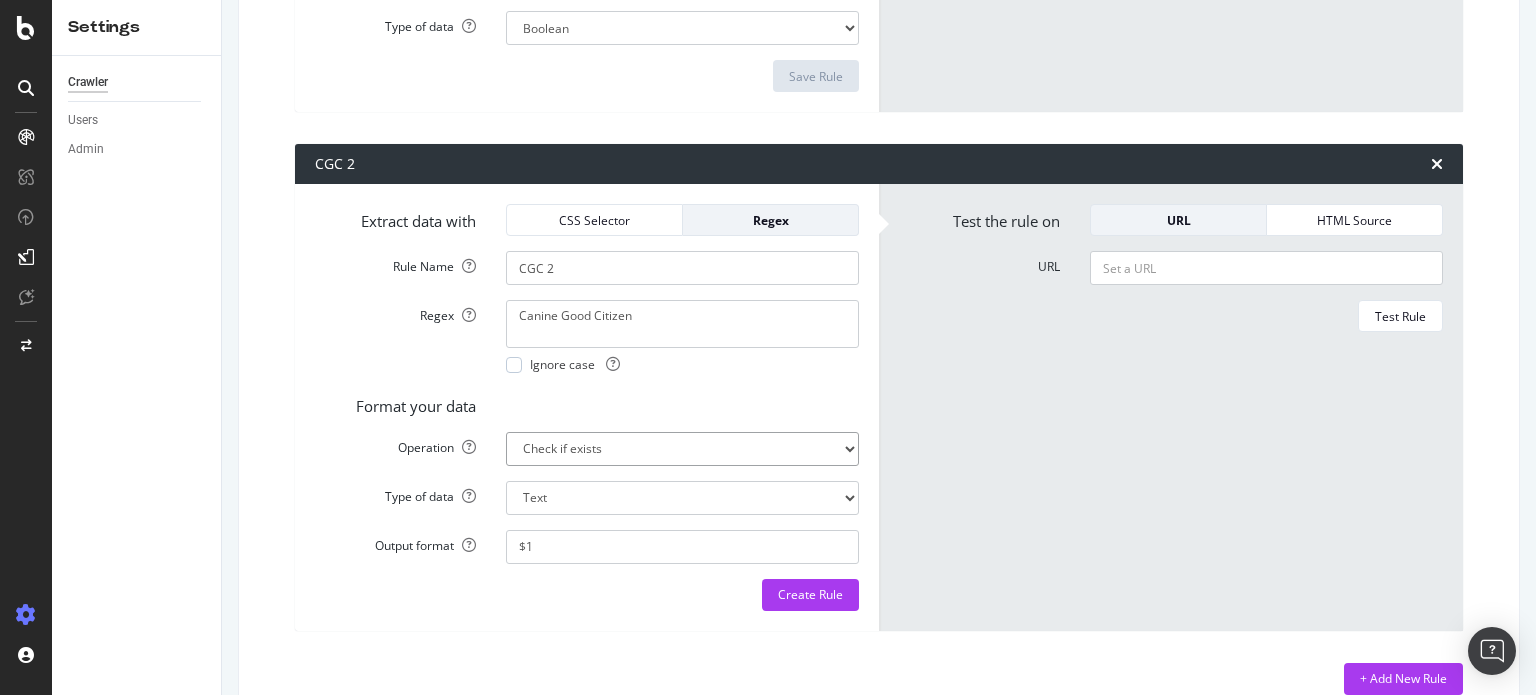 click on "Extract First Item Matched Extract First 3 Items Matched Count Number of Occurences Check if exists Text Length" at bounding box center (682, -491) 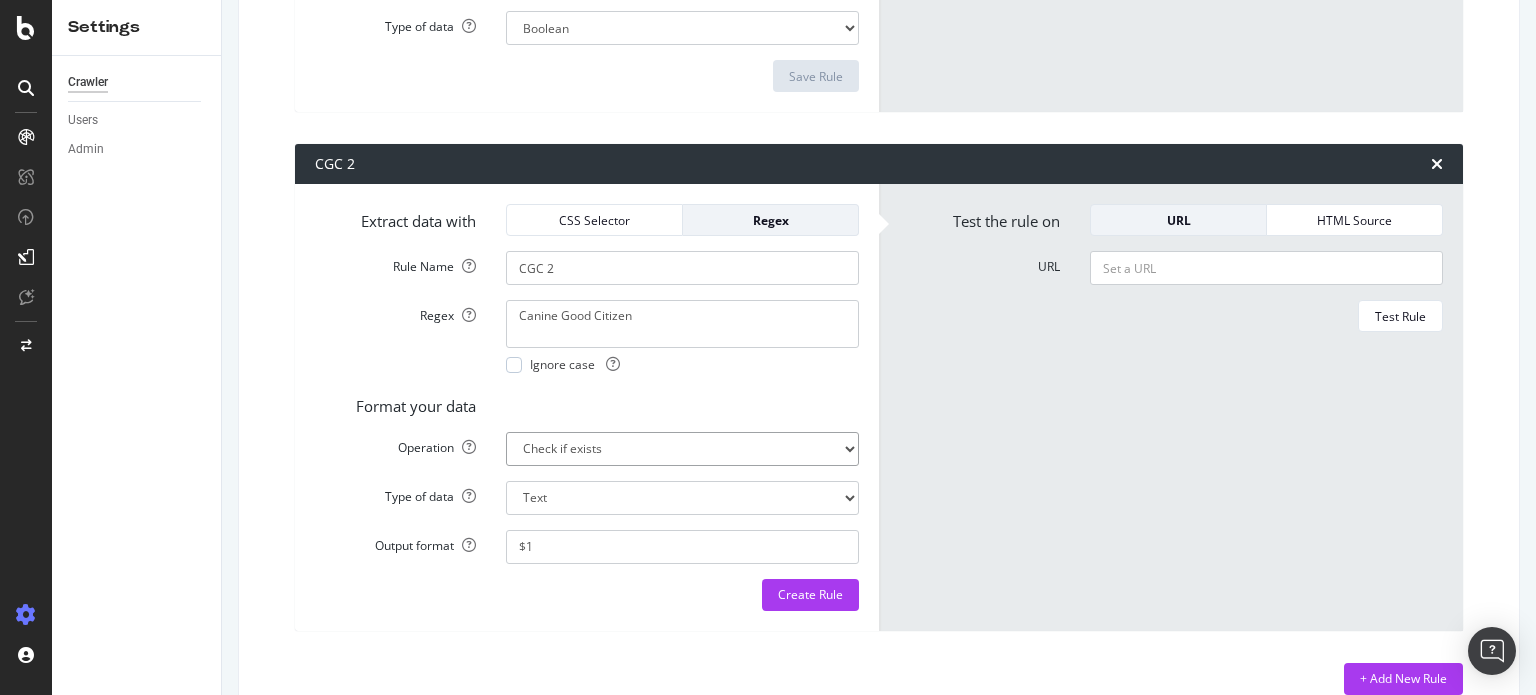 select on "b" 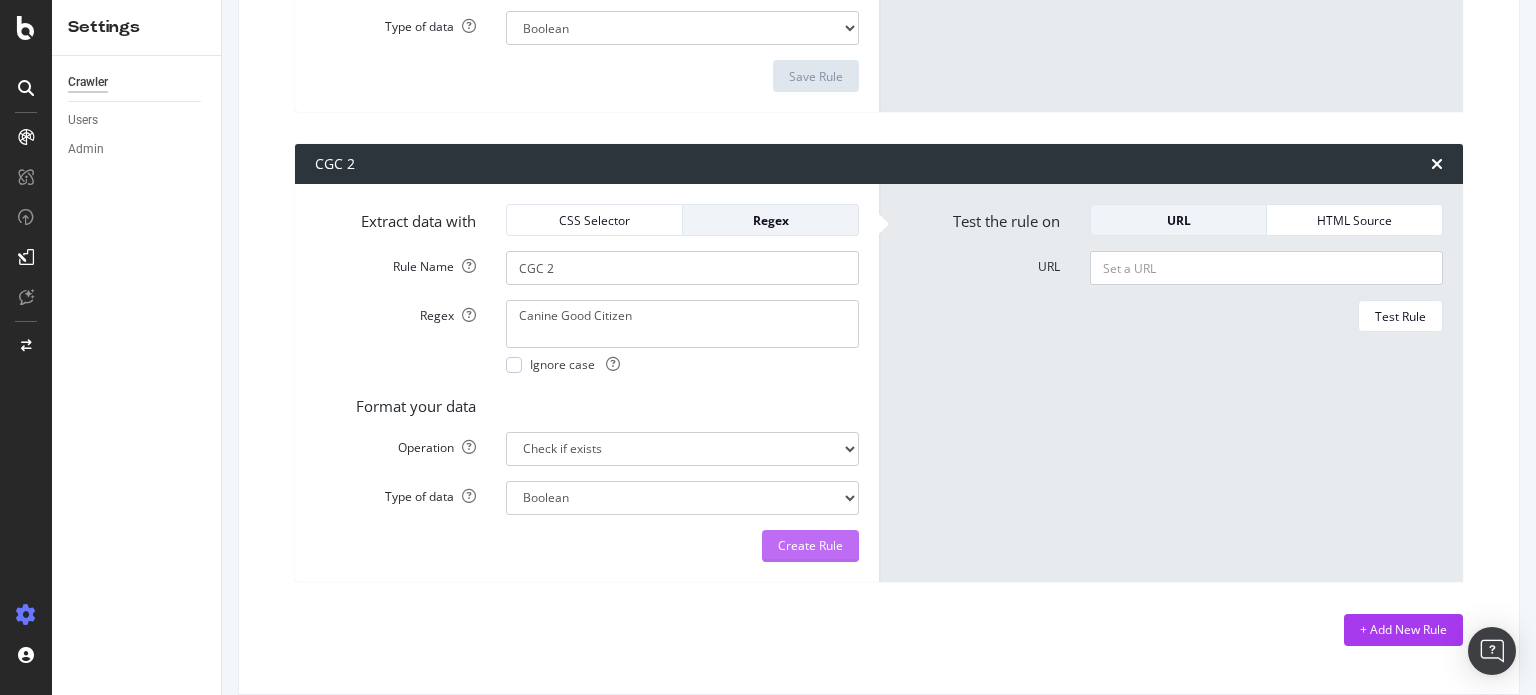 click on "Create Rule" at bounding box center (810, 545) 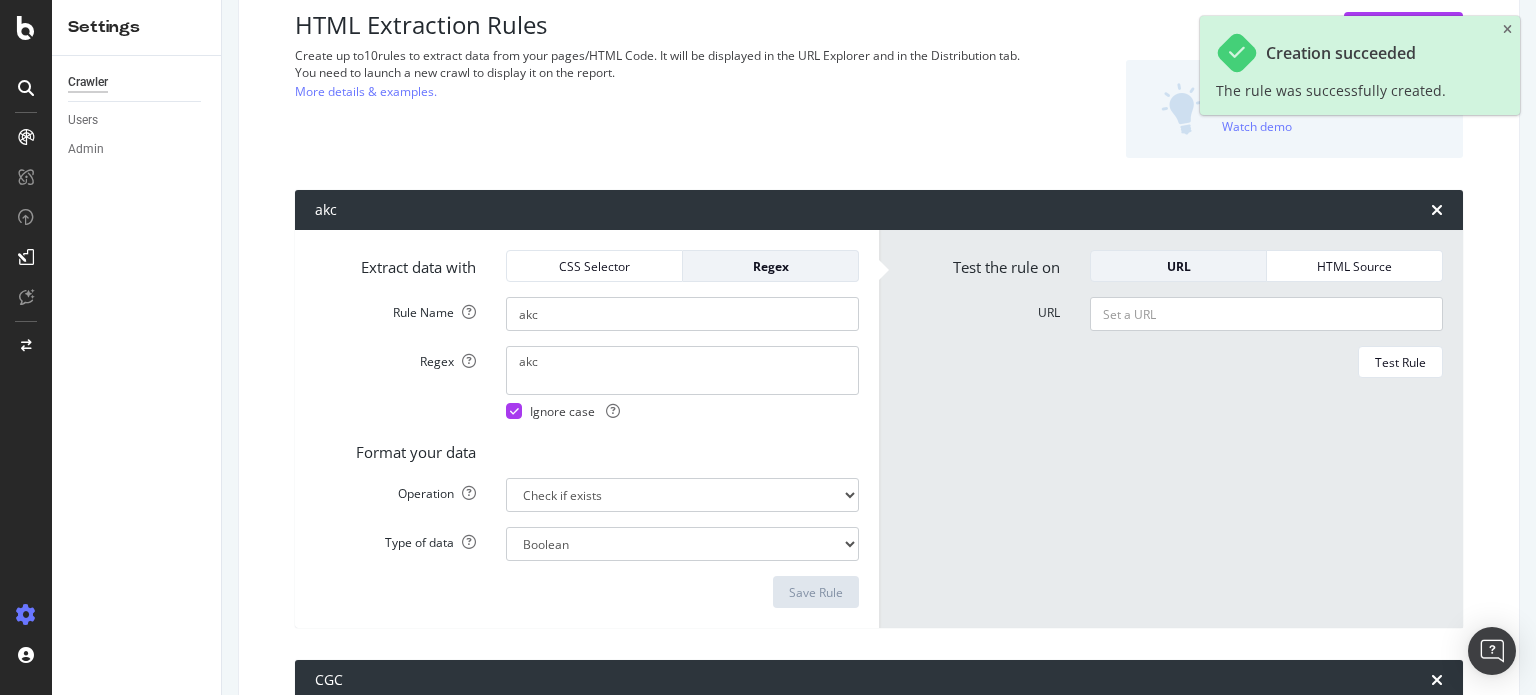 scroll, scrollTop: 0, scrollLeft: 0, axis: both 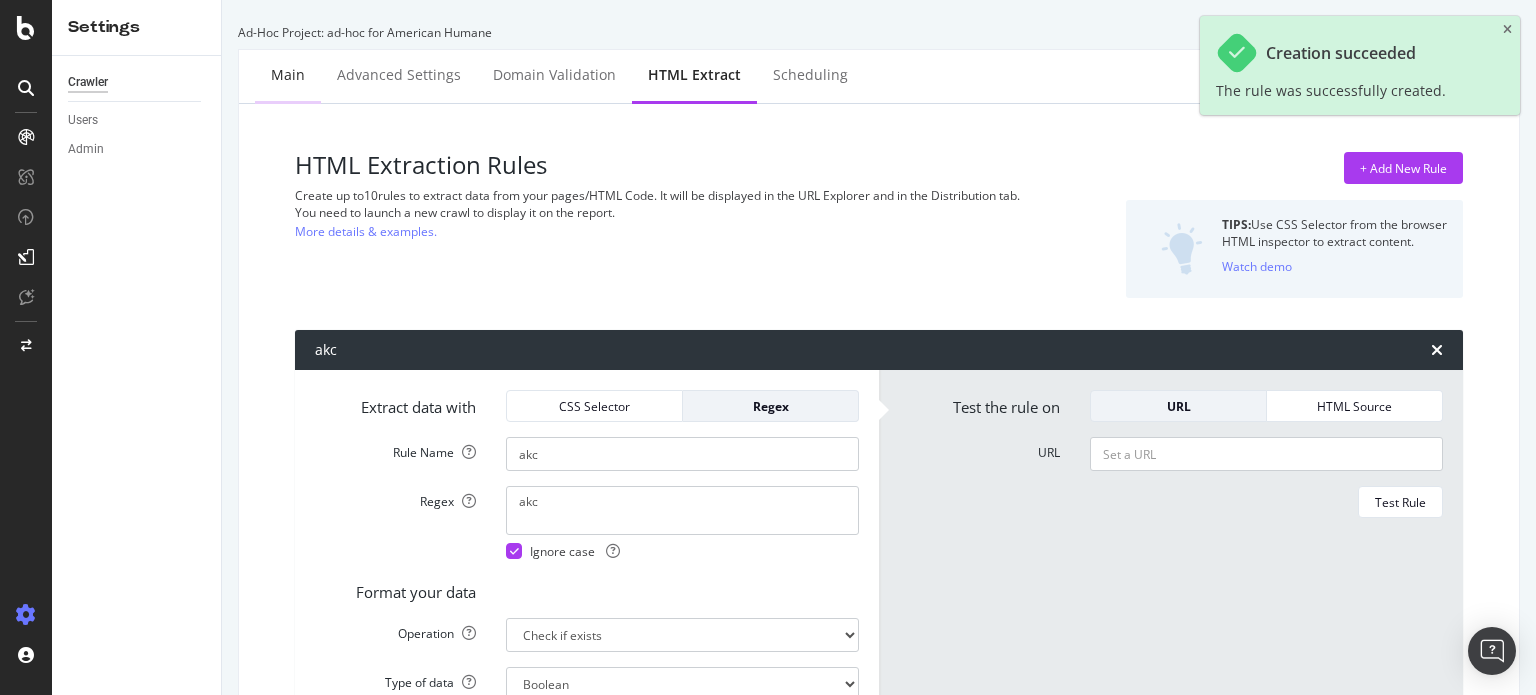 click on "Main" at bounding box center [288, 76] 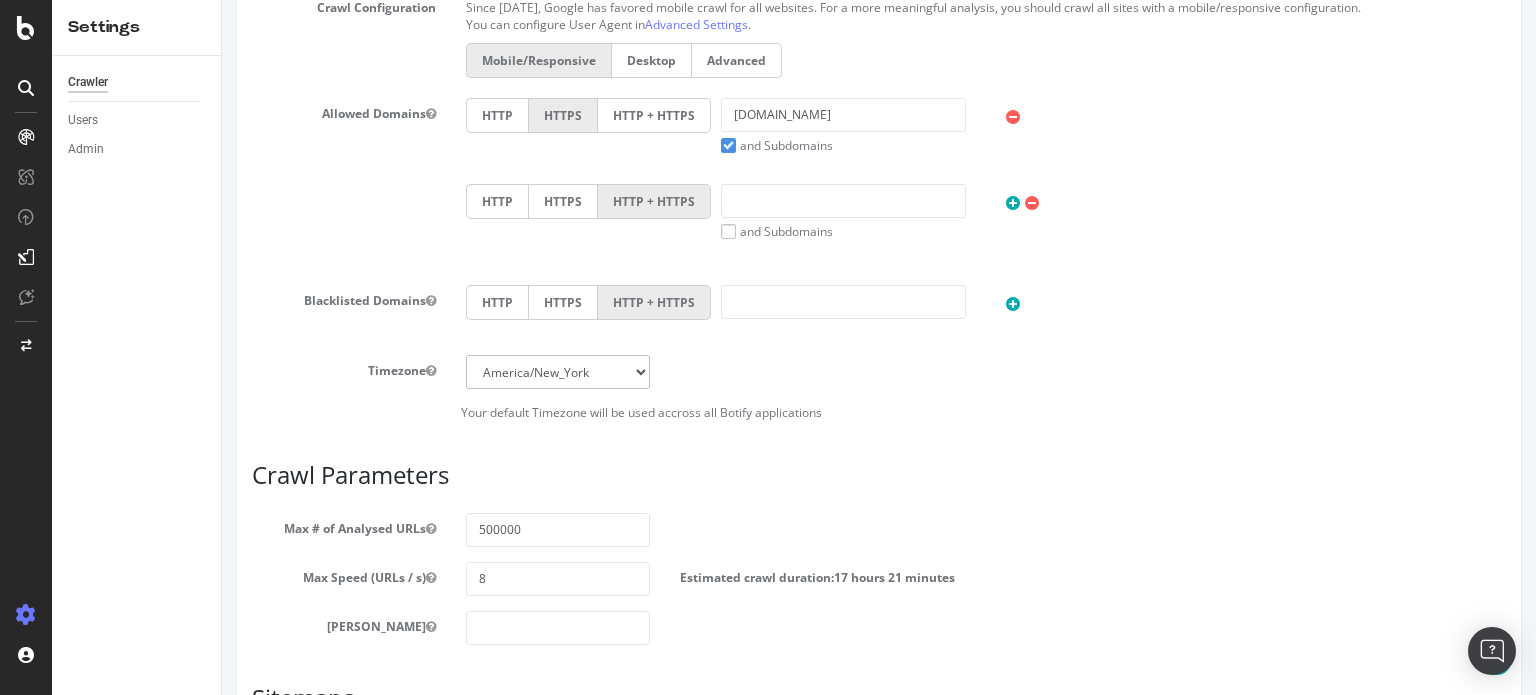 scroll, scrollTop: 990, scrollLeft: 0, axis: vertical 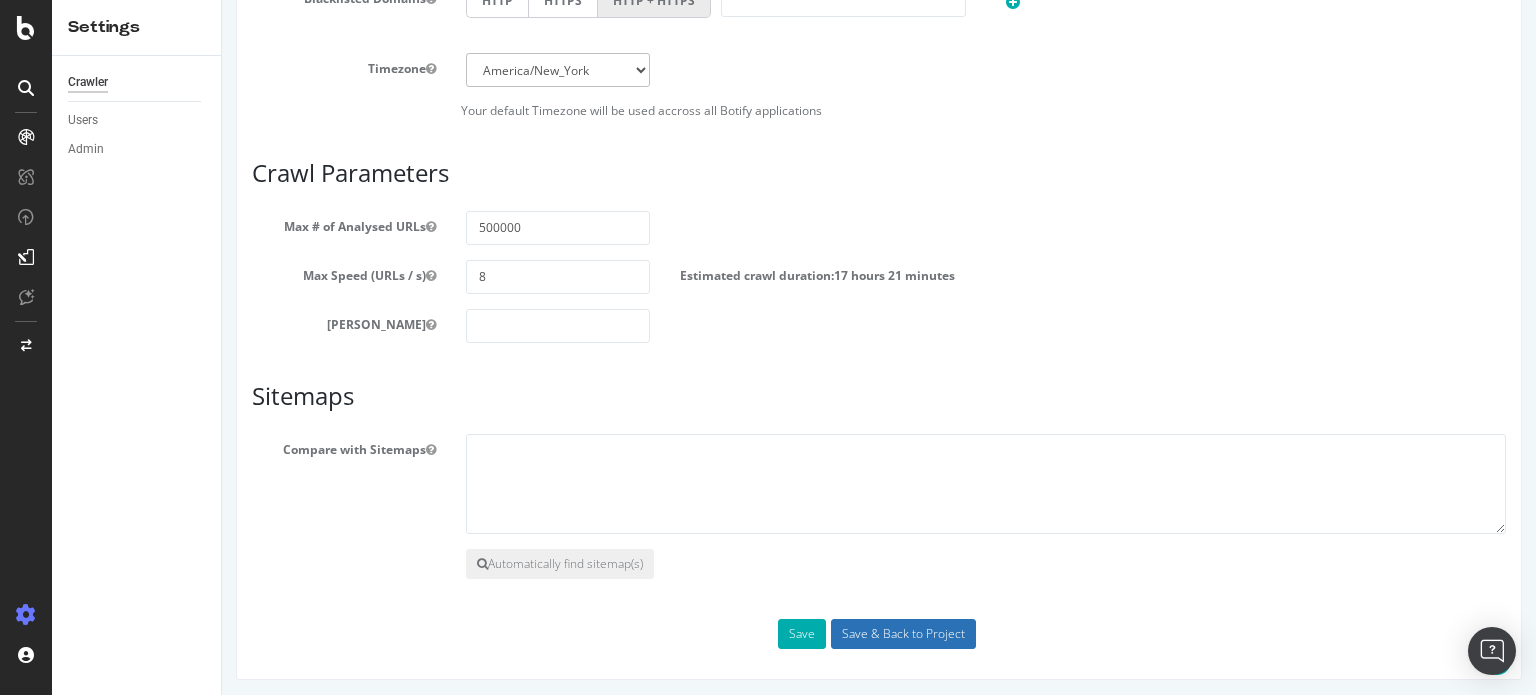 click on "Save & Back to Project" at bounding box center (903, 634) 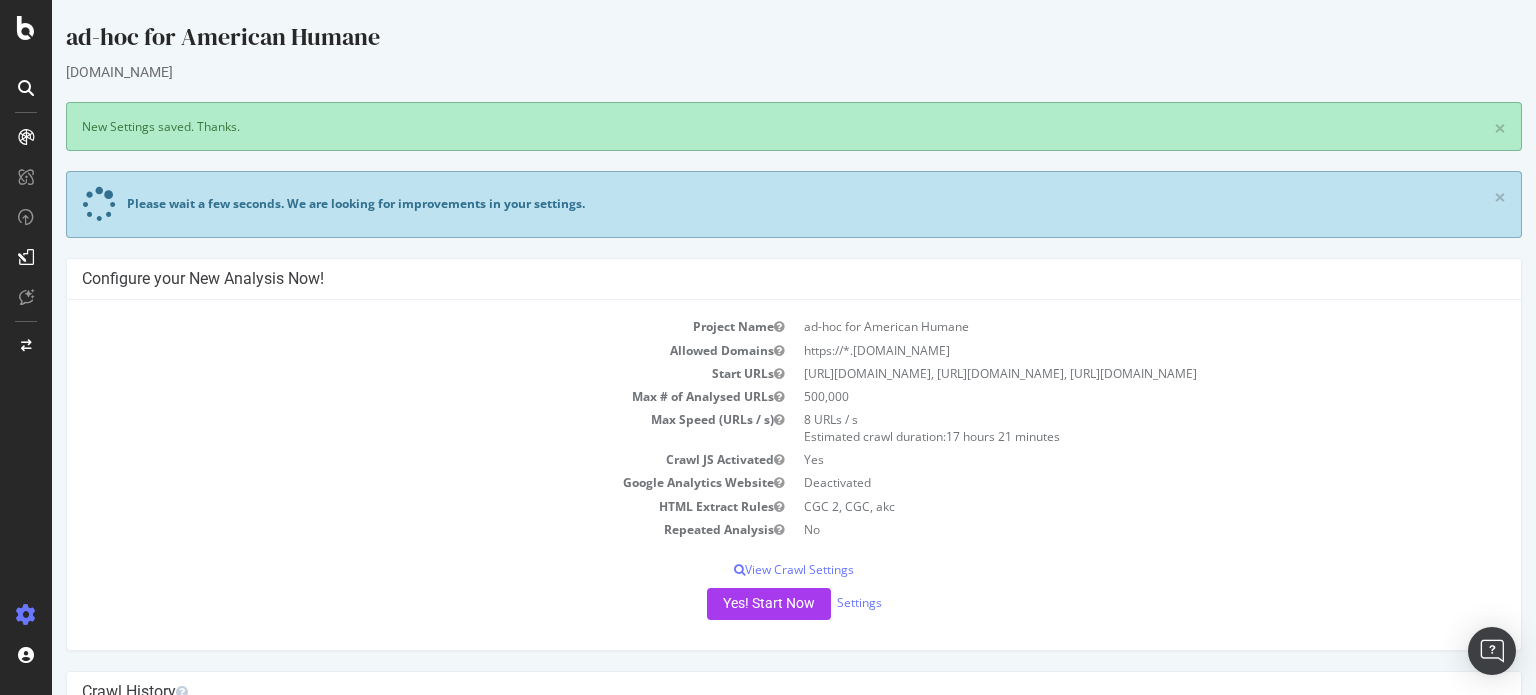 scroll, scrollTop: 0, scrollLeft: 0, axis: both 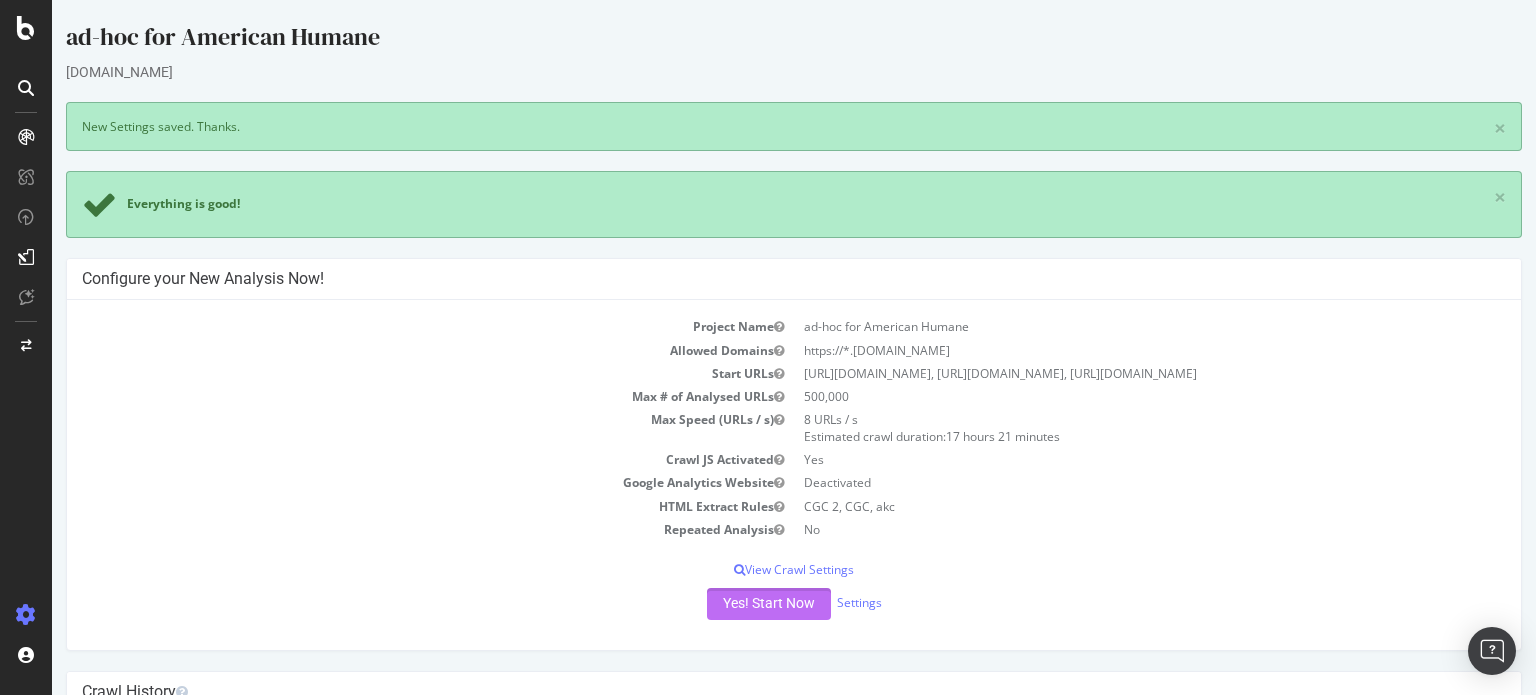 click on "Yes! Start Now" at bounding box center [769, 604] 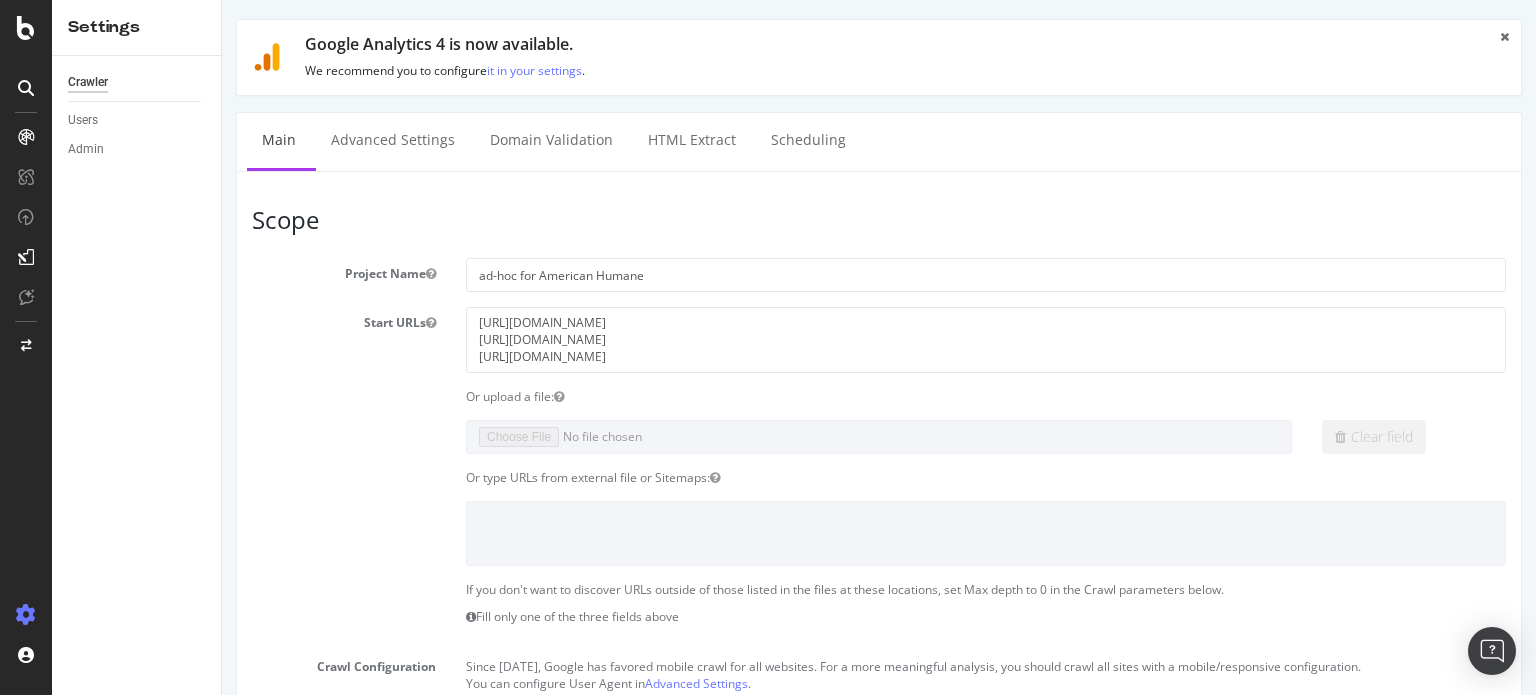 scroll, scrollTop: 126, scrollLeft: 0, axis: vertical 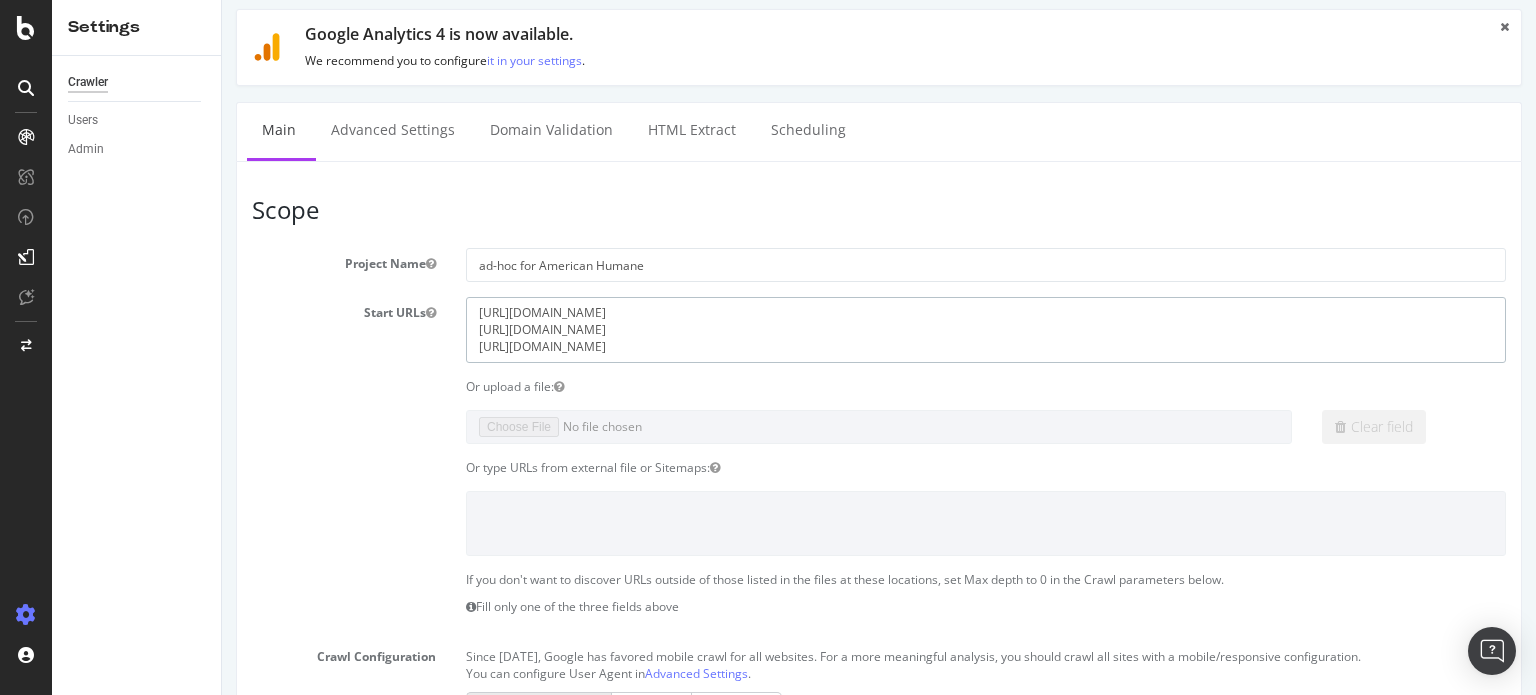 click on "[URL][DOMAIN_NAME]
[URL][DOMAIN_NAME]
[URL][DOMAIN_NAME]" at bounding box center [986, 329] 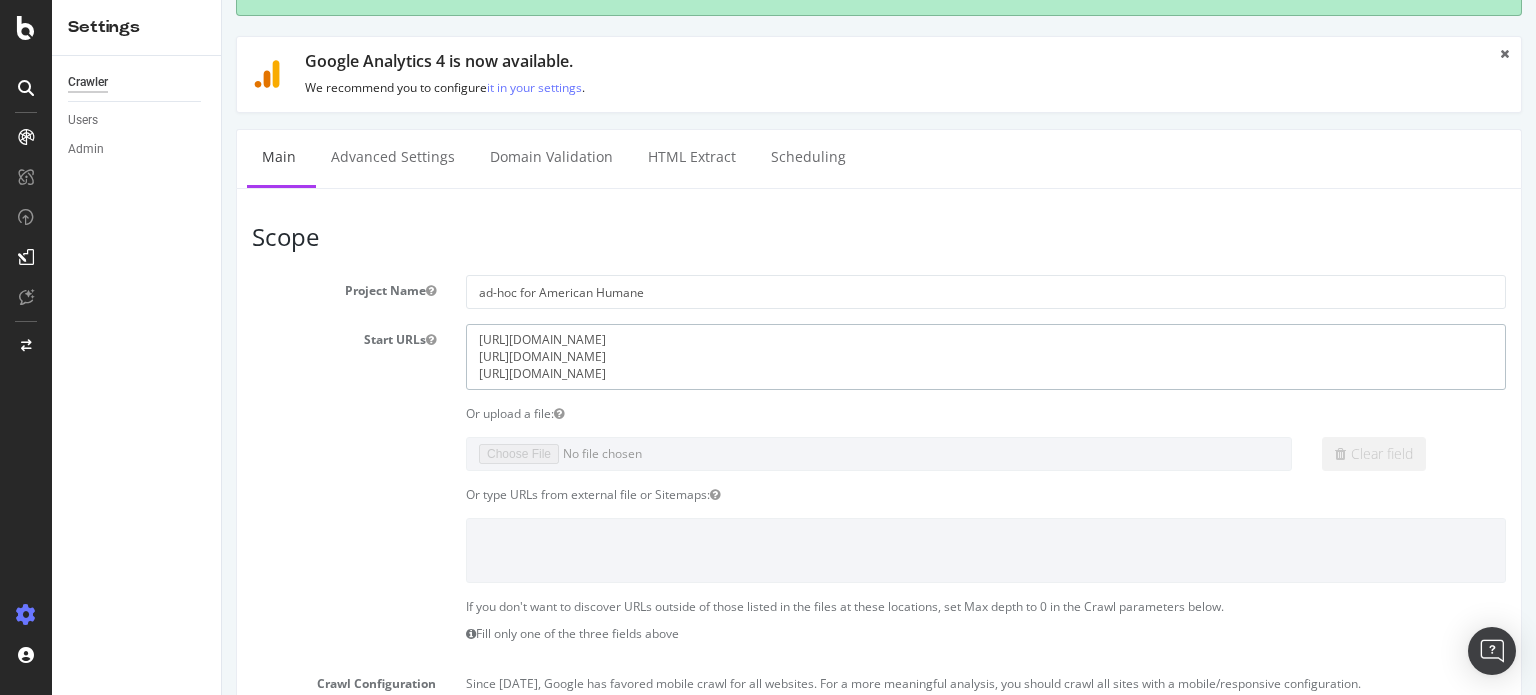 scroll, scrollTop: 0, scrollLeft: 0, axis: both 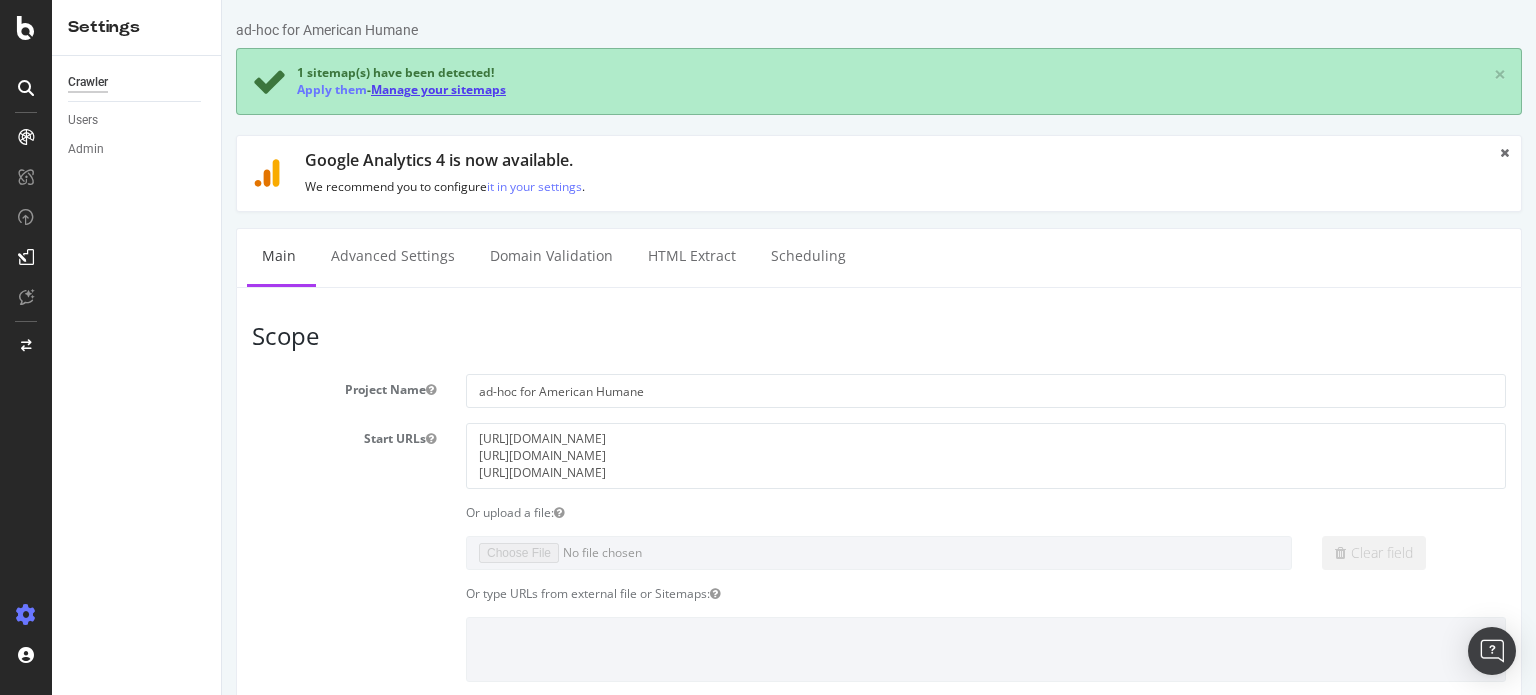 click on "Manage your sitemaps" at bounding box center [438, 89] 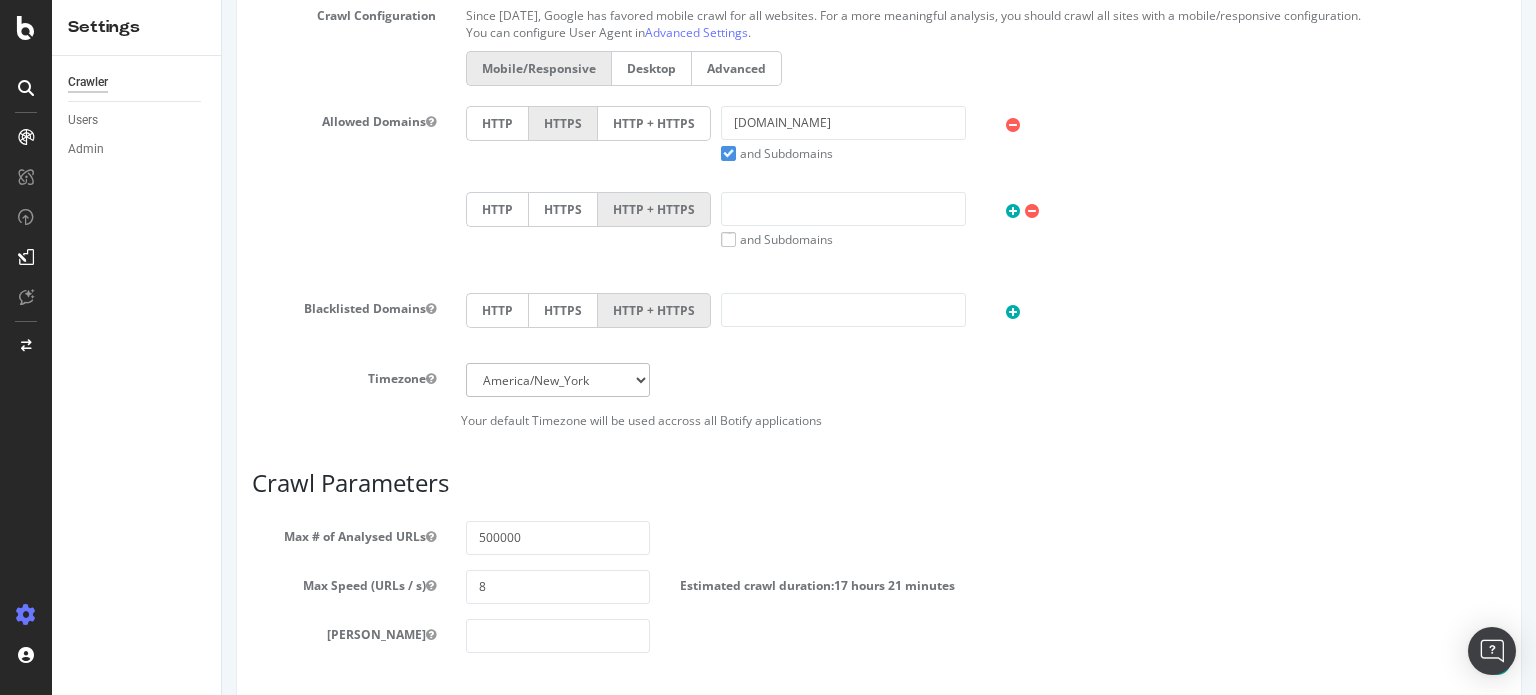 scroll, scrollTop: 1076, scrollLeft: 0, axis: vertical 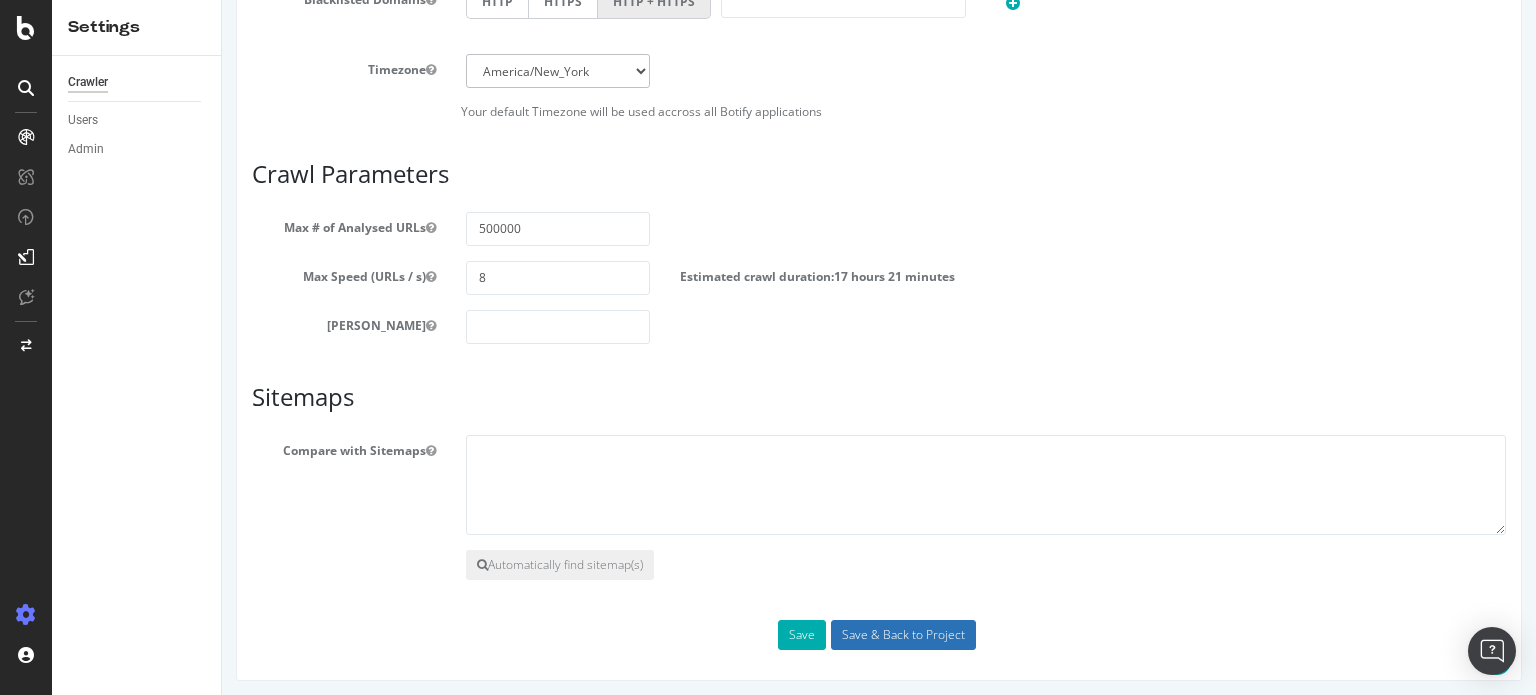 click on "Save & Back to Project" at bounding box center (903, 635) 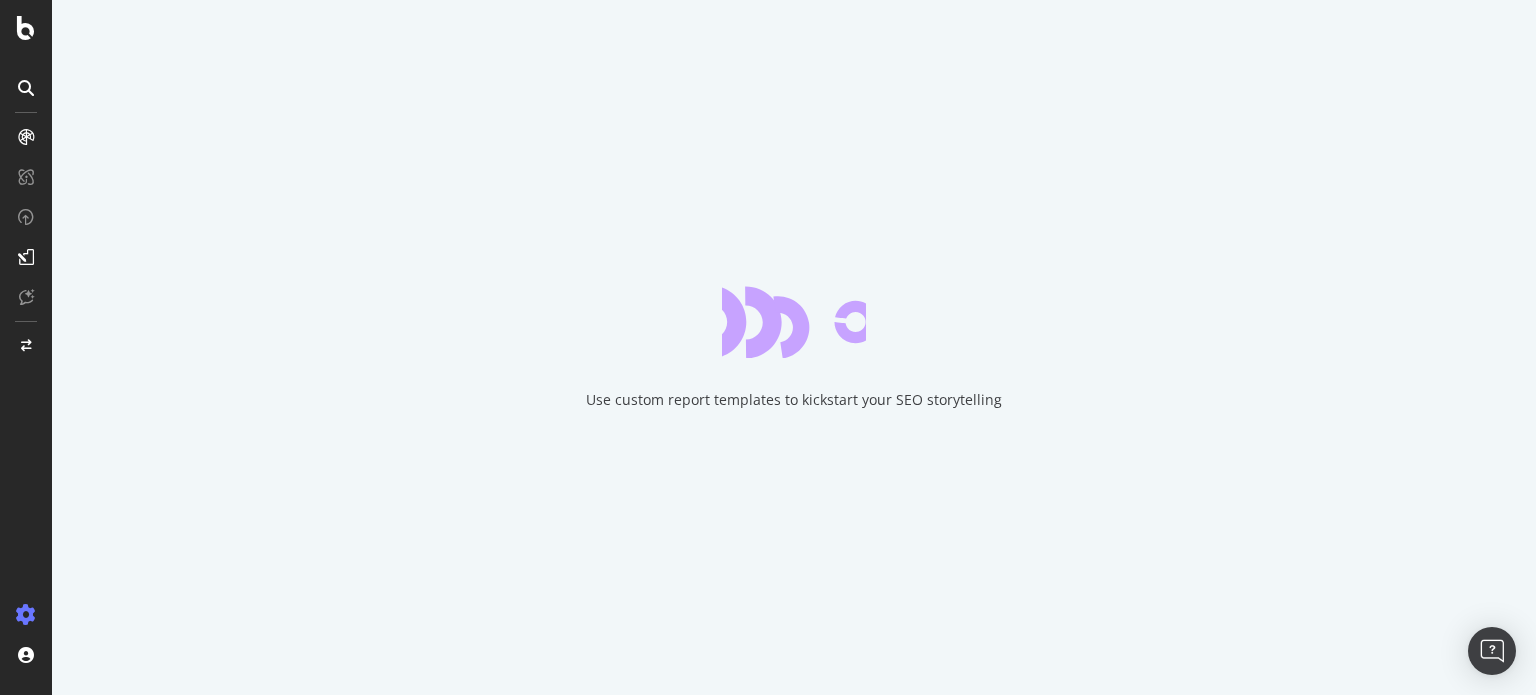 scroll, scrollTop: 0, scrollLeft: 0, axis: both 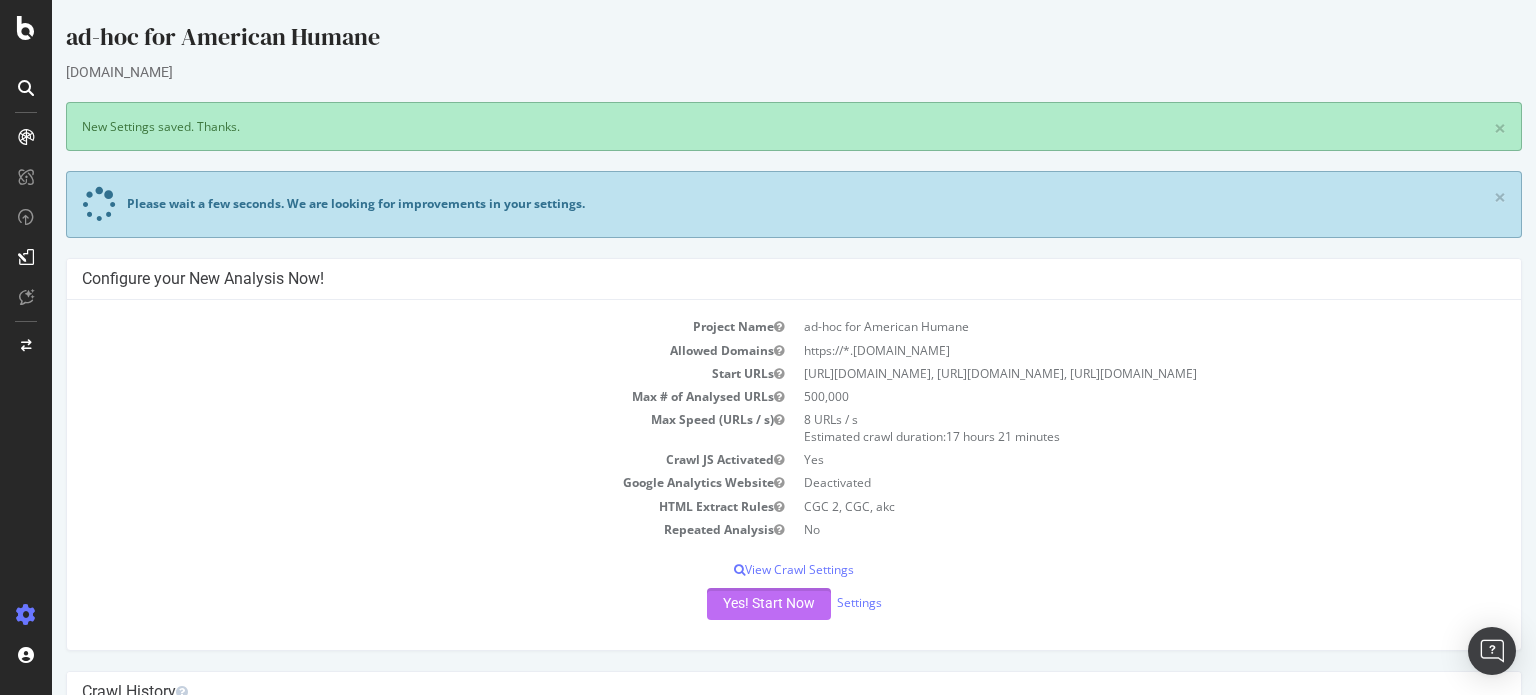 click on "Yes! Start Now" at bounding box center [769, 604] 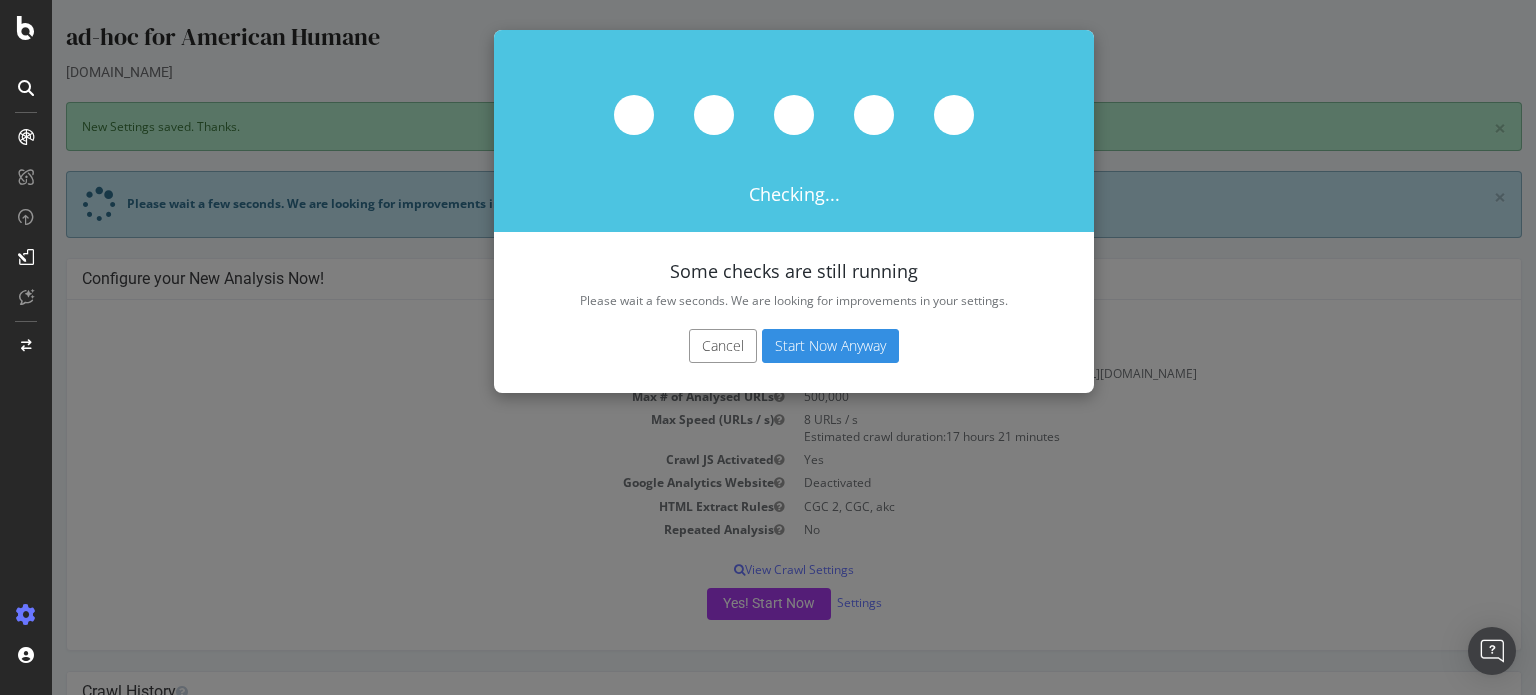 click on "Start Now Anyway" at bounding box center [830, 346] 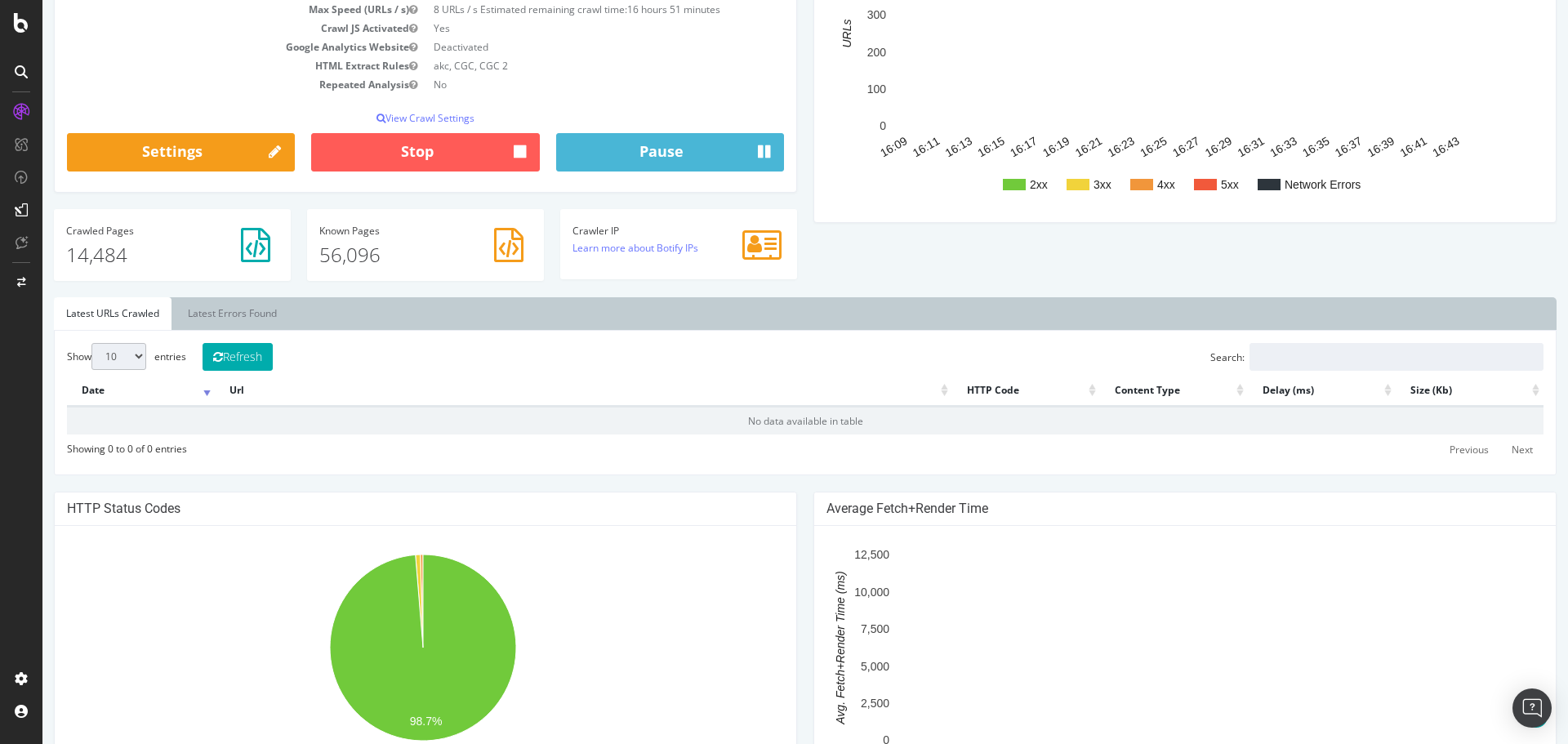 scroll, scrollTop: 0, scrollLeft: 0, axis: both 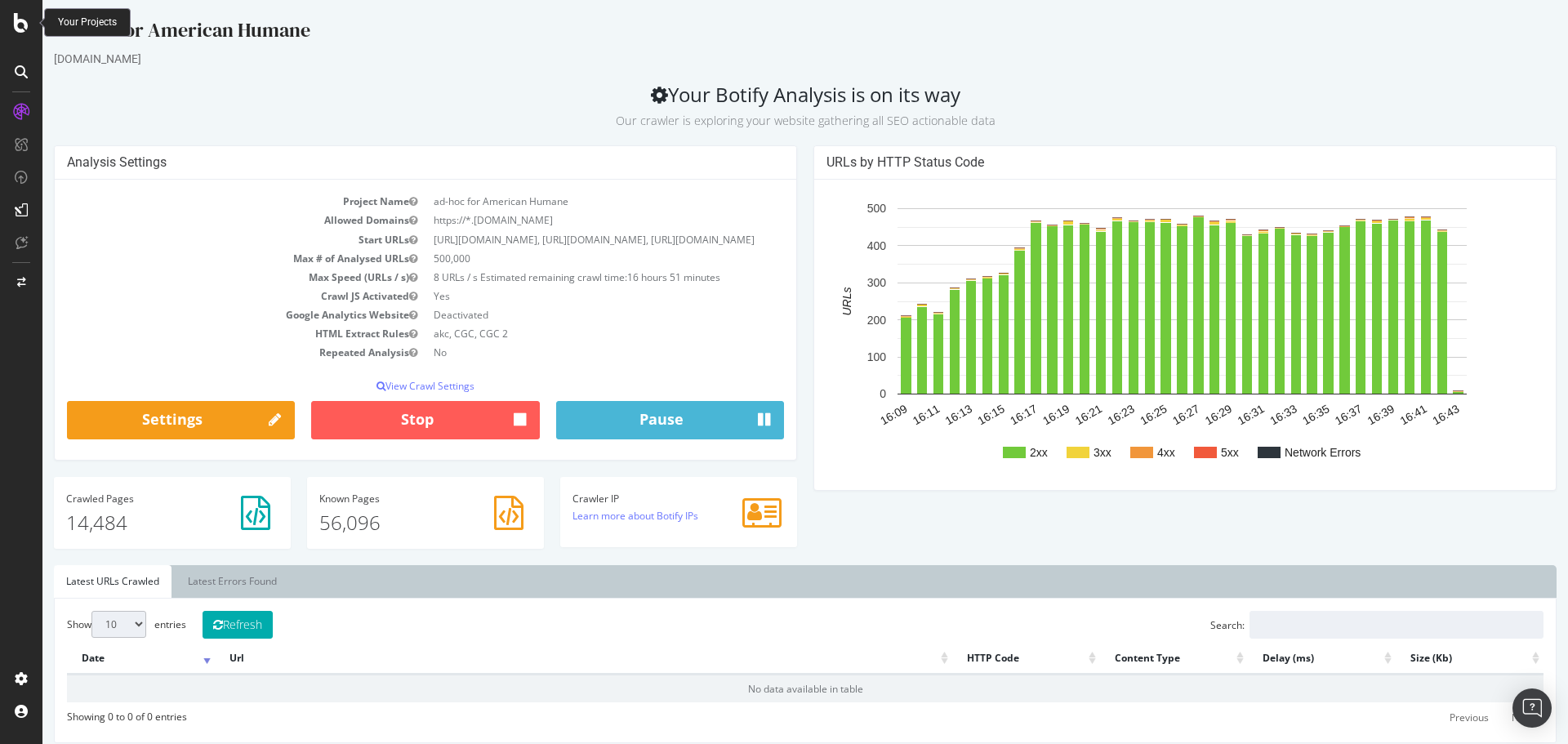 click at bounding box center (21, 23) 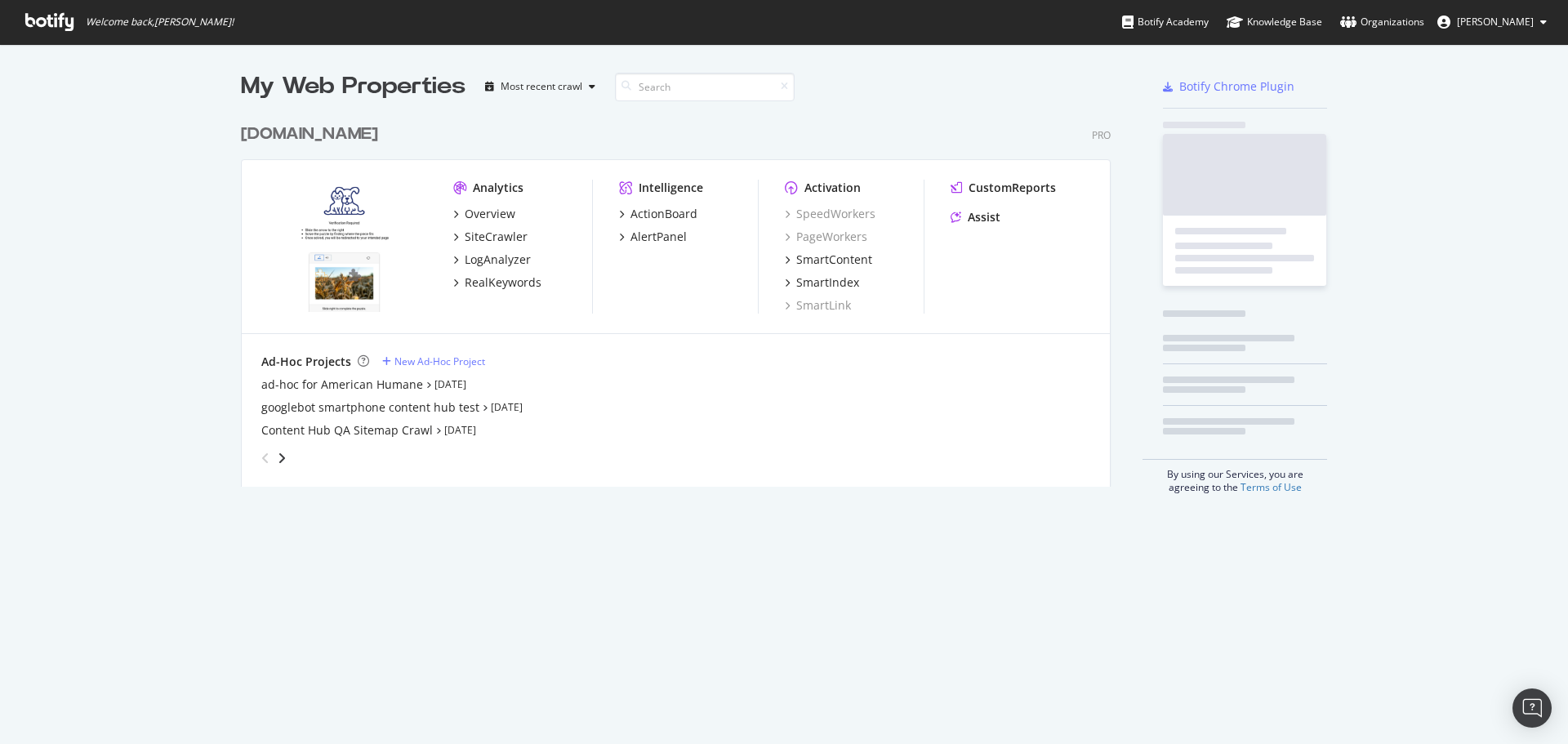 scroll, scrollTop: 13, scrollLeft: 13, axis: both 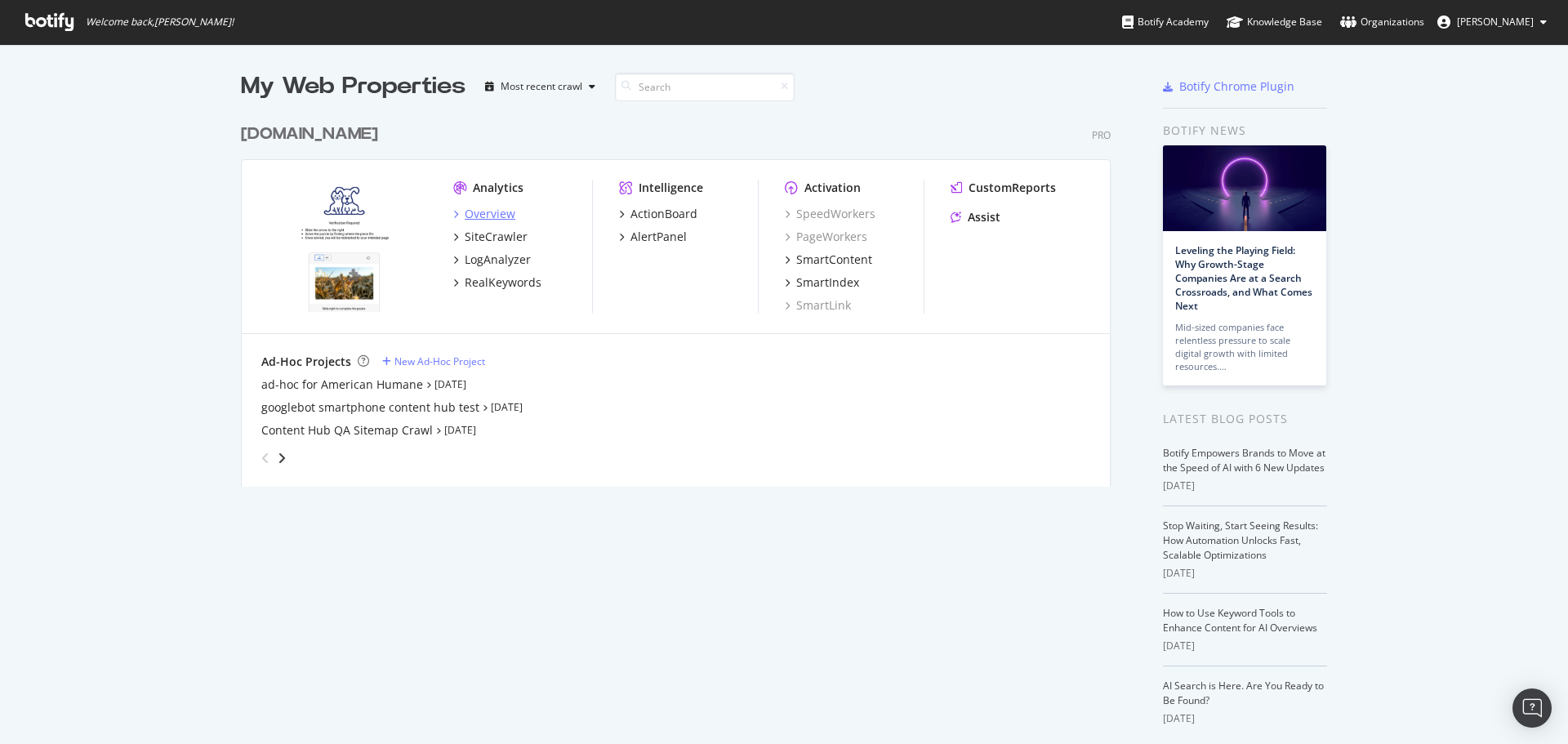 click on "Overview" at bounding box center [490, 214] 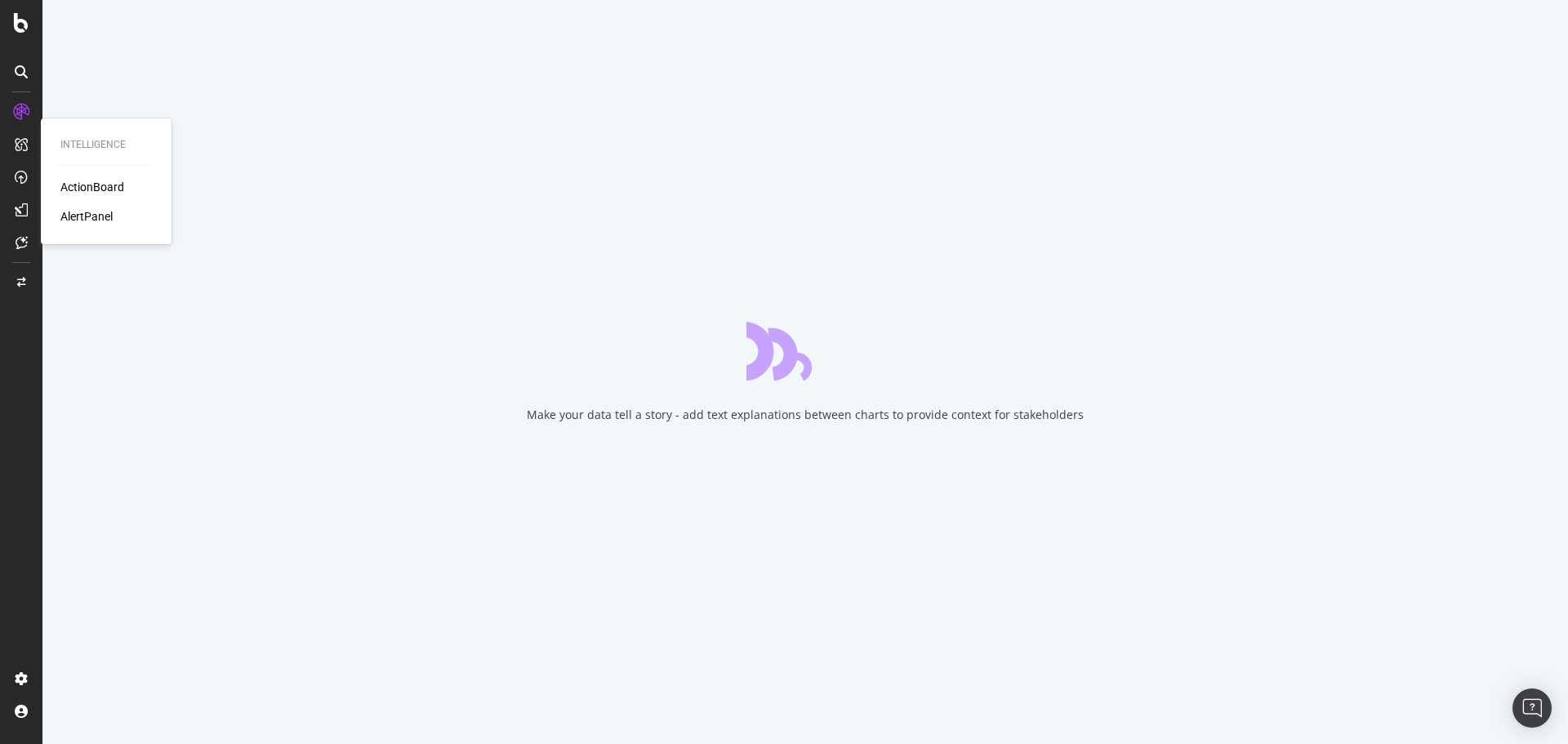 click on "ActionBoard" at bounding box center [92, 187] 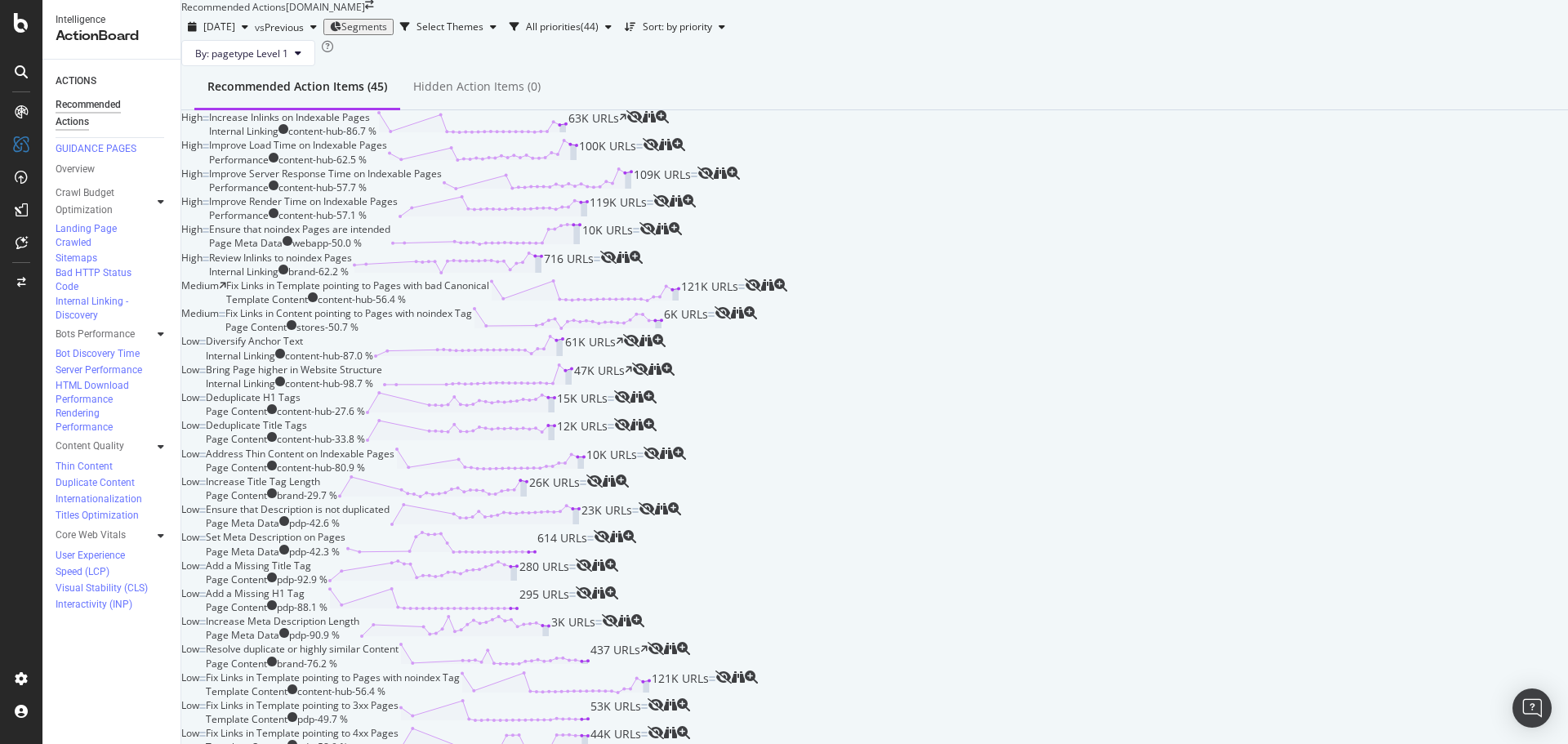scroll, scrollTop: 952, scrollLeft: 0, axis: vertical 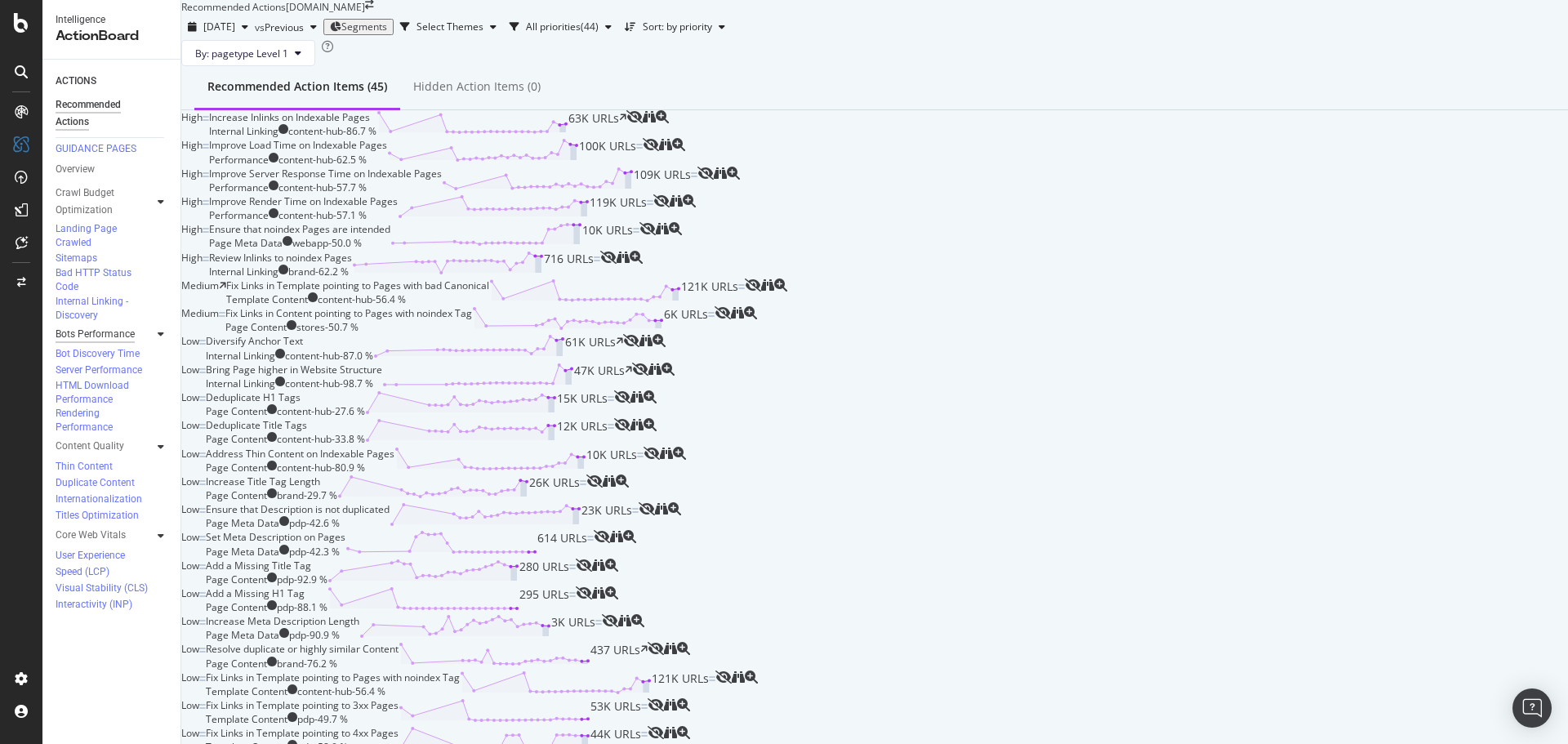 click on "Bots Performance" at bounding box center [95, 334] 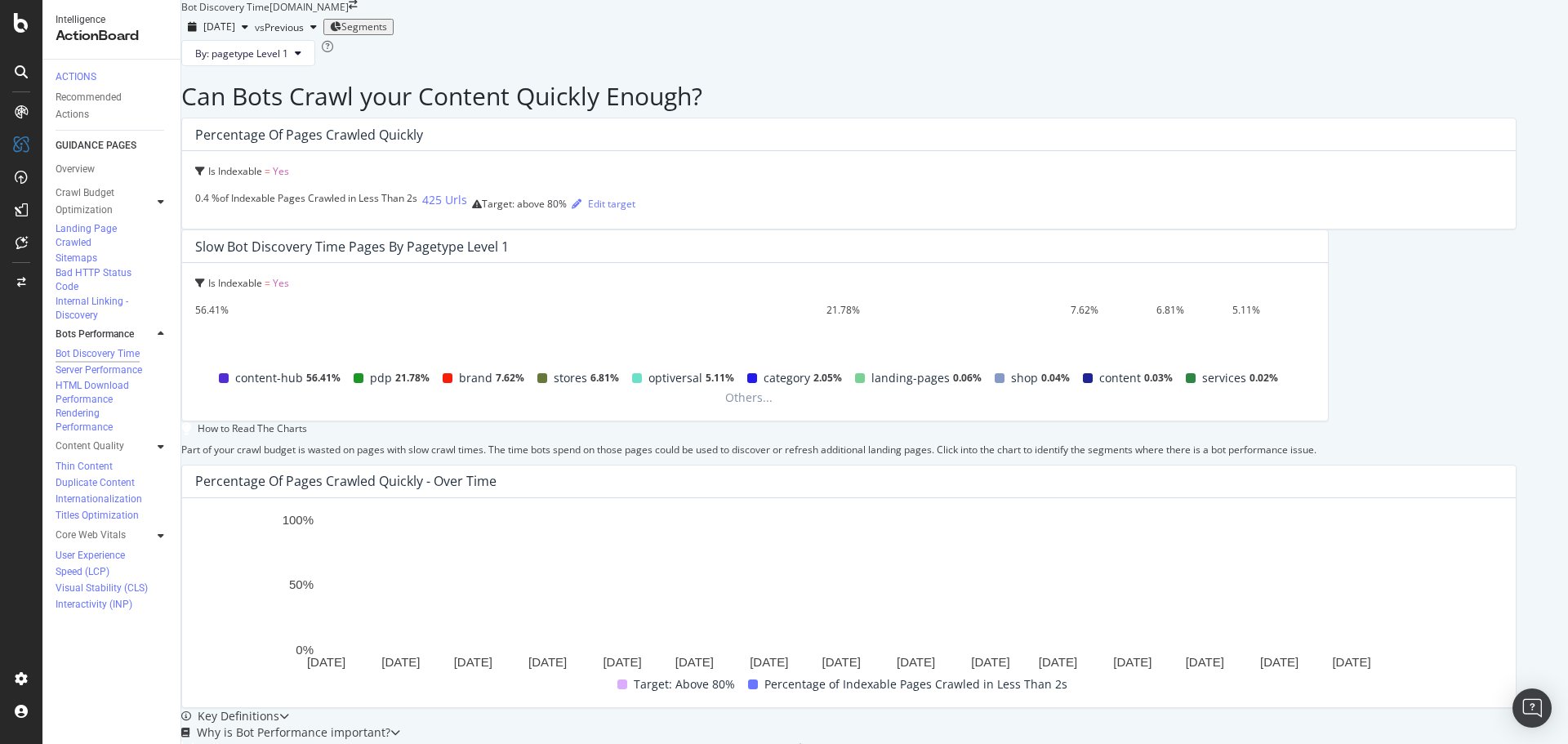 scroll, scrollTop: 745, scrollLeft: 0, axis: vertical 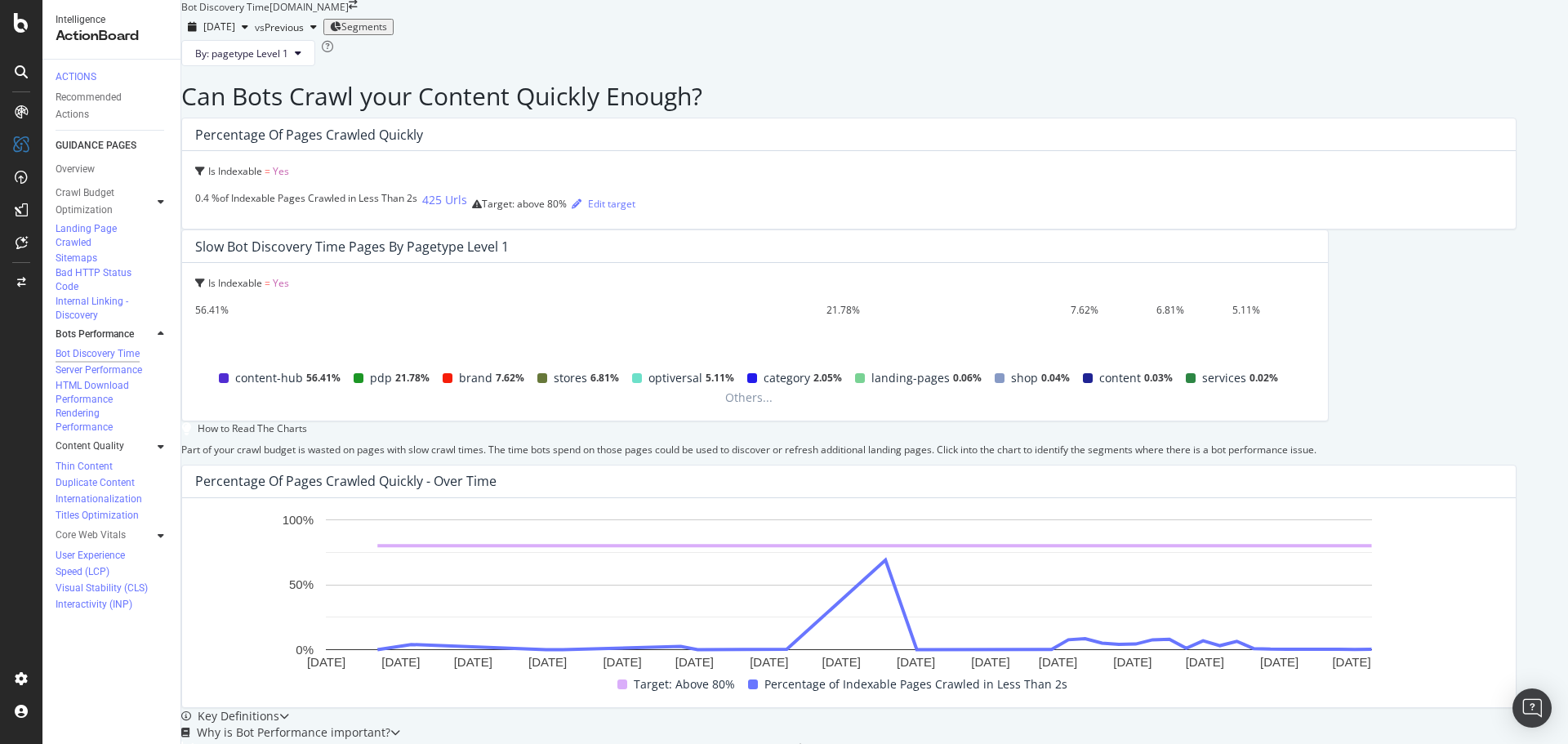 click on "Content Quality" at bounding box center (104, 446) 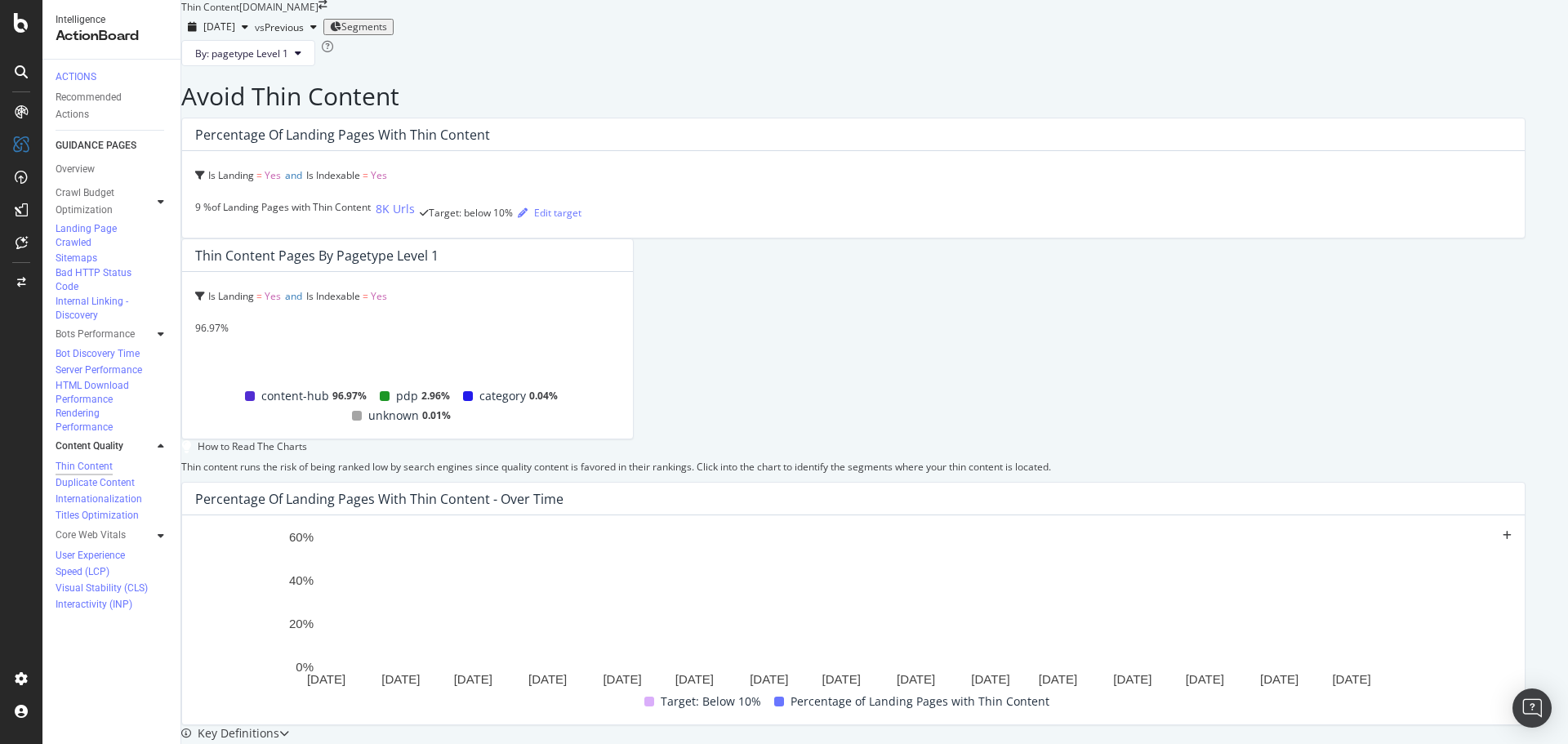scroll, scrollTop: 340, scrollLeft: 0, axis: vertical 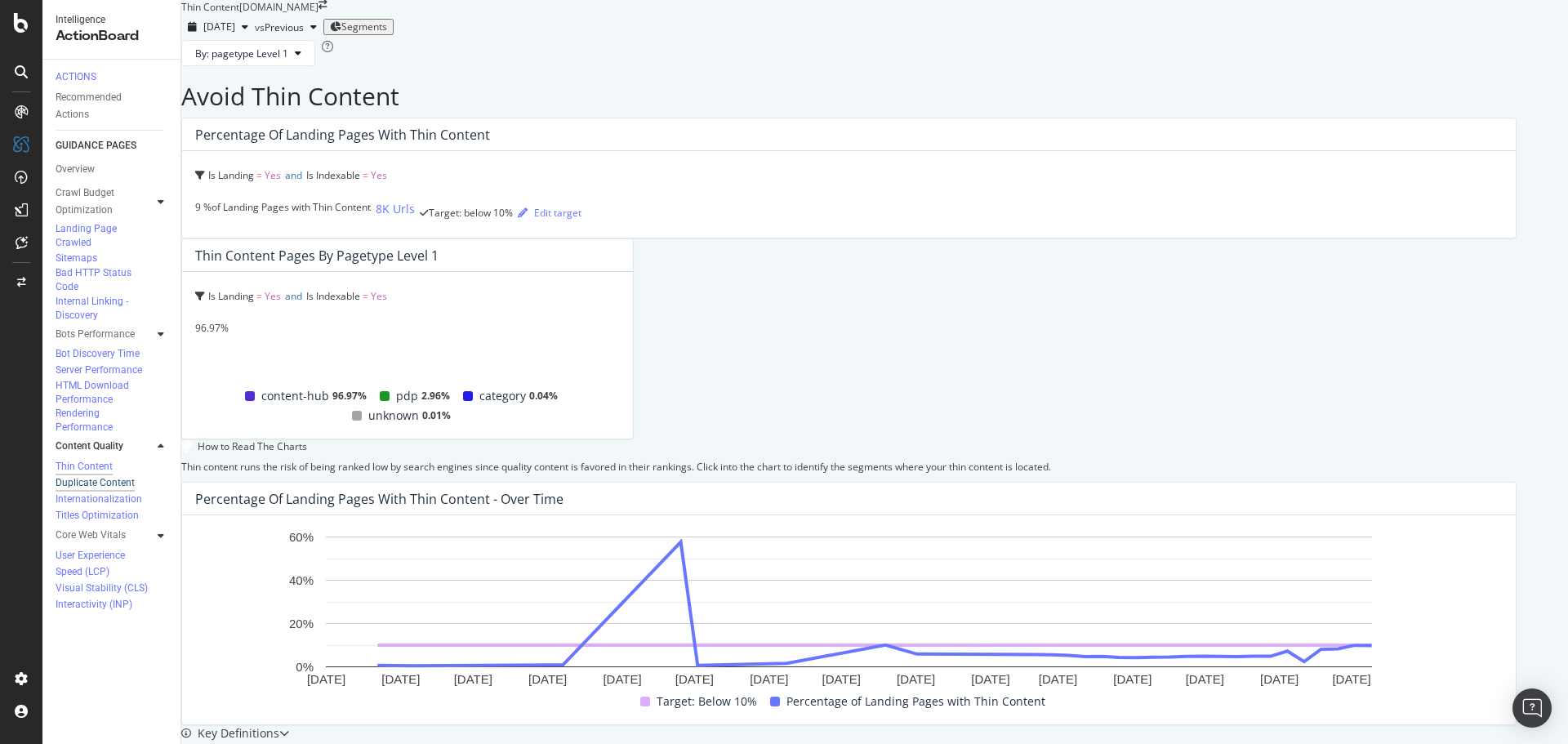 click on "Duplicate Content" at bounding box center (95, 483) 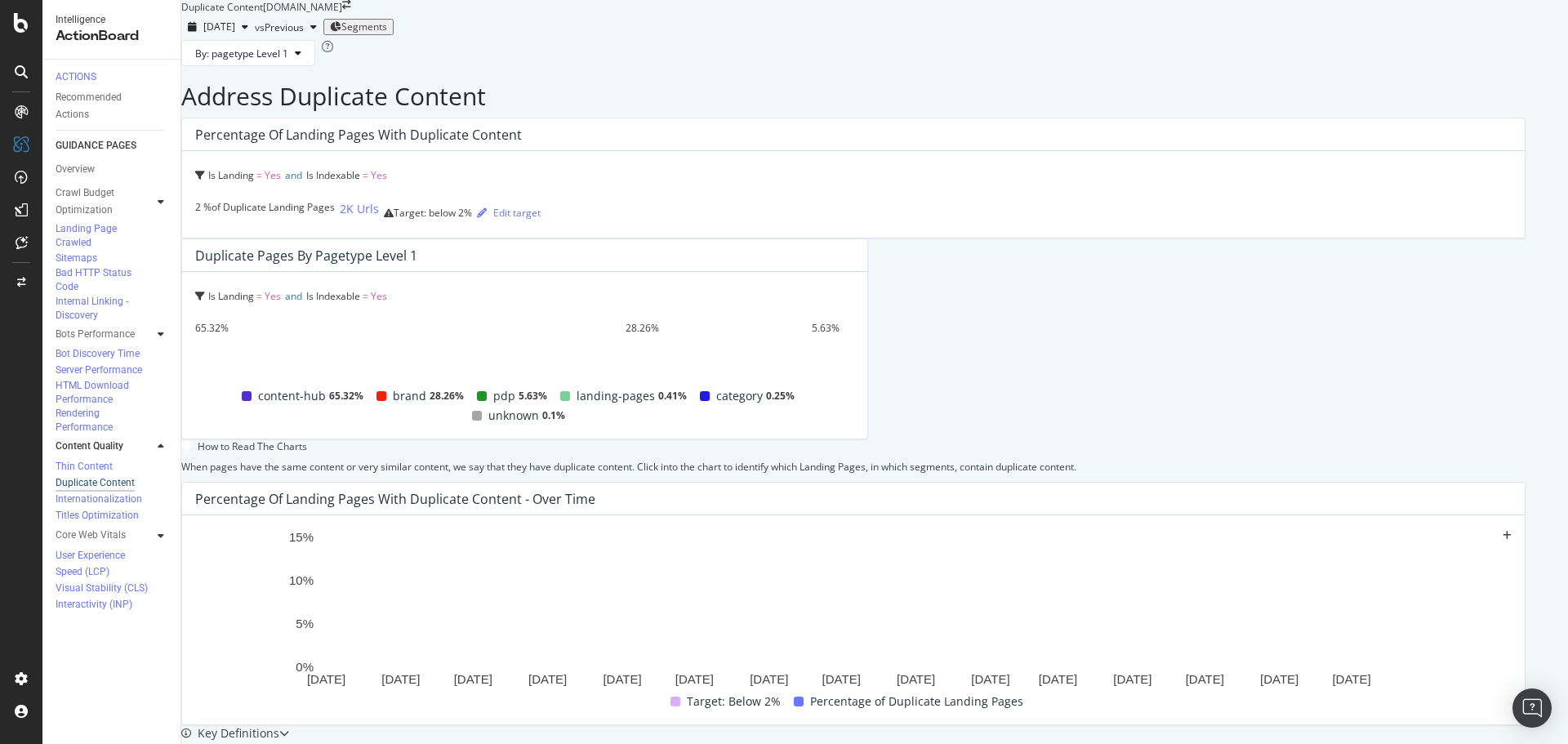 scroll, scrollTop: 490, scrollLeft: 0, axis: vertical 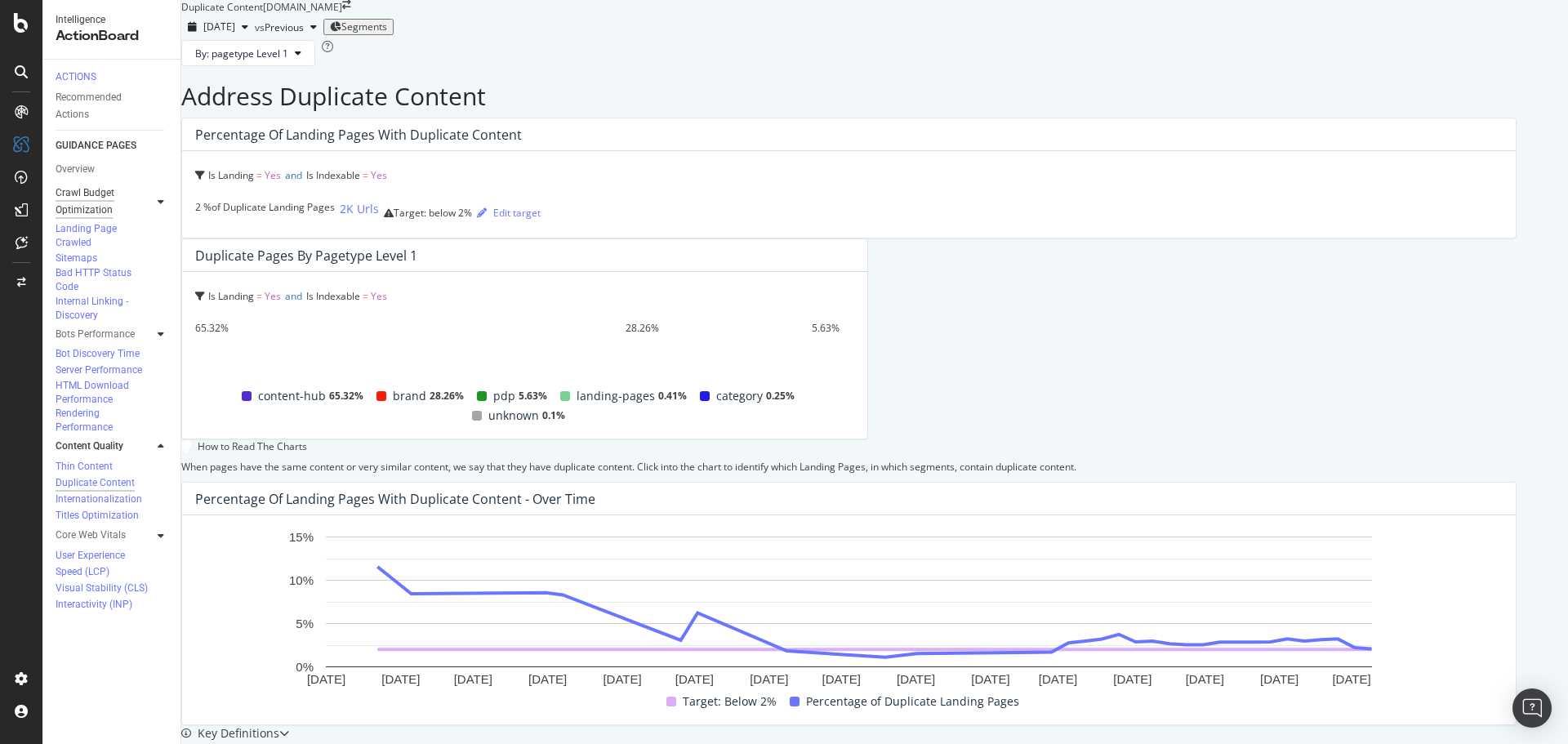 click on "Crawl Budget Optimization" at bounding box center [98, 202] 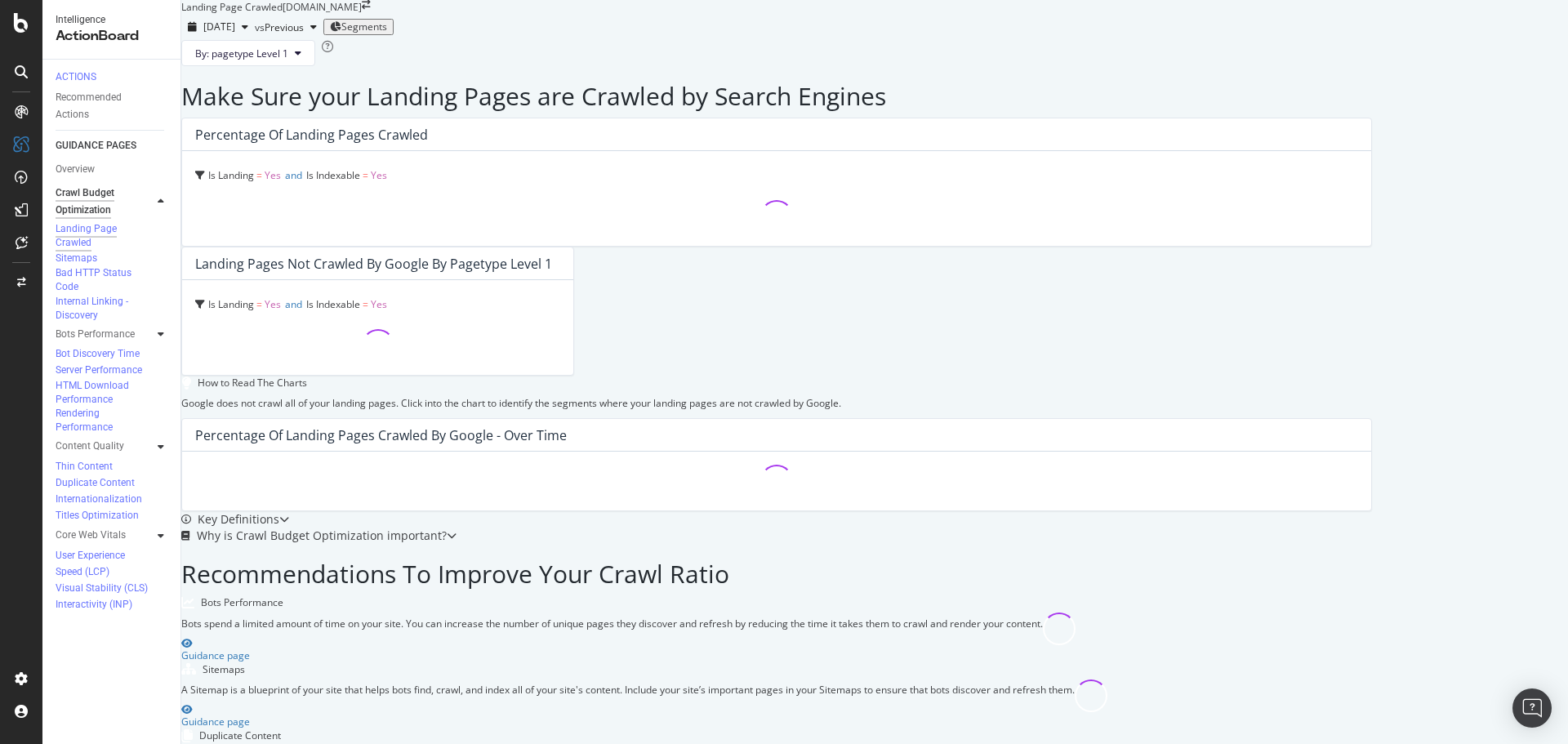 scroll, scrollTop: 0, scrollLeft: 0, axis: both 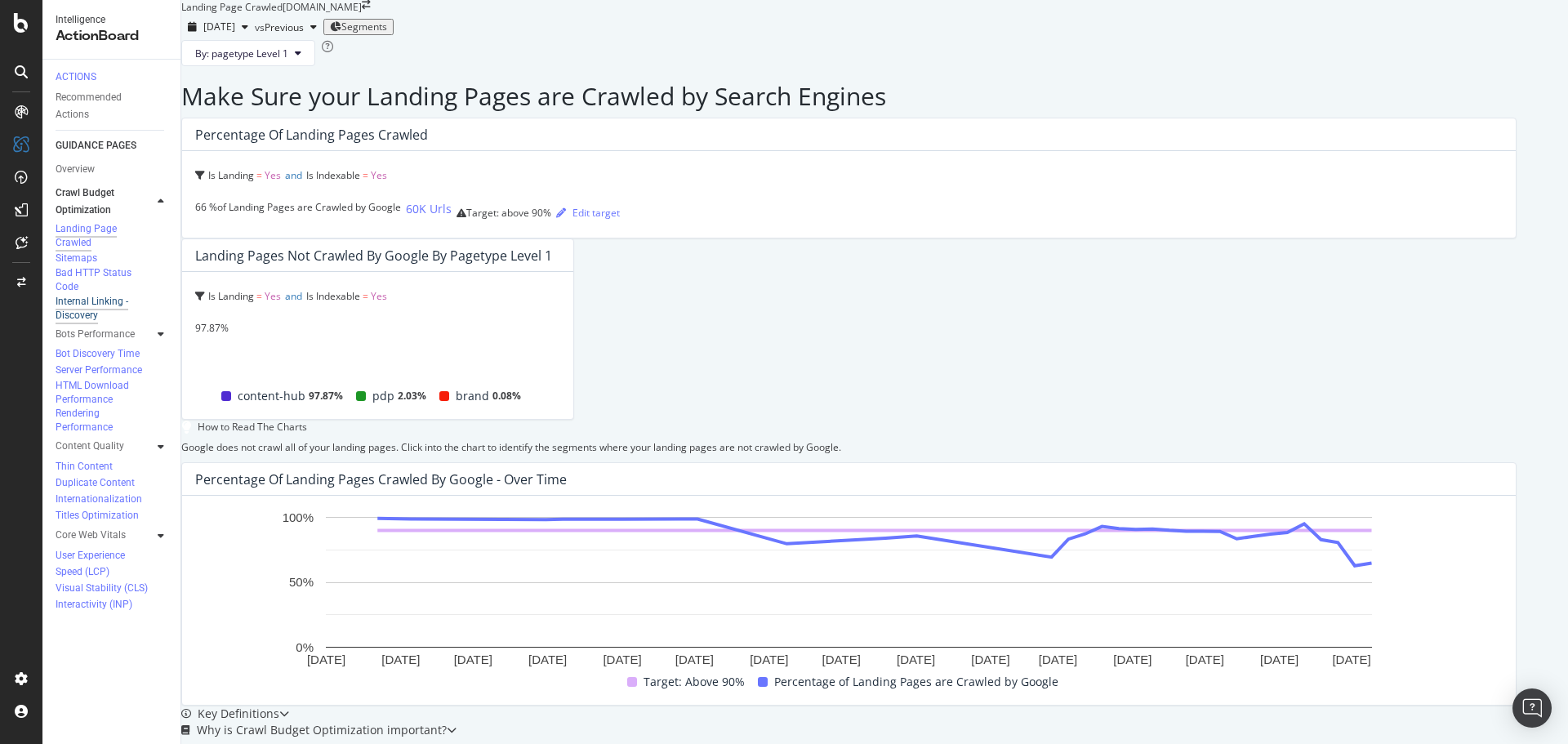 click on "Internal Linking - Discovery" at bounding box center [105, 309] 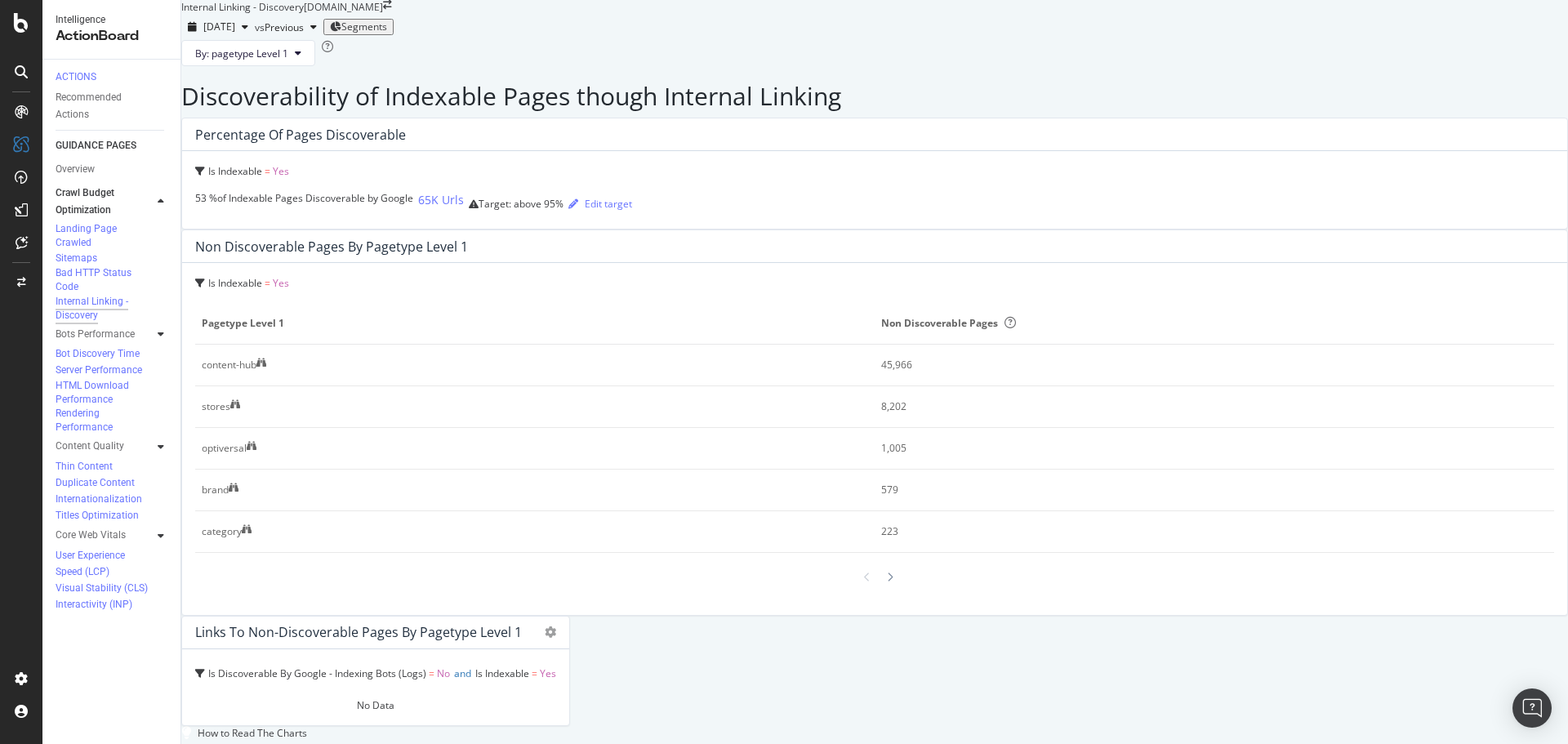 scroll, scrollTop: 0, scrollLeft: 0, axis: both 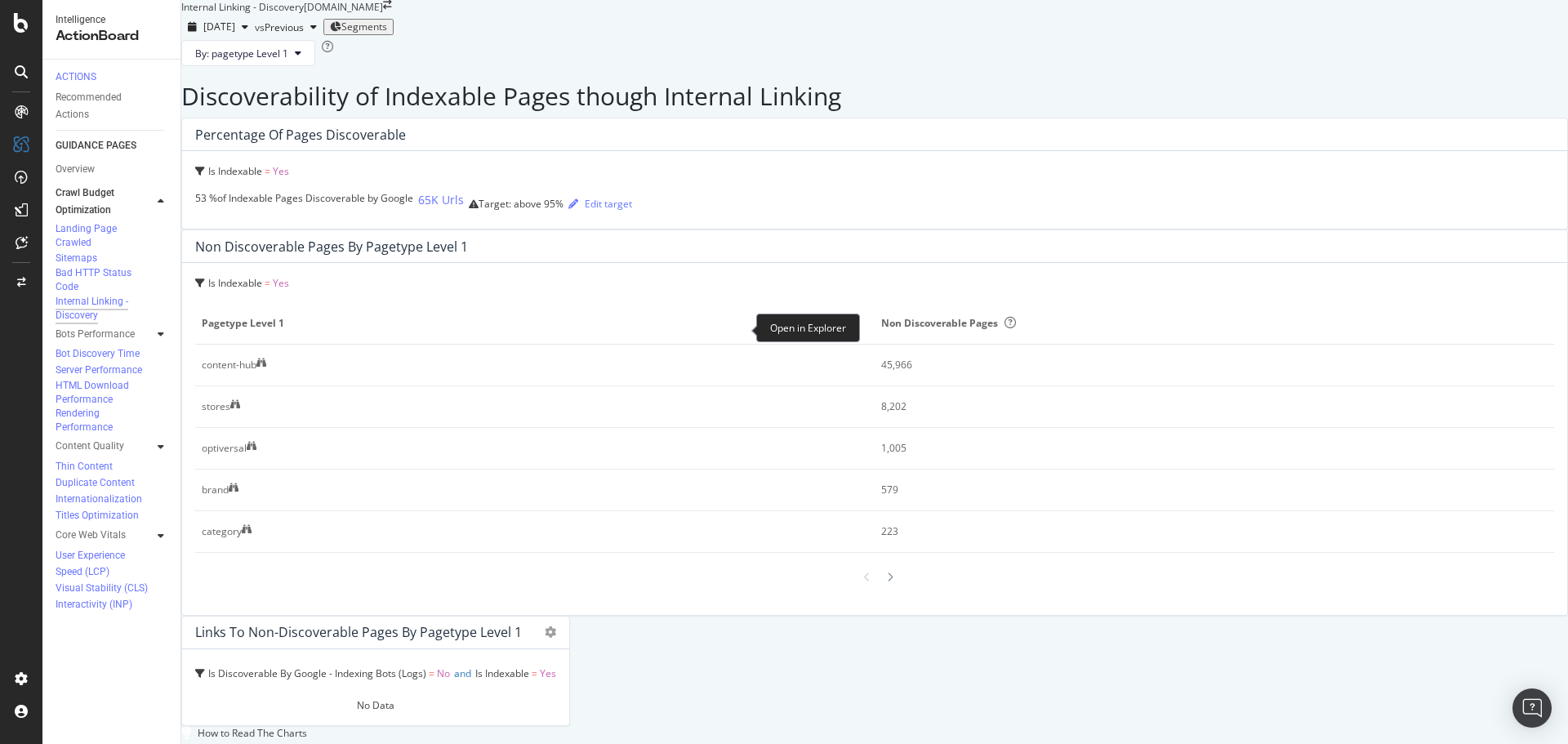 click at bounding box center [261, 363] 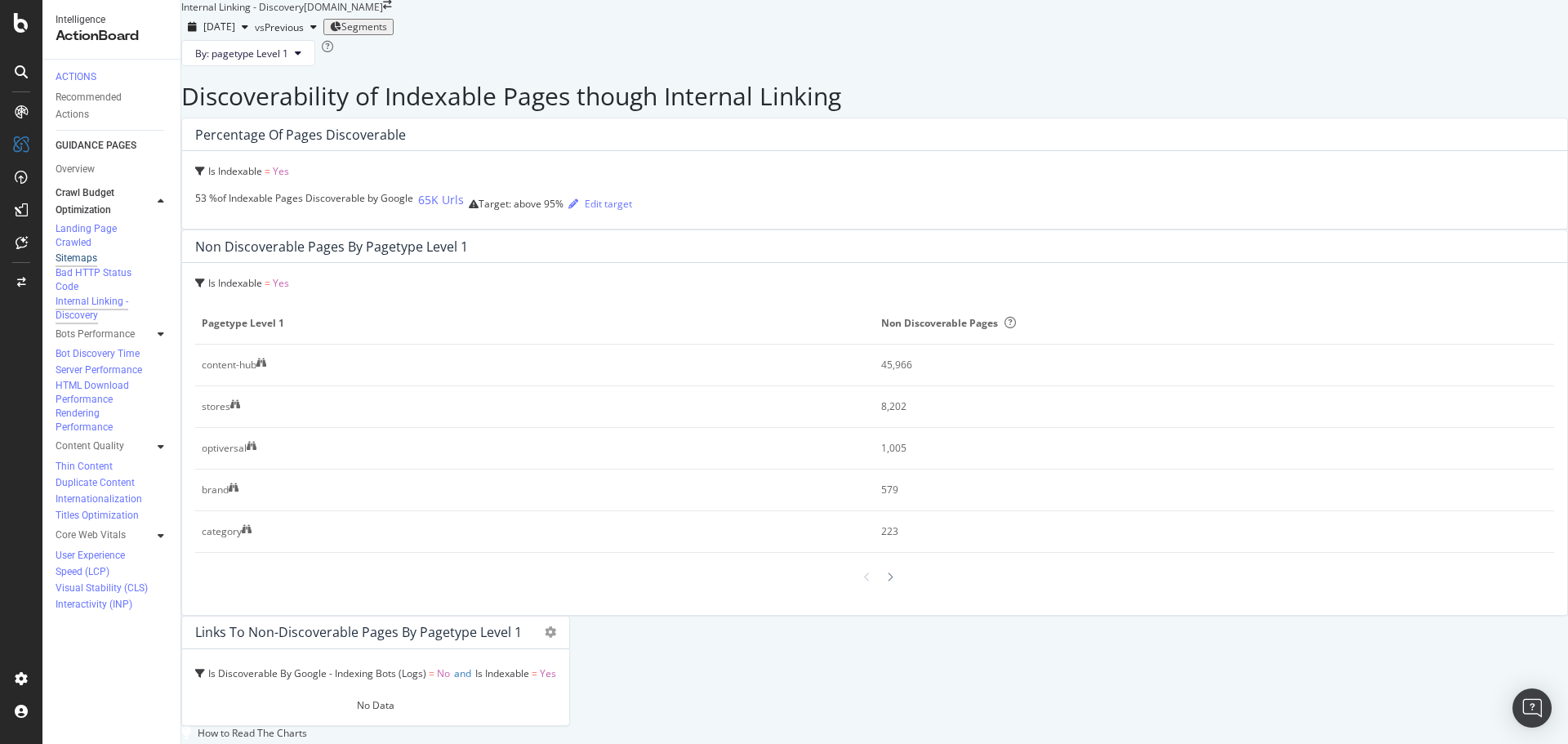 click on "Sitemaps" at bounding box center (76, 258) 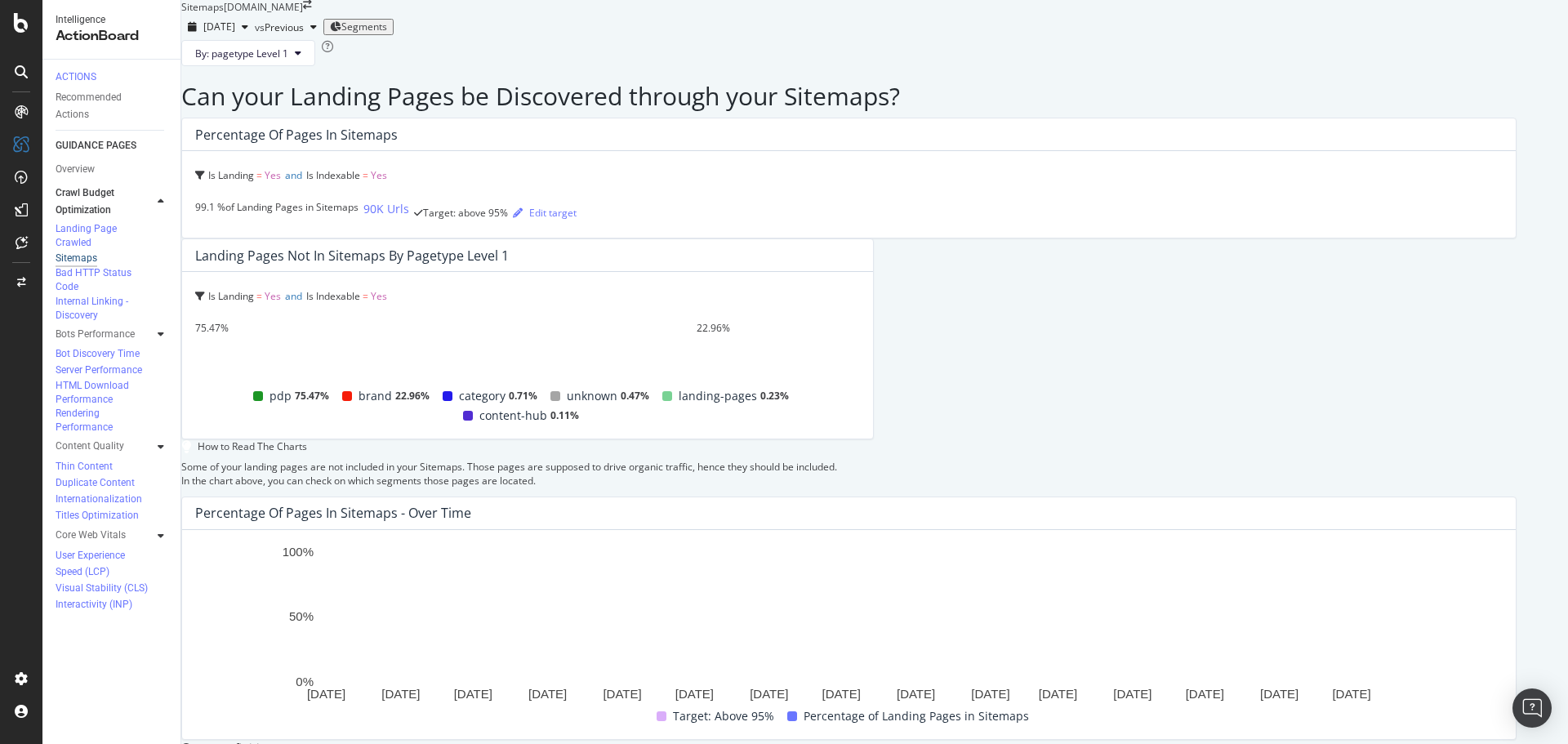 scroll, scrollTop: 738, scrollLeft: 0, axis: vertical 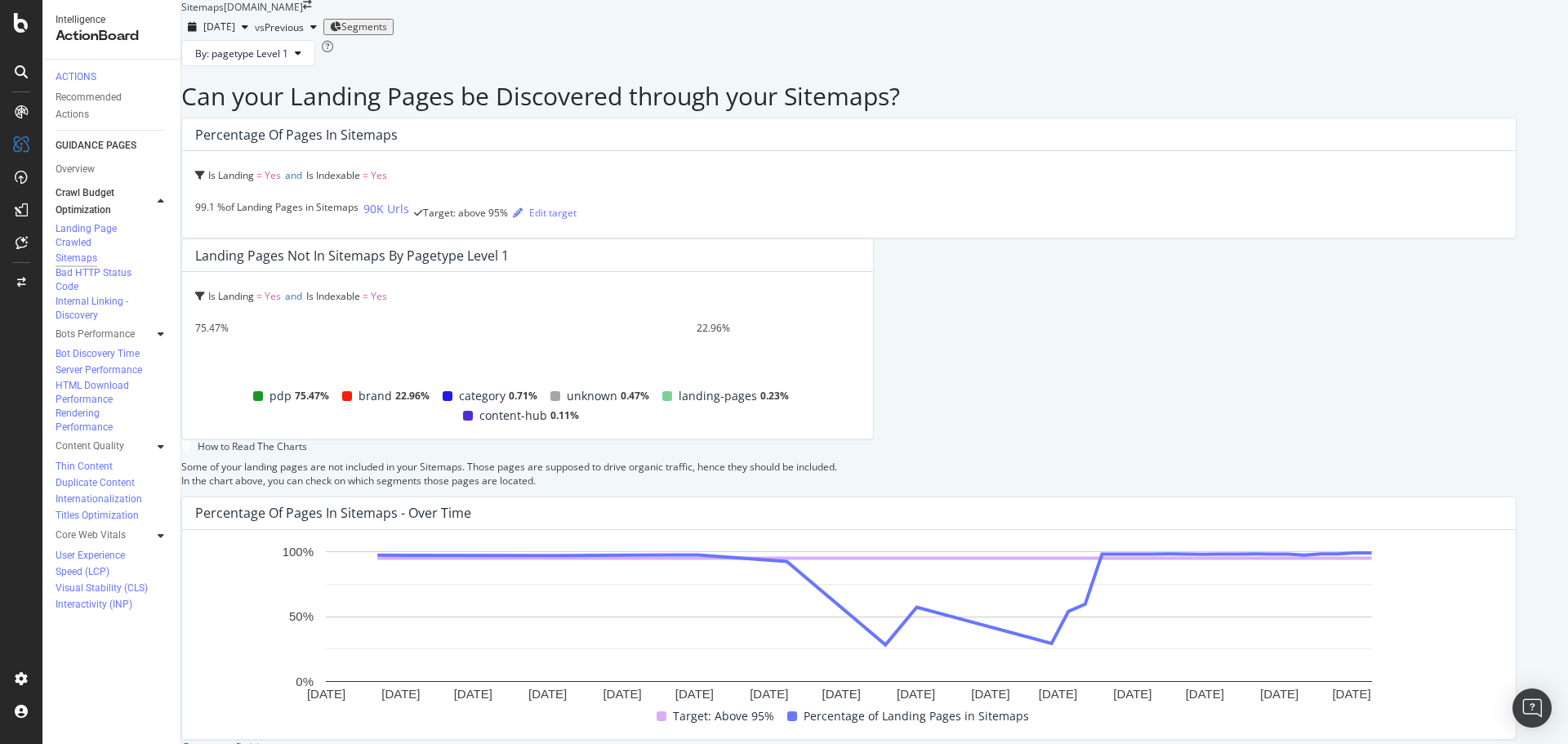 click on "Remove noindex URLs from XML Sitemaps Sitemaps Total brand  -  99.7 % 393 URLs" at bounding box center [425, 974] 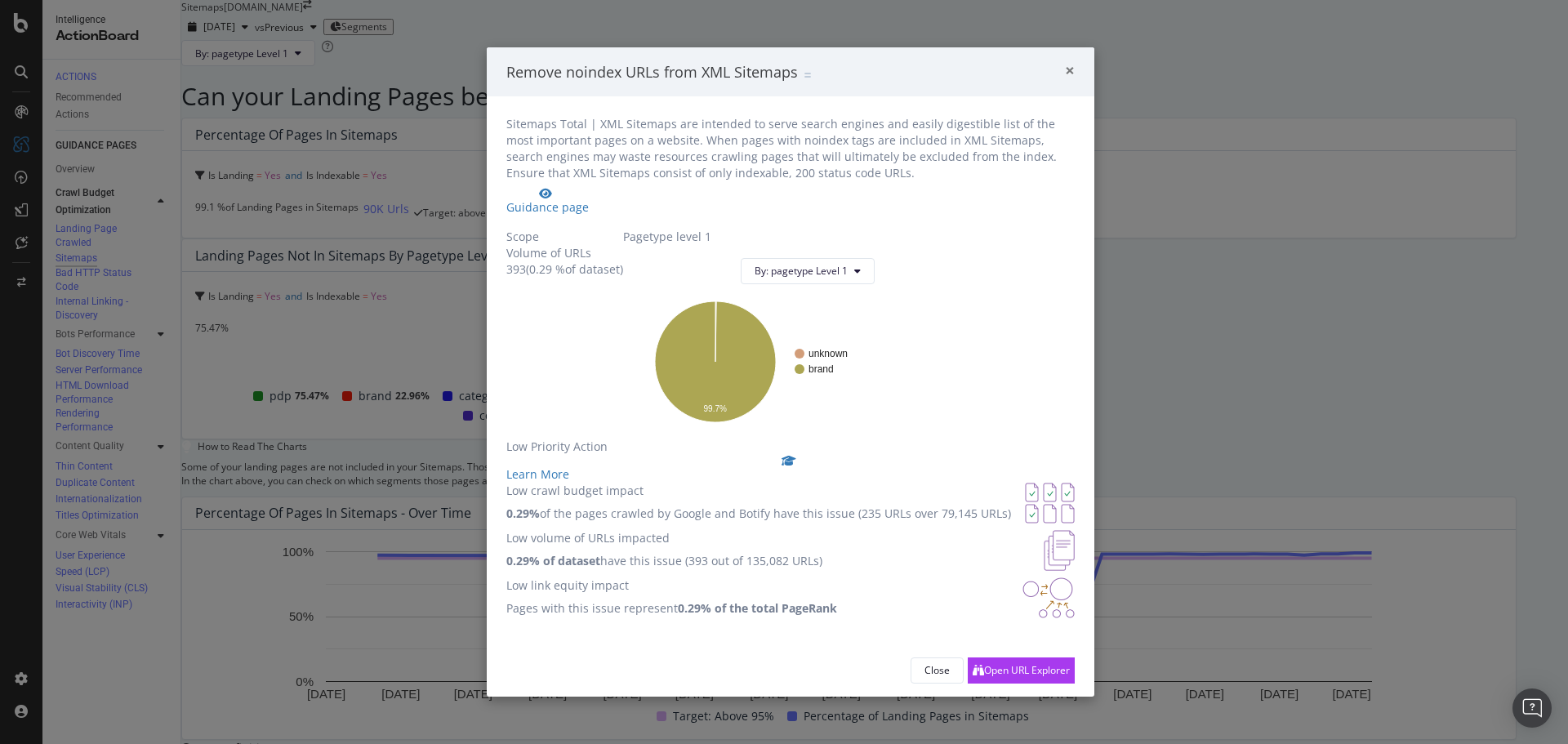 click on "×" at bounding box center [1070, 70] 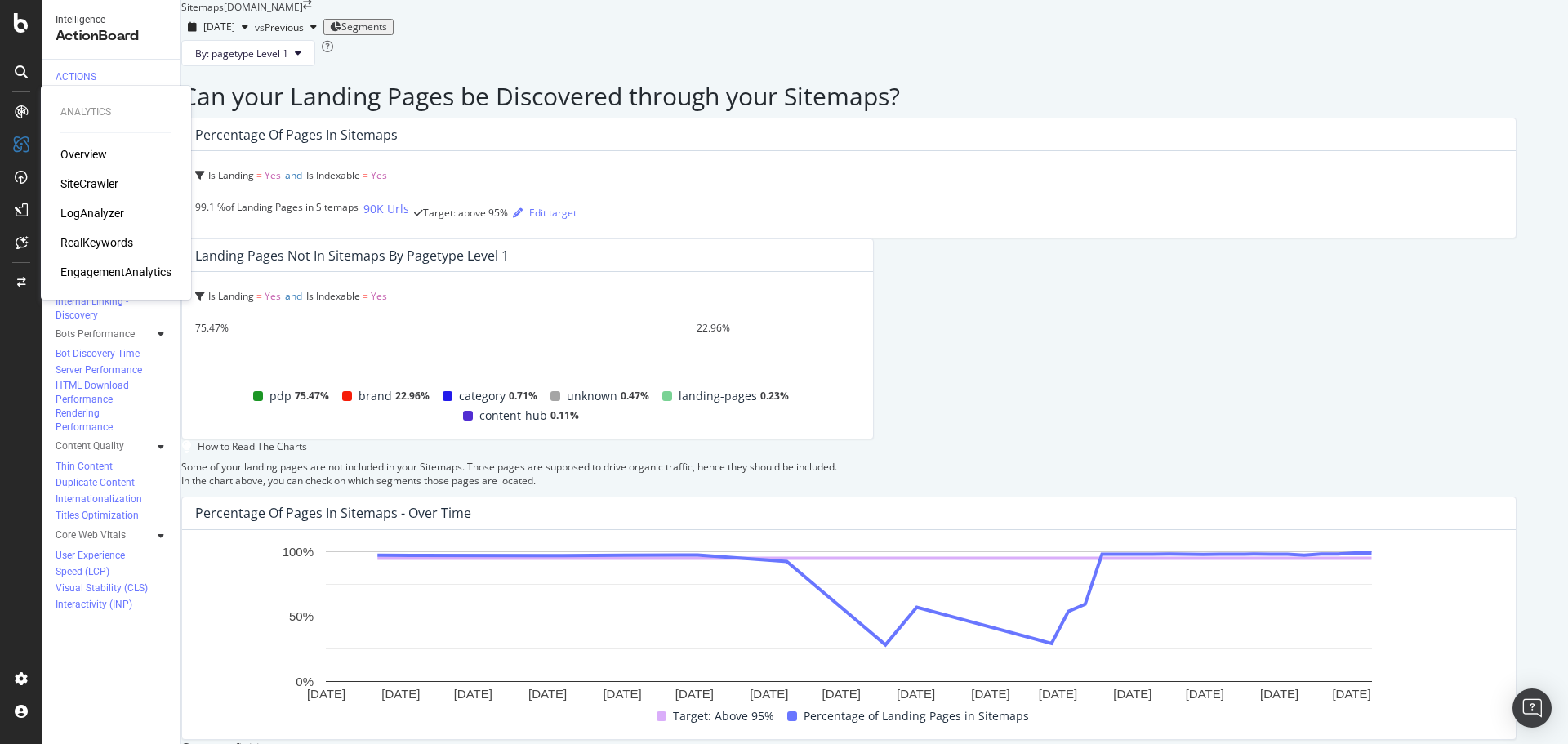 click on "Overview" at bounding box center [83, 154] 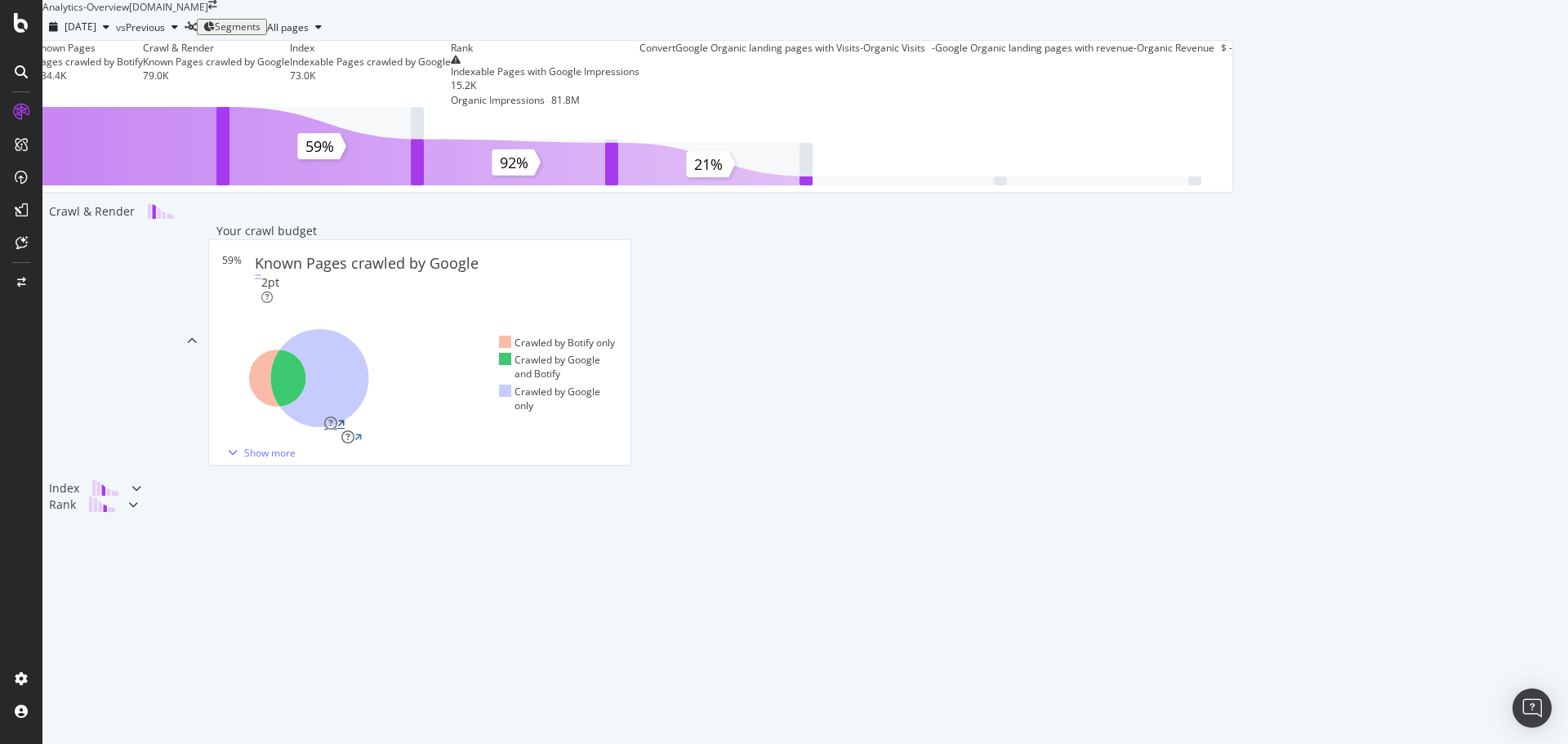 scroll, scrollTop: 0, scrollLeft: 0, axis: both 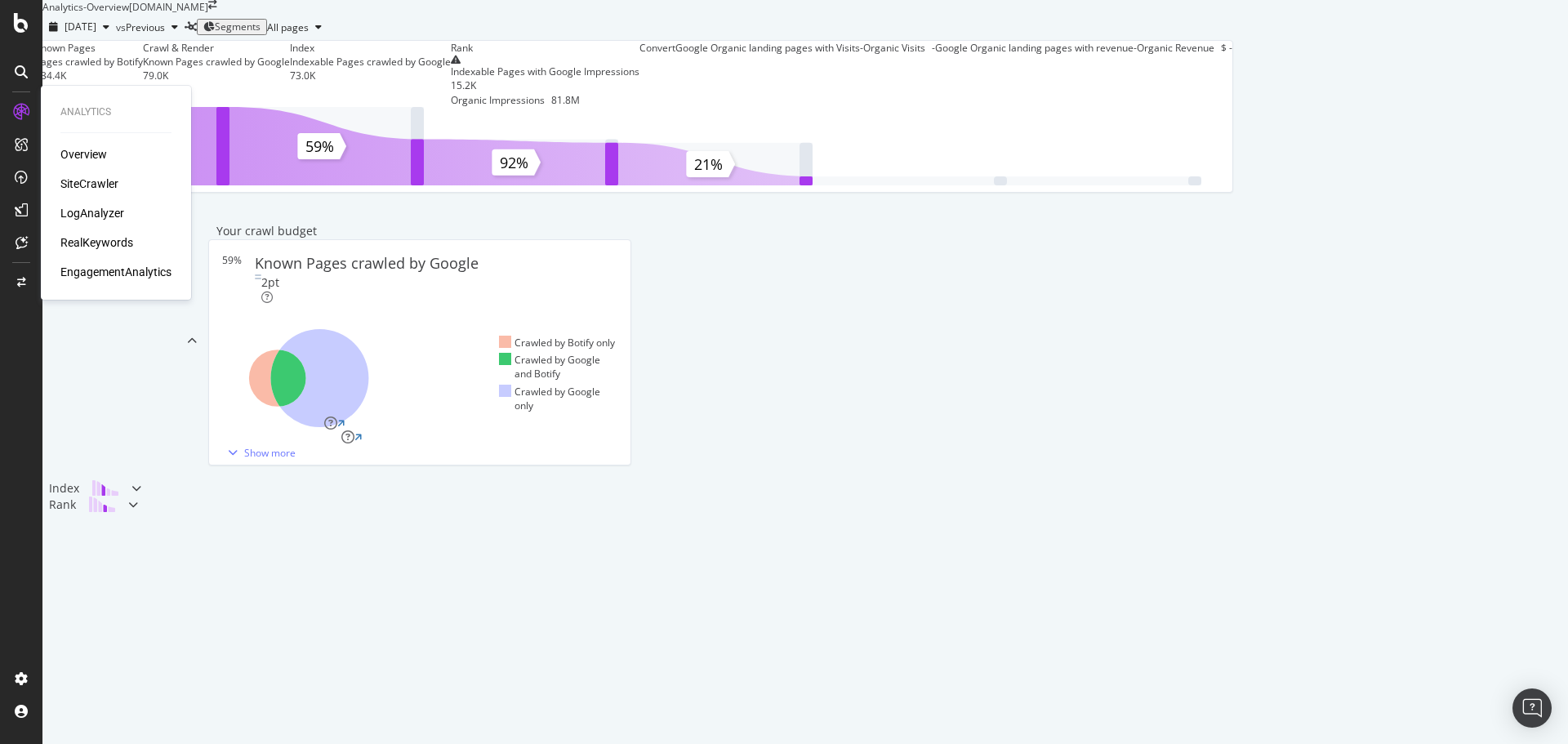click on "SiteCrawler" at bounding box center [89, 184] 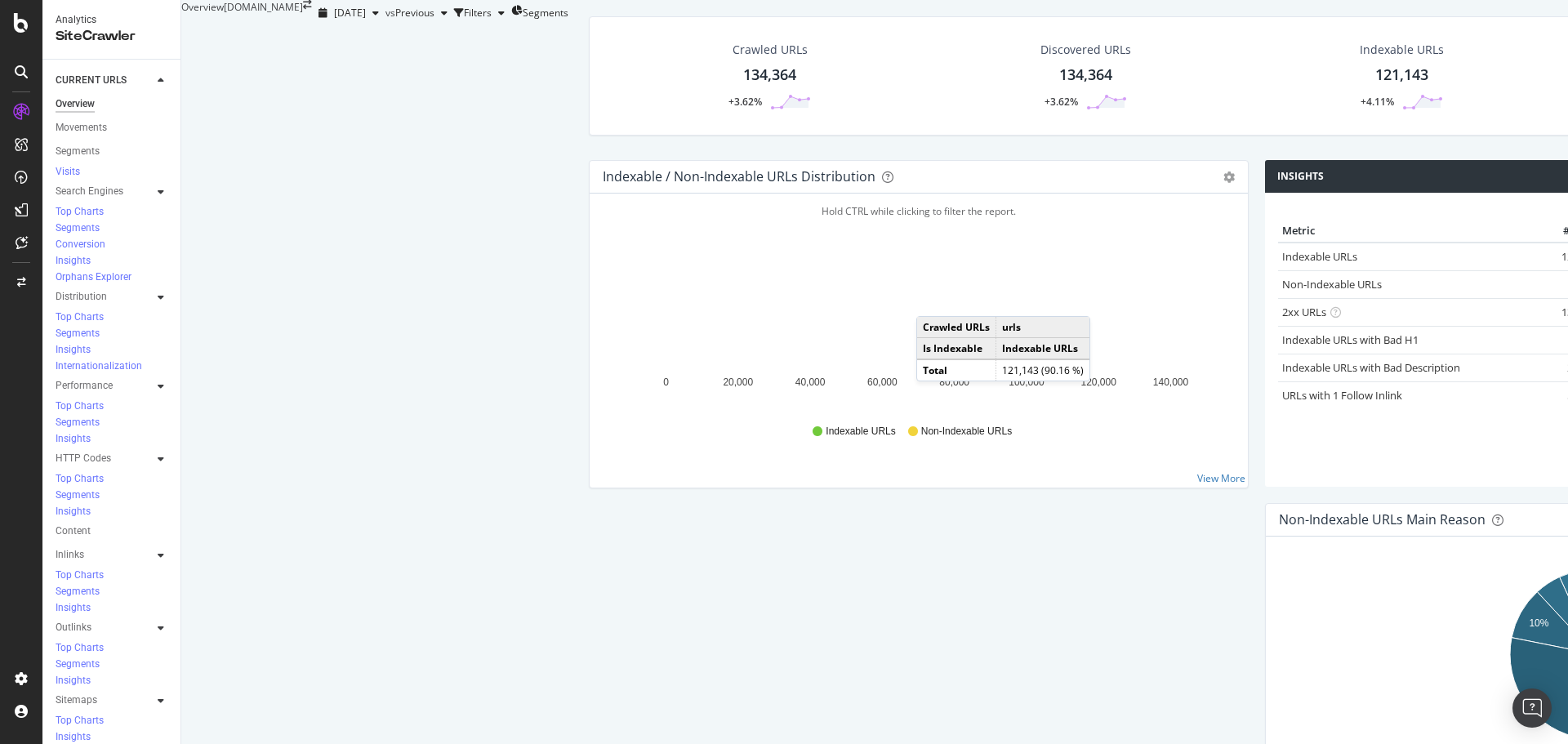 scroll, scrollTop: 0, scrollLeft: 0, axis: both 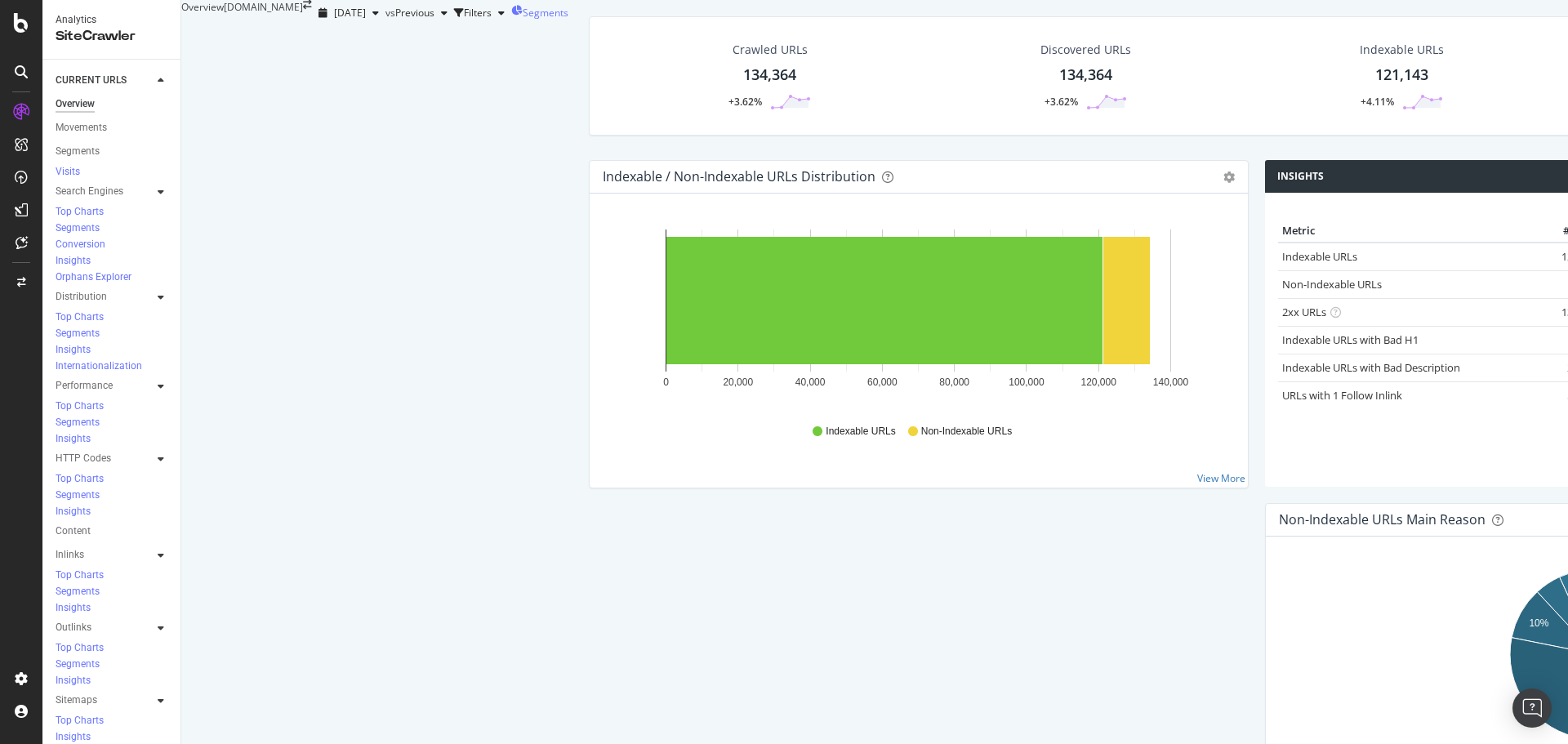 click on "Segments" at bounding box center (546, 12) 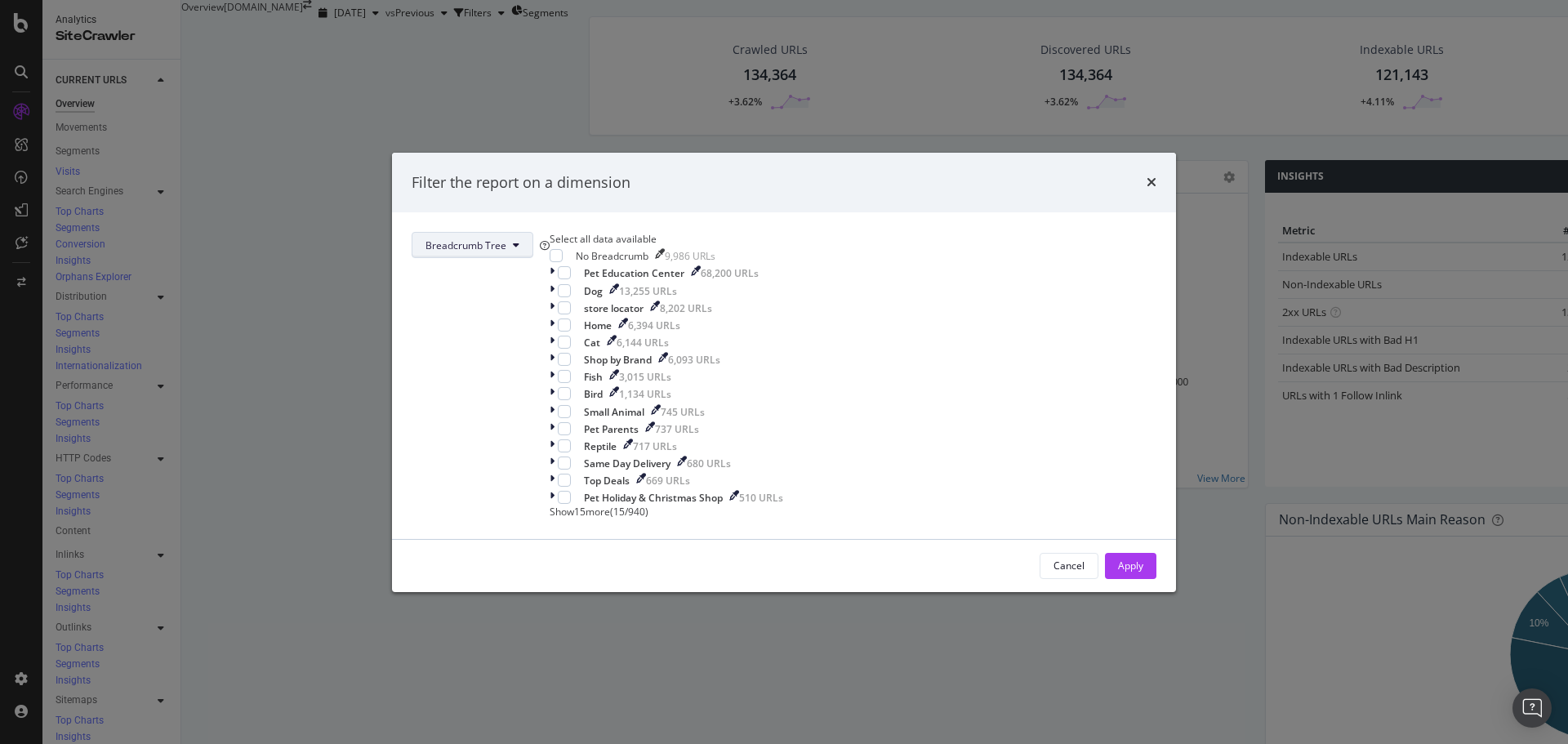 click on "Breadcrumb Tree" at bounding box center (466, 245) 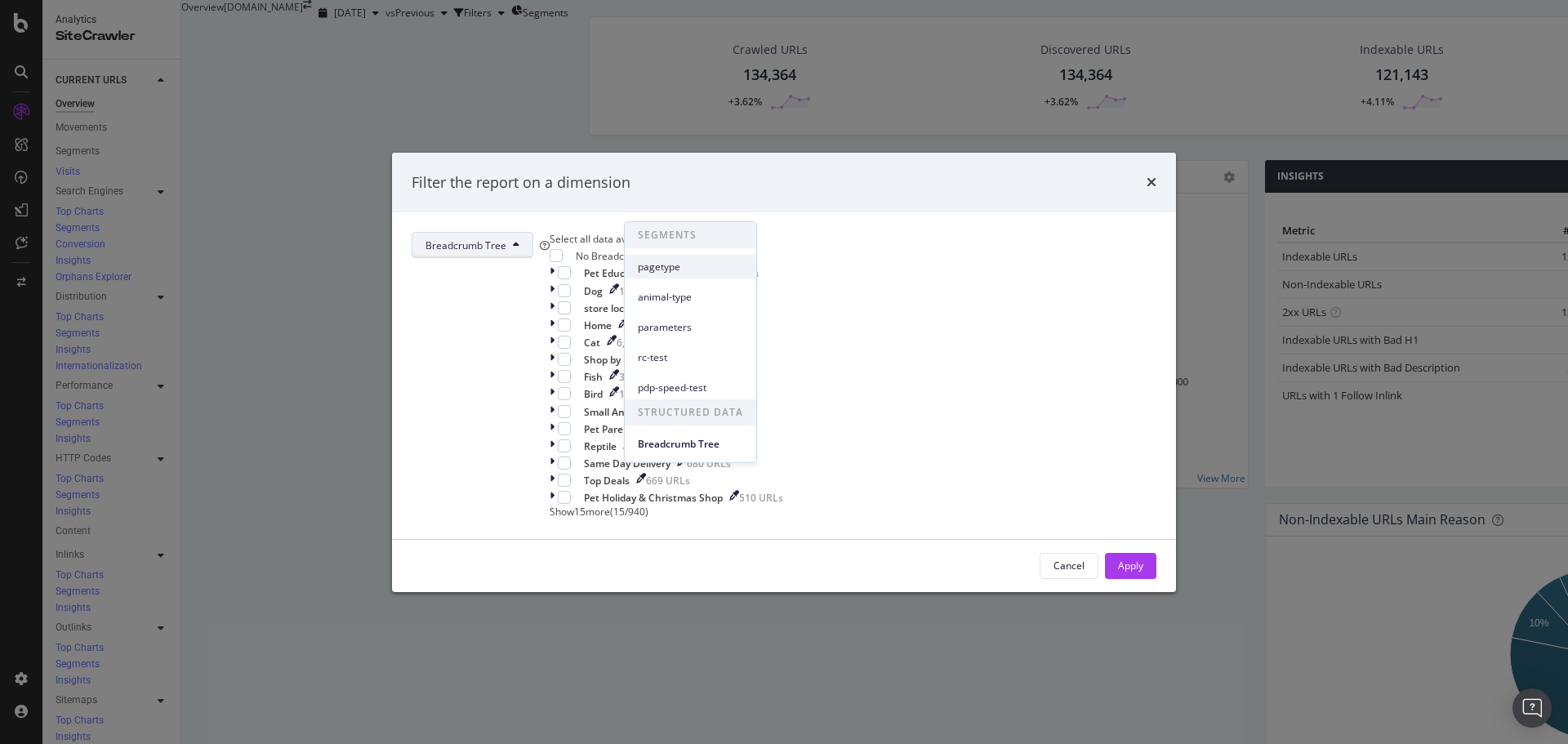 click on "pagetype" at bounding box center [690, 267] 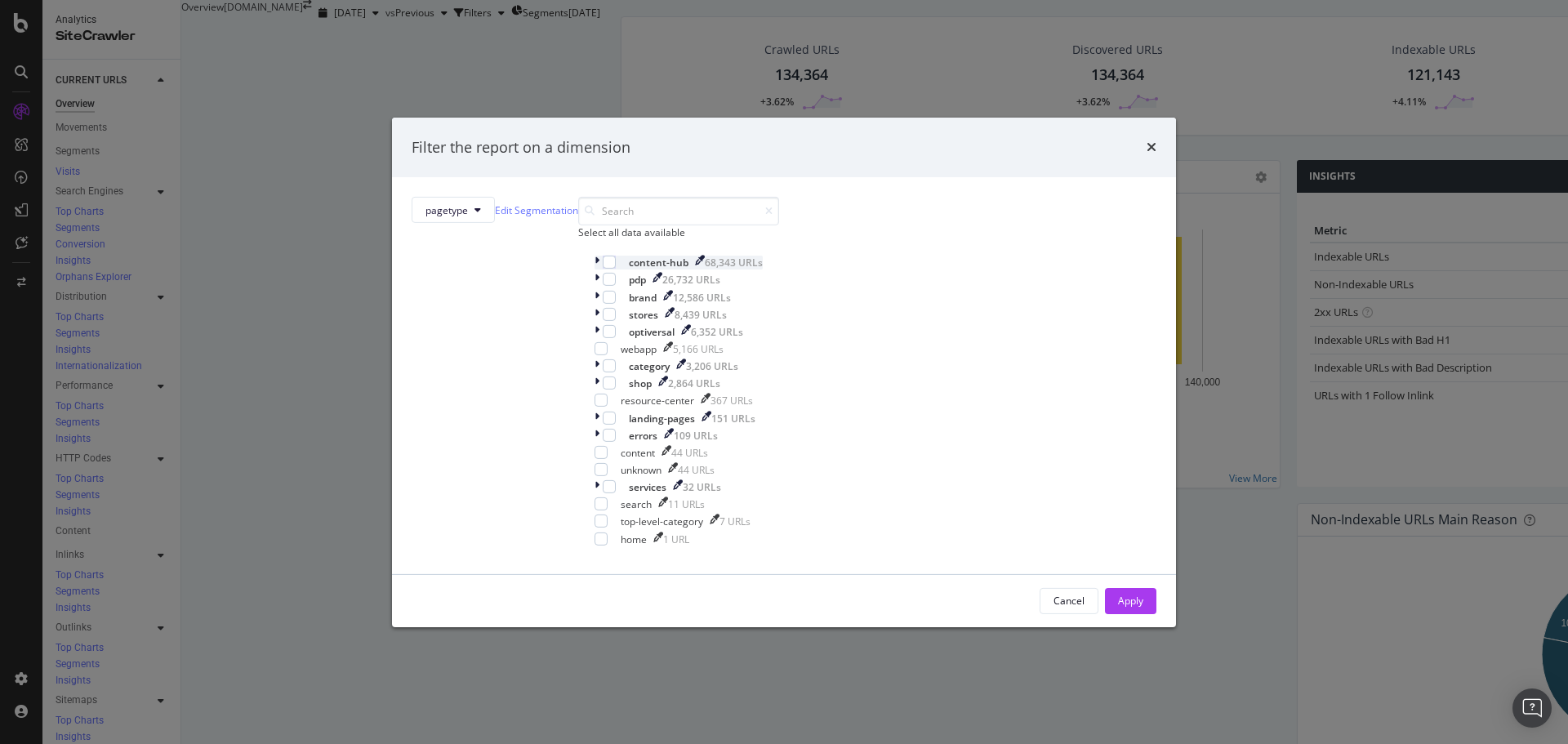 click at bounding box center [597, 262] 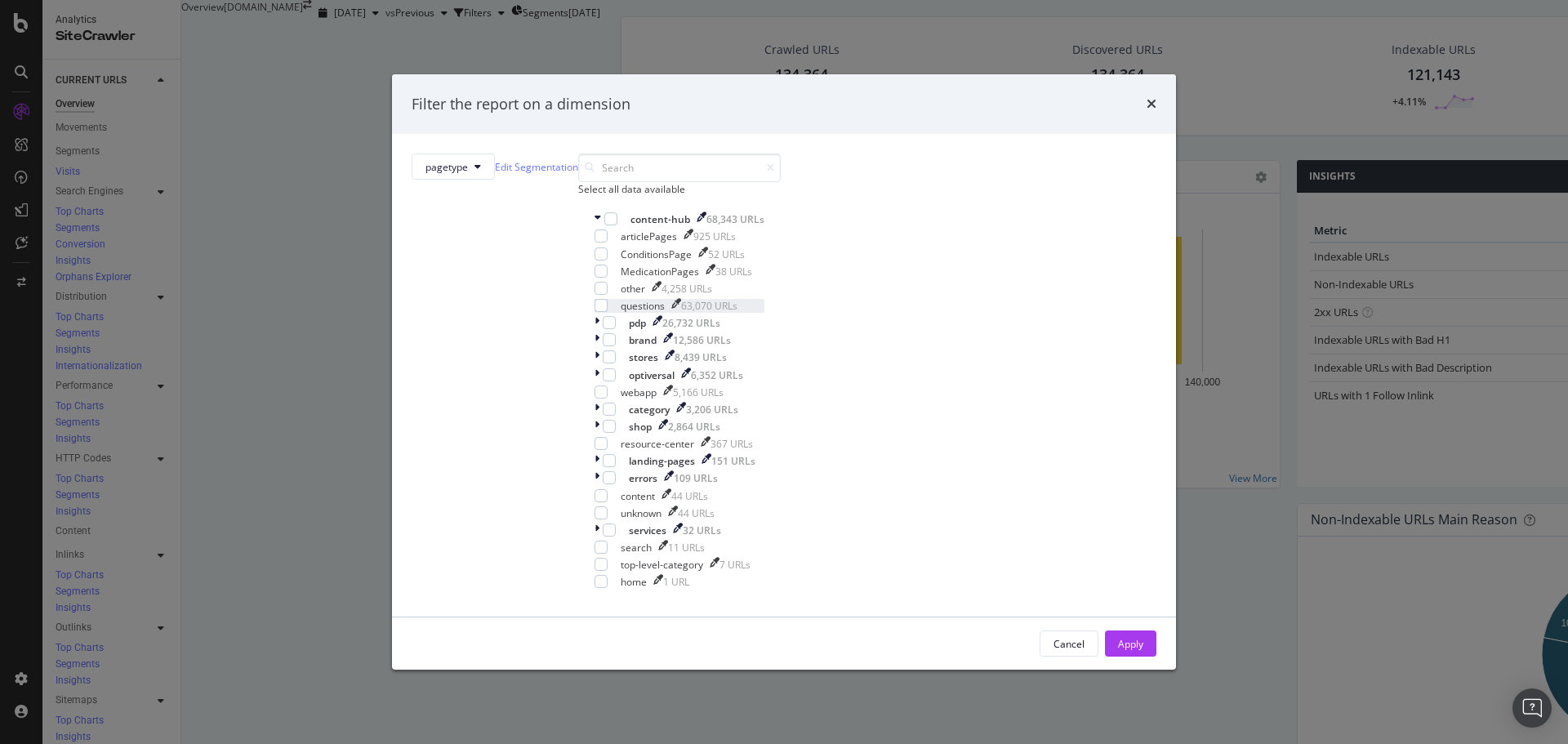 click on "questions" at bounding box center [643, 305] 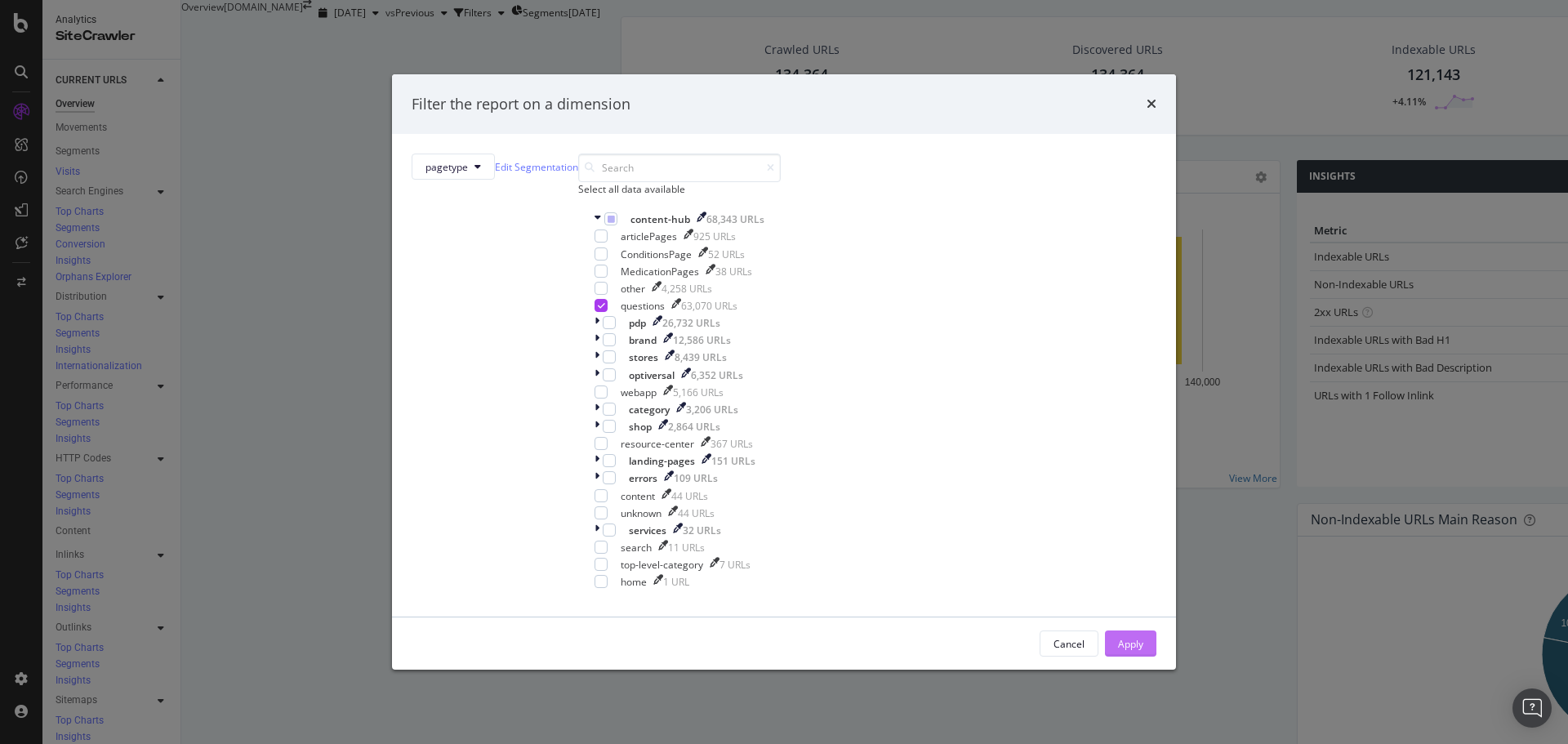 click on "Apply" at bounding box center [1130, 644] 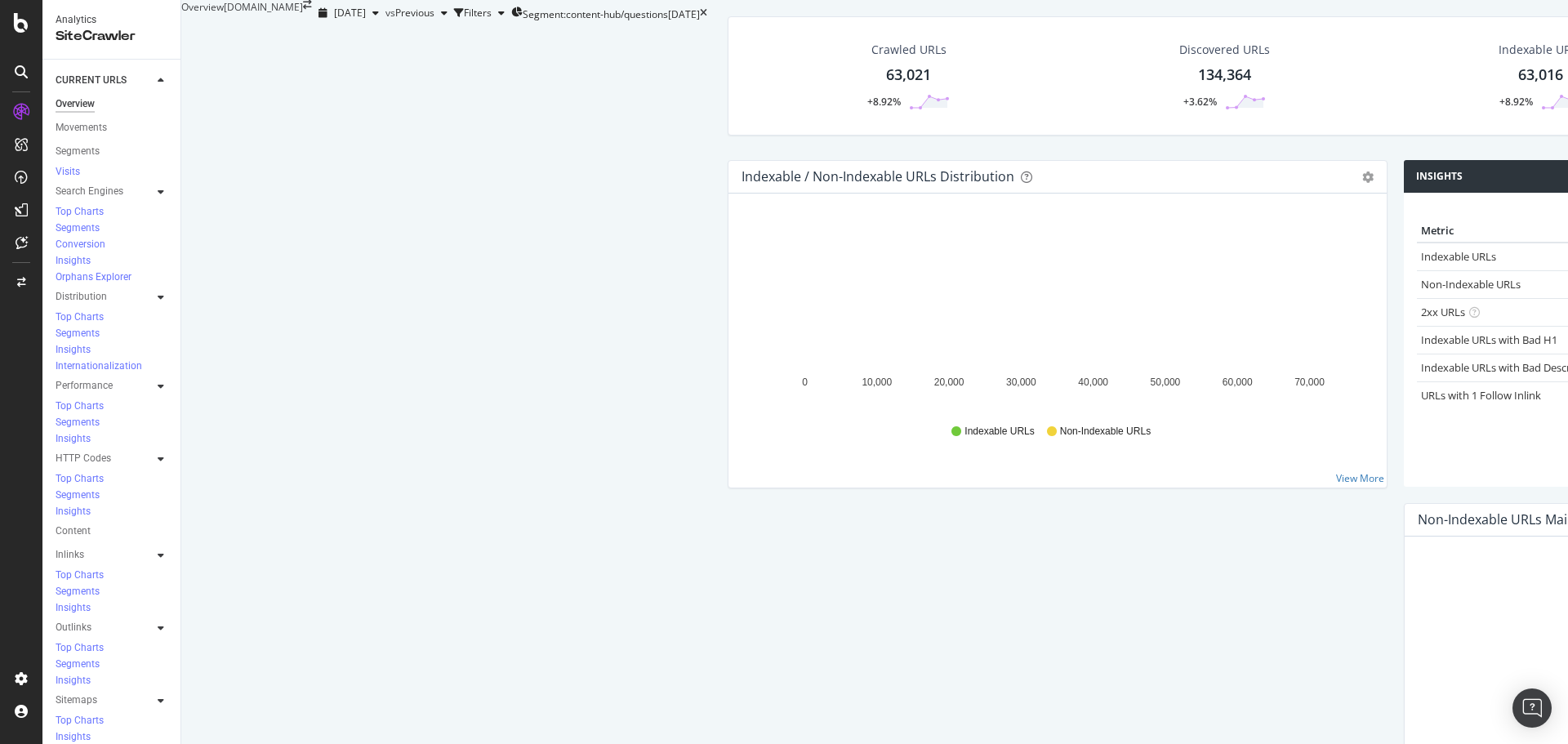 scroll, scrollTop: 645, scrollLeft: 0, axis: vertical 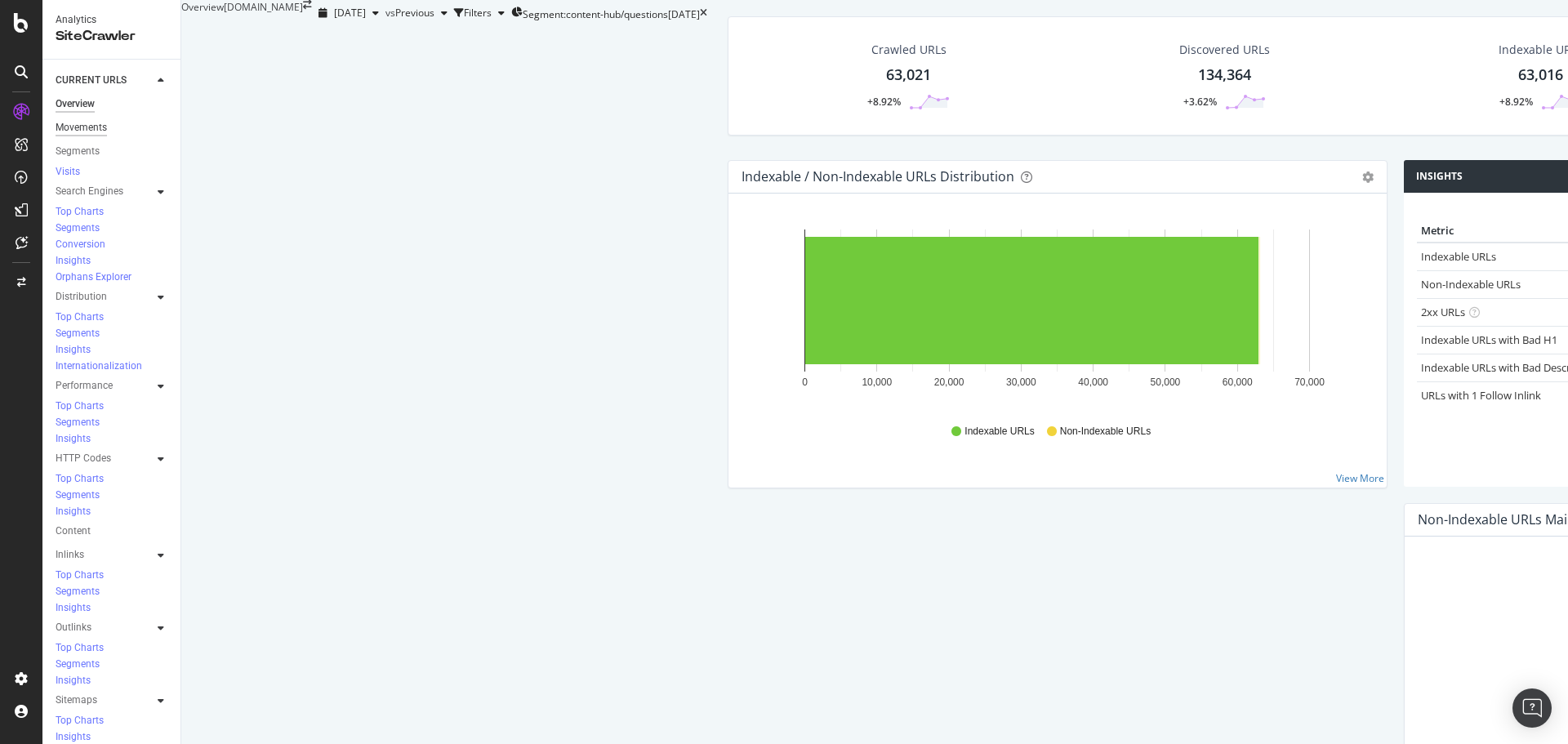 click on "Movements" at bounding box center [81, 127] 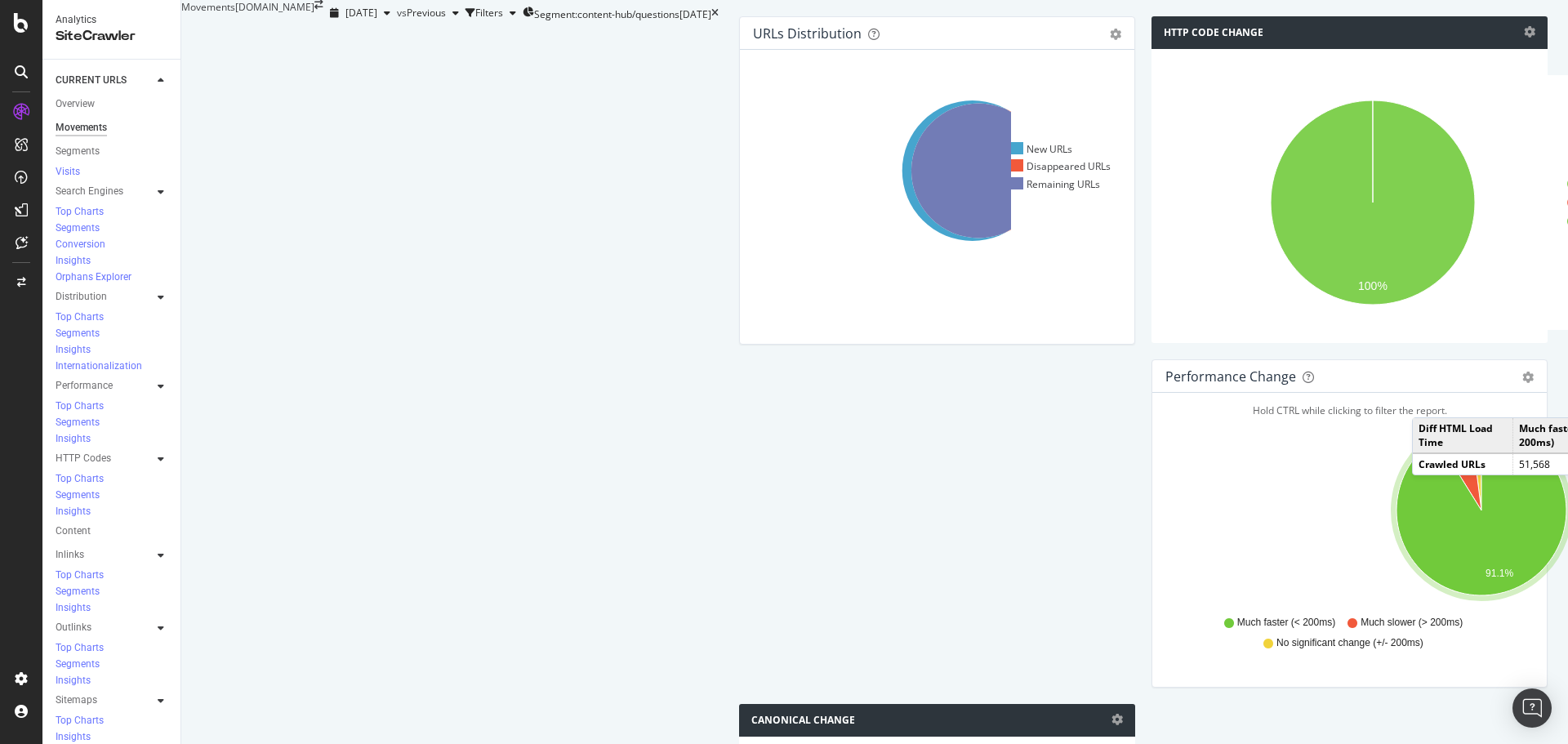 scroll, scrollTop: 0, scrollLeft: 0, axis: both 